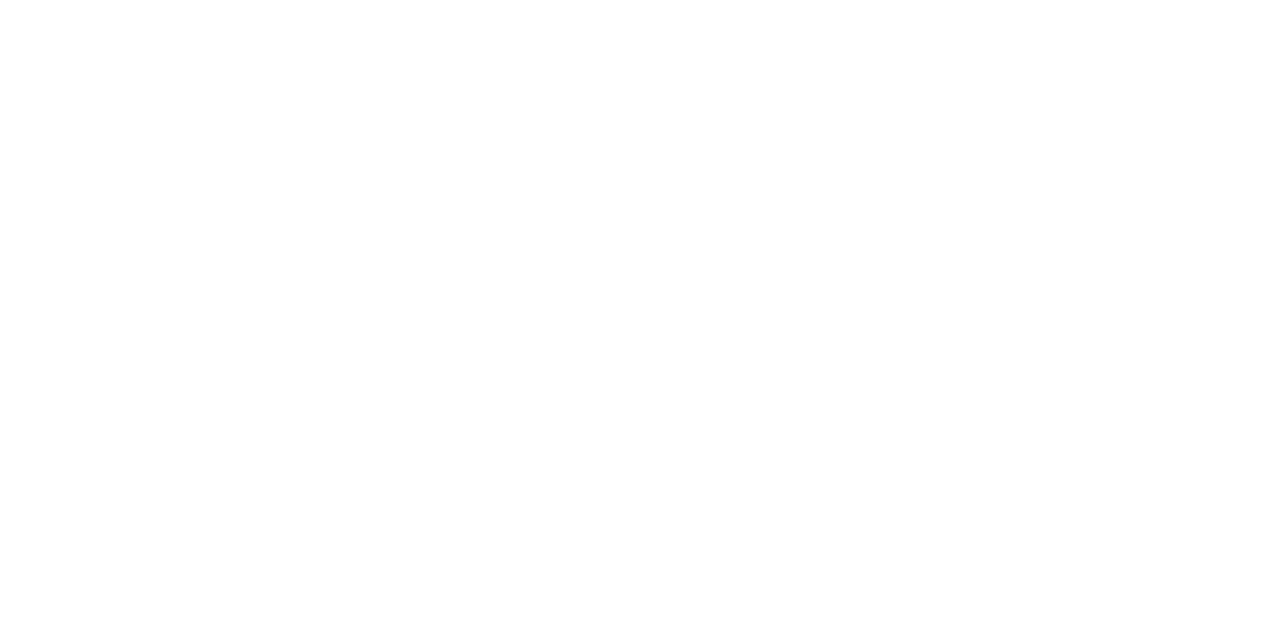 scroll, scrollTop: 0, scrollLeft: 0, axis: both 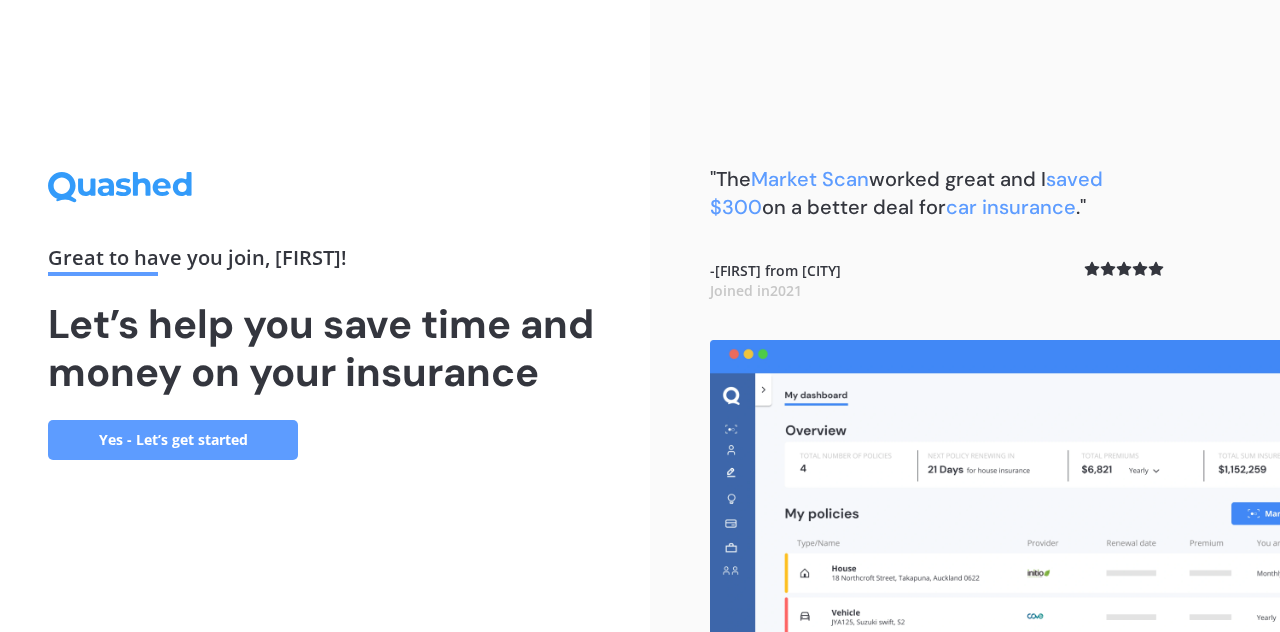 click on "Yes - Let’s get started" at bounding box center (173, 440) 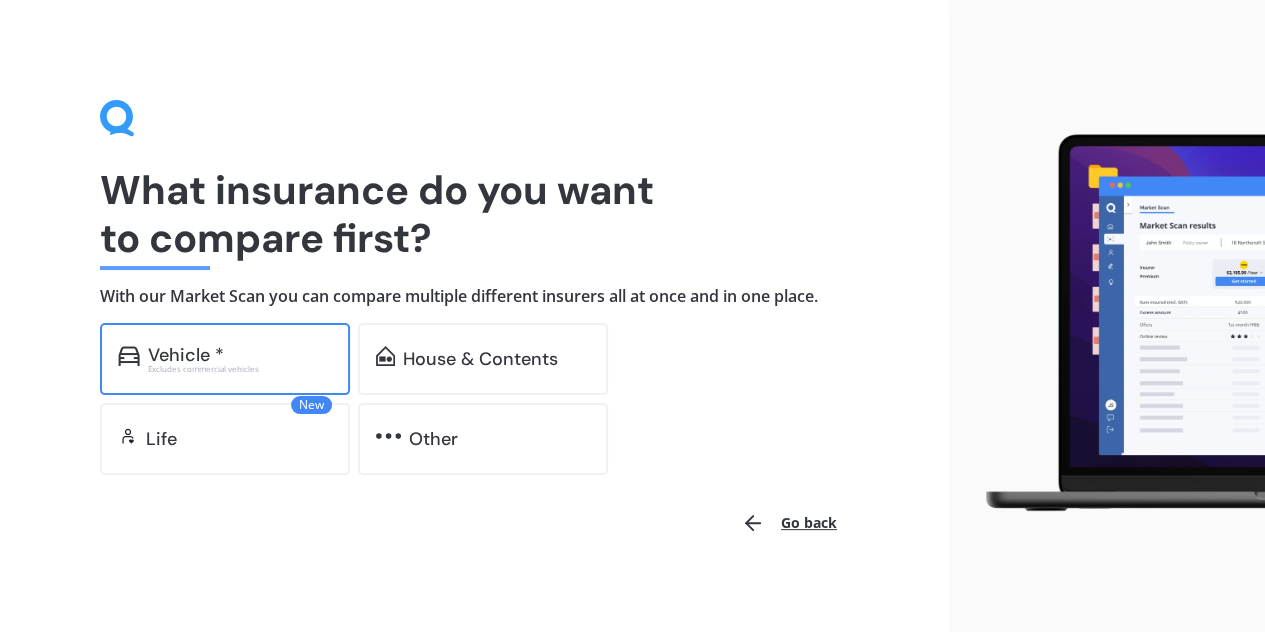 click on "Vehicle * Excludes commercial vehicles" at bounding box center (225, 359) 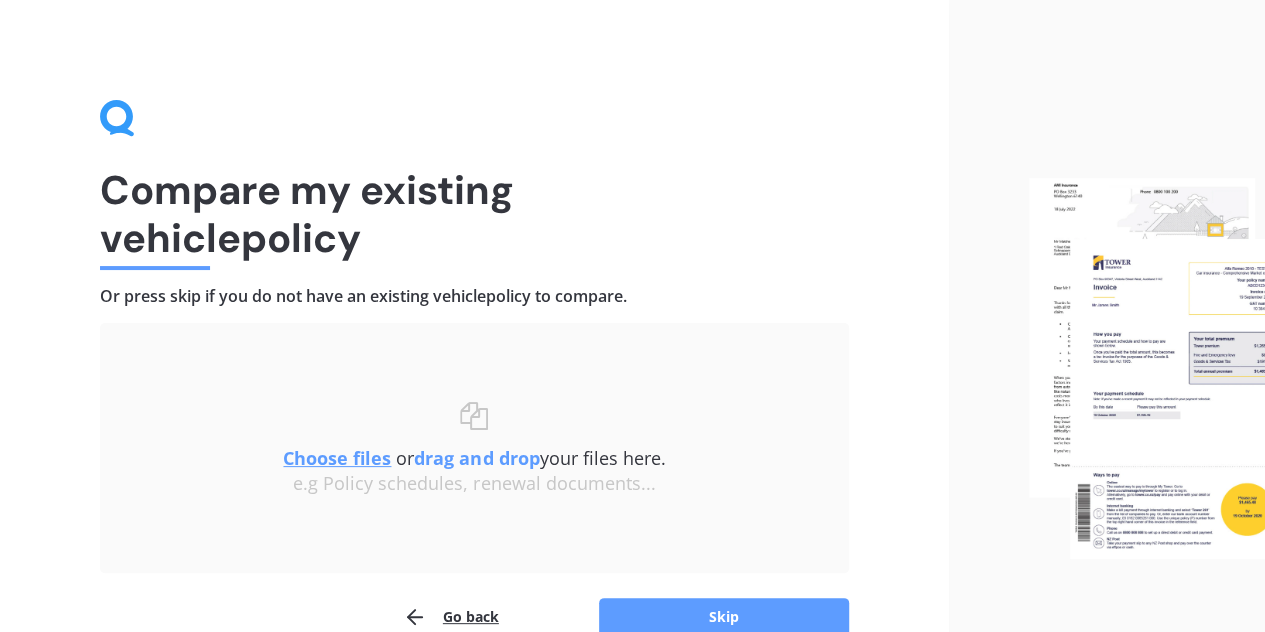 scroll, scrollTop: 104, scrollLeft: 0, axis: vertical 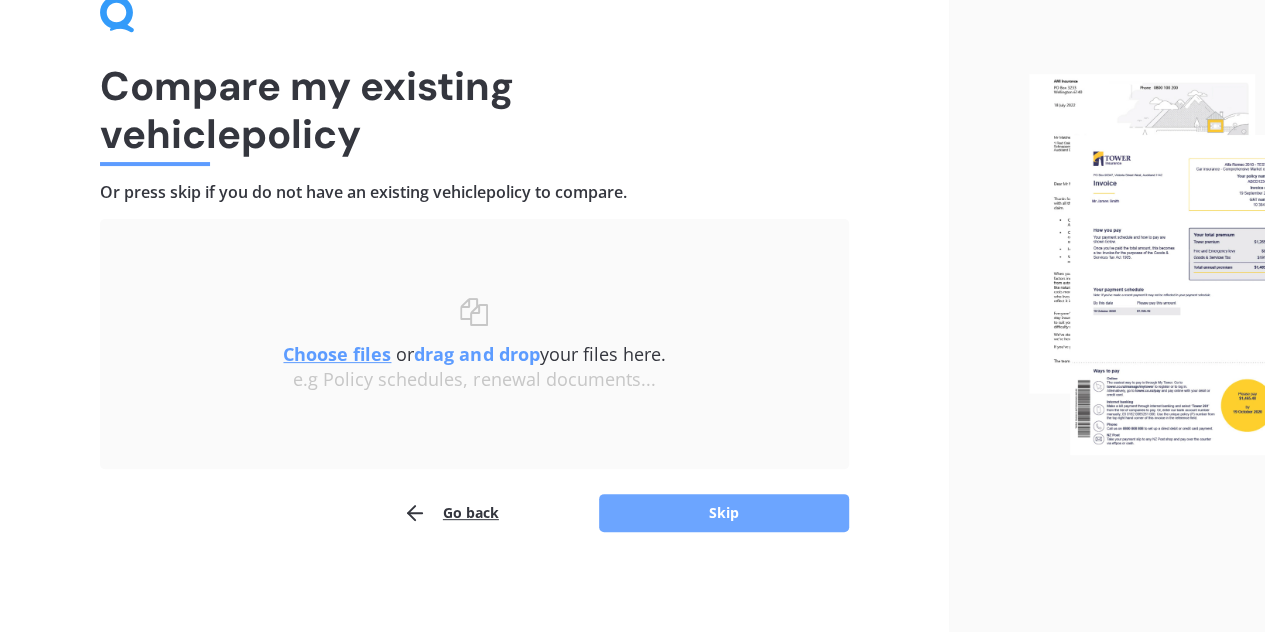 click on "Skip" at bounding box center (724, 513) 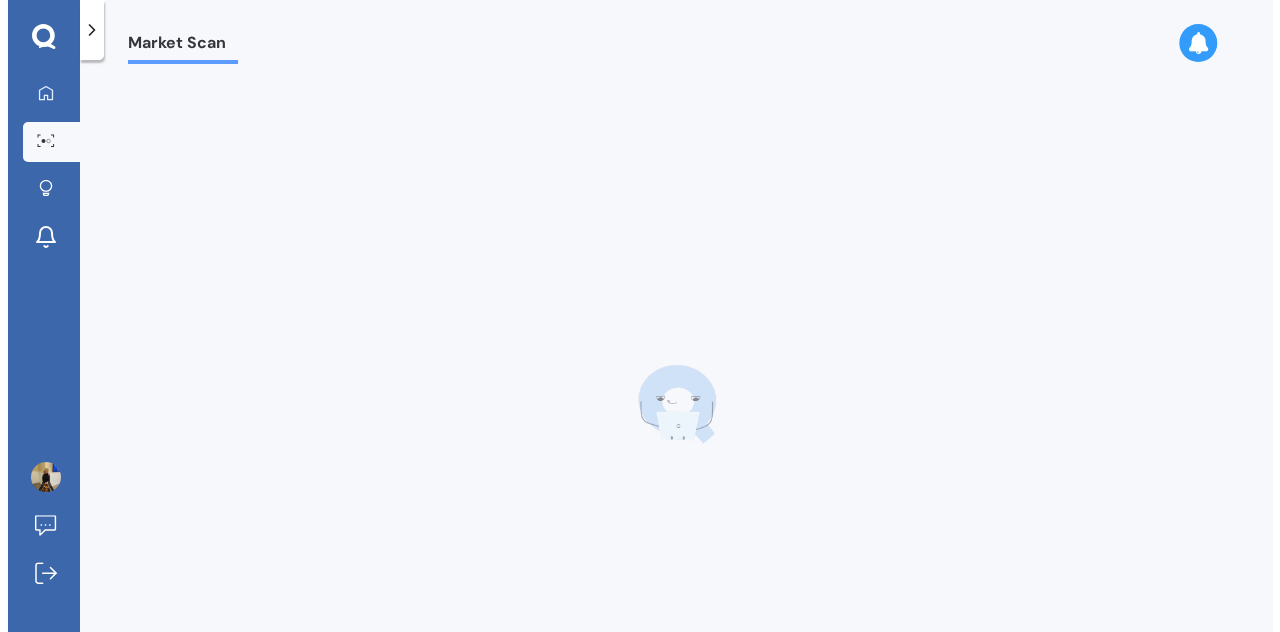 scroll, scrollTop: 0, scrollLeft: 0, axis: both 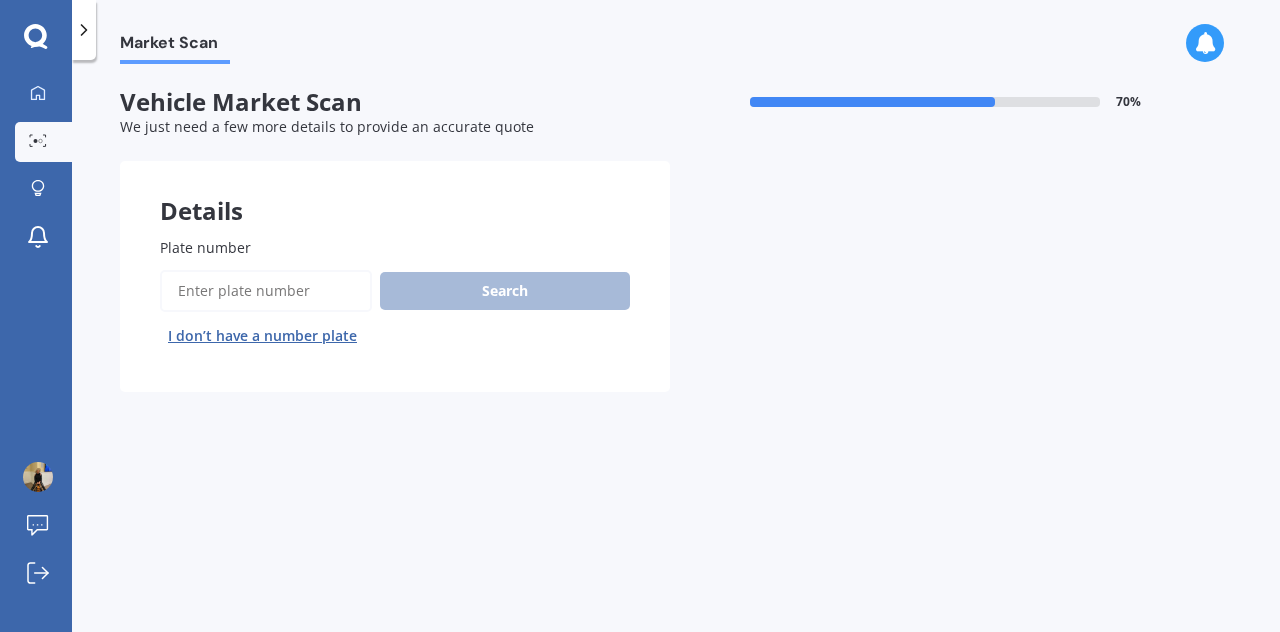 click on "Plate number" at bounding box center [266, 291] 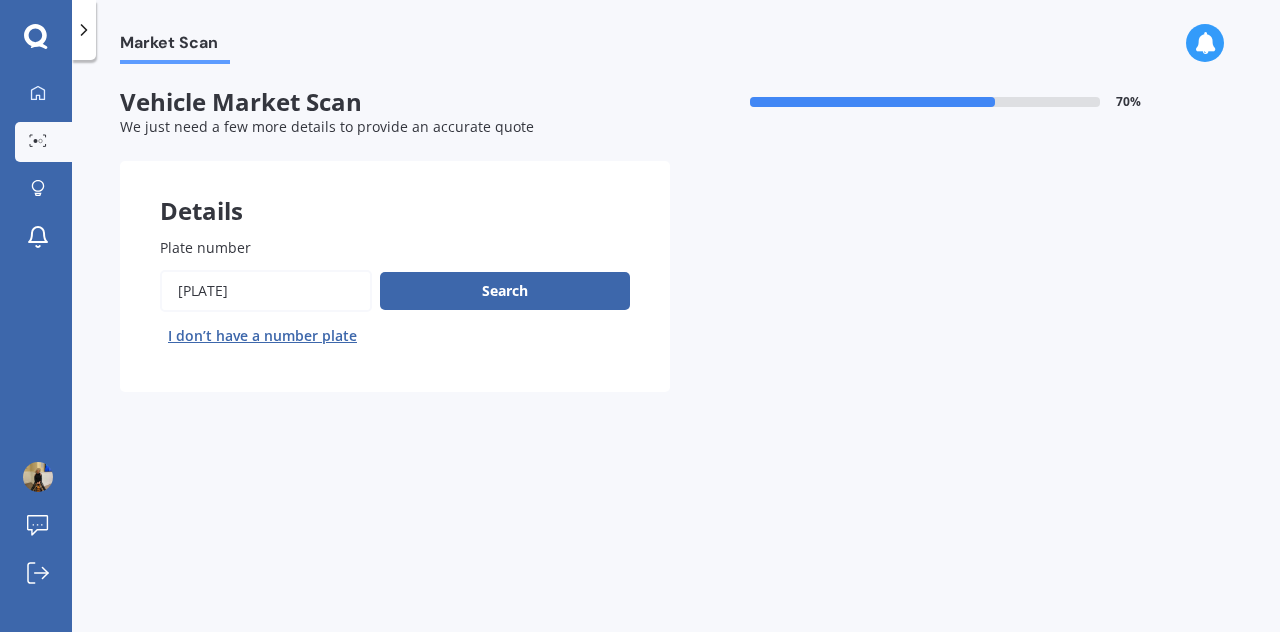 type on "[PLATE]" 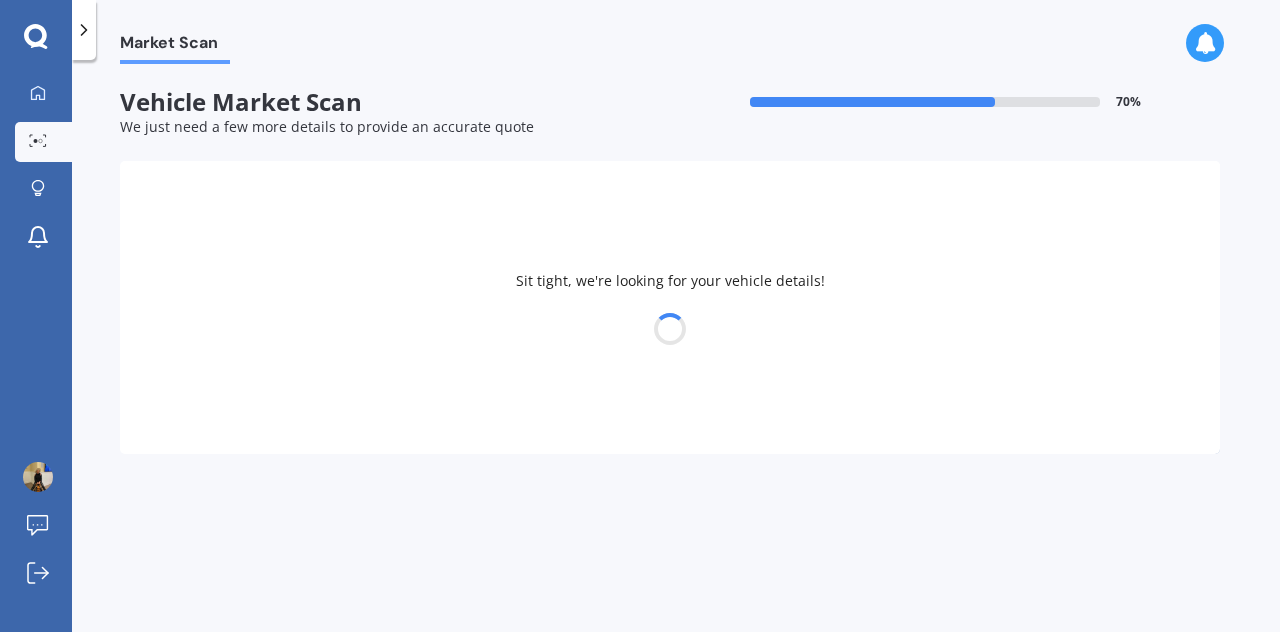 select on "MAZDA" 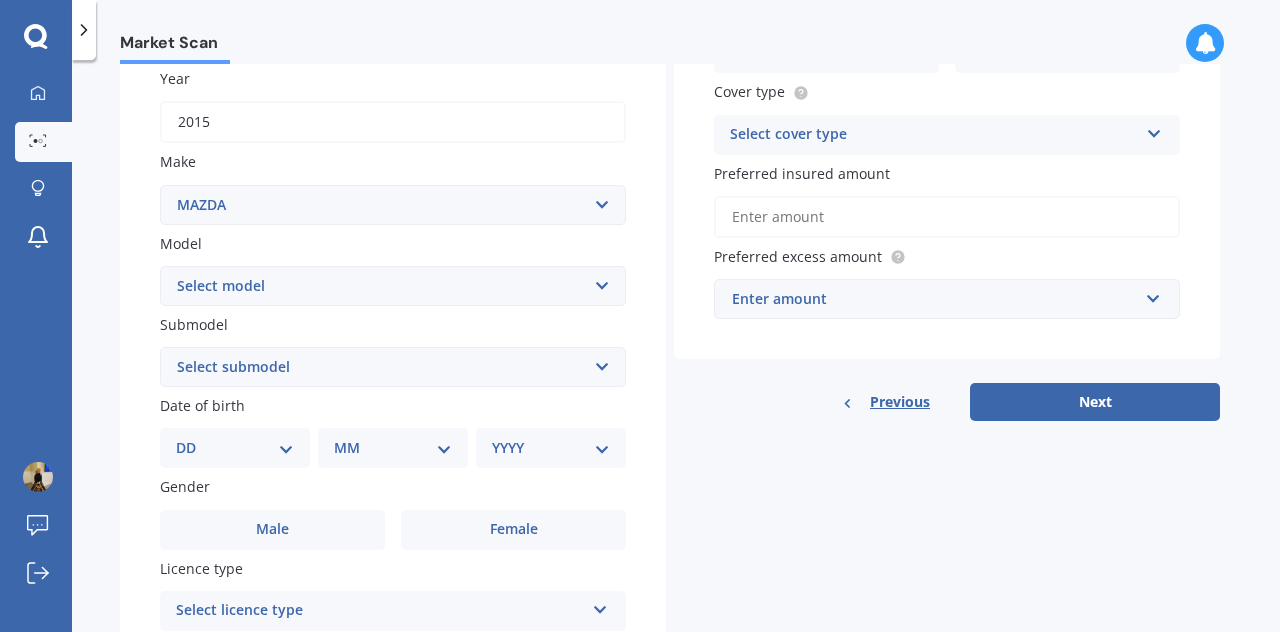 scroll, scrollTop: 300, scrollLeft: 0, axis: vertical 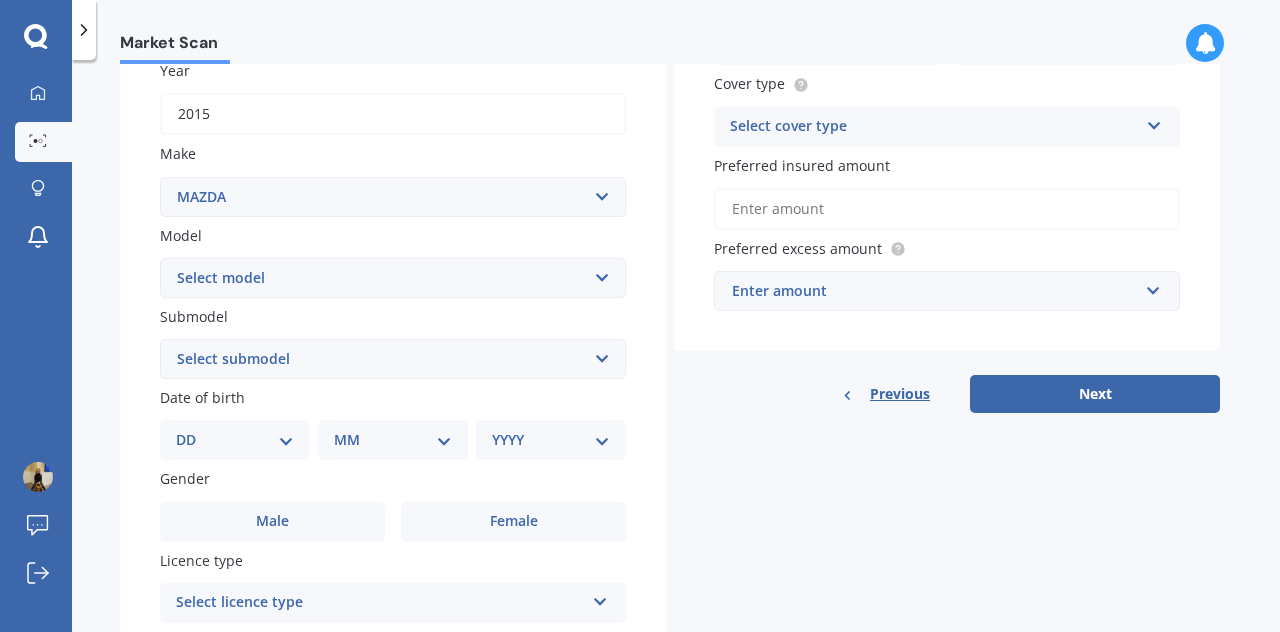 click on "Select model 121 2 3 323 323 / Familia 6 626 929 Atenza Autozam Axela AZ3 B2000 B2200 B2500 B2600 B2600i Biante Bongo Bounty BT50 Capella Cronos CX-30 CX-60 CX-8 CX-80 CX3 CX30 CX5 CX7 CX8 CX9 Demio E1800 Van E2000 E2200 Vans E2500 E2500 Van E3000 E4100 Efini Etude Eunos Familia Lantis Levante Luce Marvie Millenia MPV MS6 MS8 MS9 MX-3 MX-30 MX-5 MX-6 Neo Persona Premacy Presseo Proceed Revue Rotary RX7 RX8 Sapporo Sentia T2000 T2600 T3000 T3500 T4000 T4100 T4600 Titan 1.5/2.0 Tonnes Titan 5 Tonne Tribute Verisa" at bounding box center (393, 278) 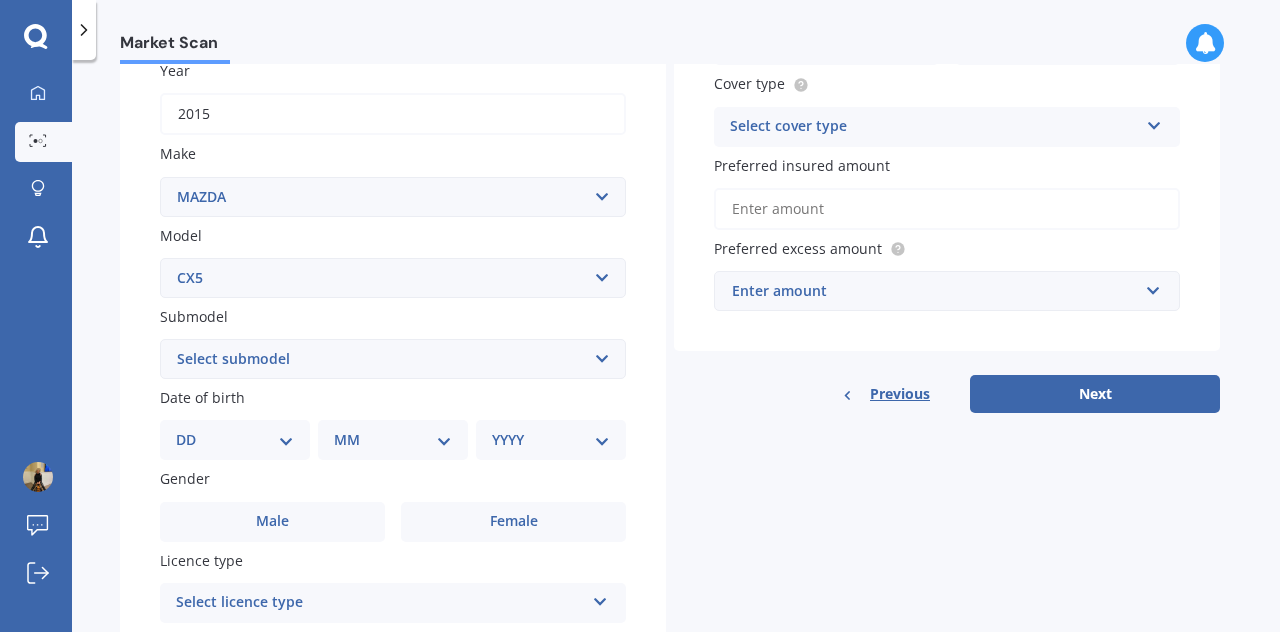 click on "Select model 121 2 3 323 323 / Familia 6 626 929 Atenza Autozam Axela AZ3 B2000 B2200 B2500 B2600 B2600i Biante Bongo Bounty BT50 Capella Cronos CX-30 CX-60 CX-8 CX-80 CX3 CX30 CX5 CX7 CX8 CX9 Demio E1800 Van E2000 E2200 Vans E2500 E2500 Van E3000 E4100 Efini Etude Eunos Familia Lantis Levante Luce Marvie Millenia MPV MS6 MS8 MS9 MX-3 MX-30 MX-5 MX-6 Neo Persona Premacy Presseo Proceed Revue Rotary RX7 RX8 Sapporo Sentia T2000 T2600 T3000 T3500 T4000 T4100 T4600 Titan 1.5/2.0 Tonnes Titan 5 Tonne Tribute Verisa" at bounding box center [393, 278] 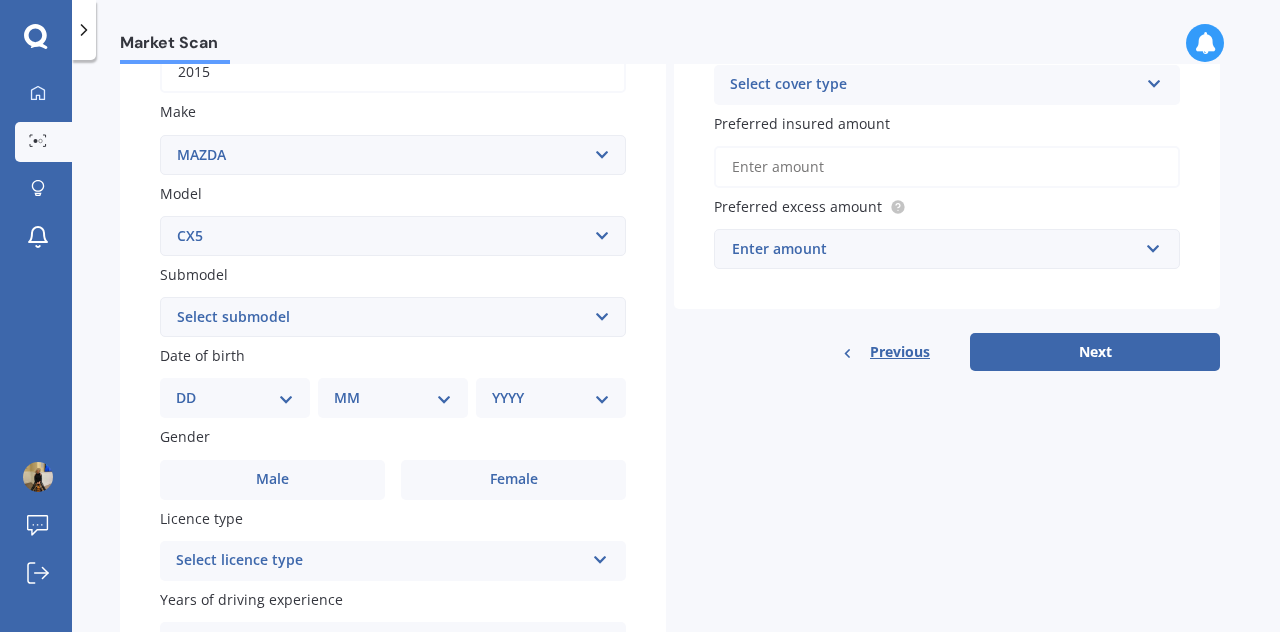scroll, scrollTop: 300, scrollLeft: 0, axis: vertical 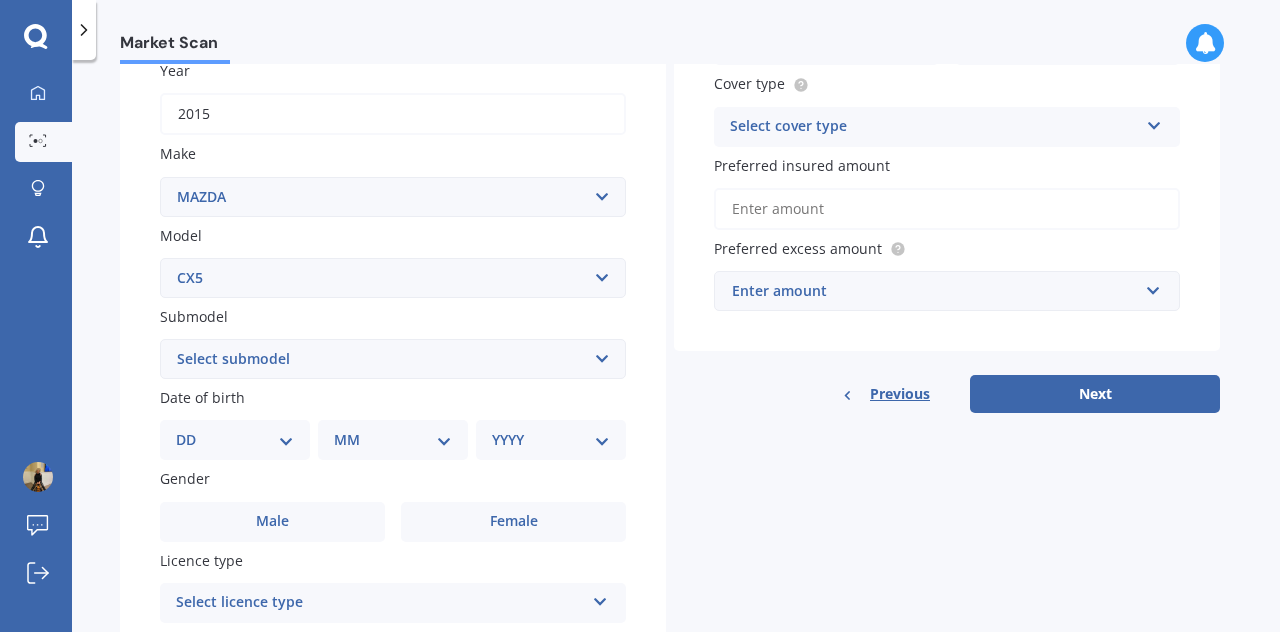 click on "DD 01 02 03 04 05 06 07 08 09 10 11 12 13 14 15 16 17 18 19 20 21 22 23 24 25 26 27 28 29 30 31" at bounding box center [235, 440] 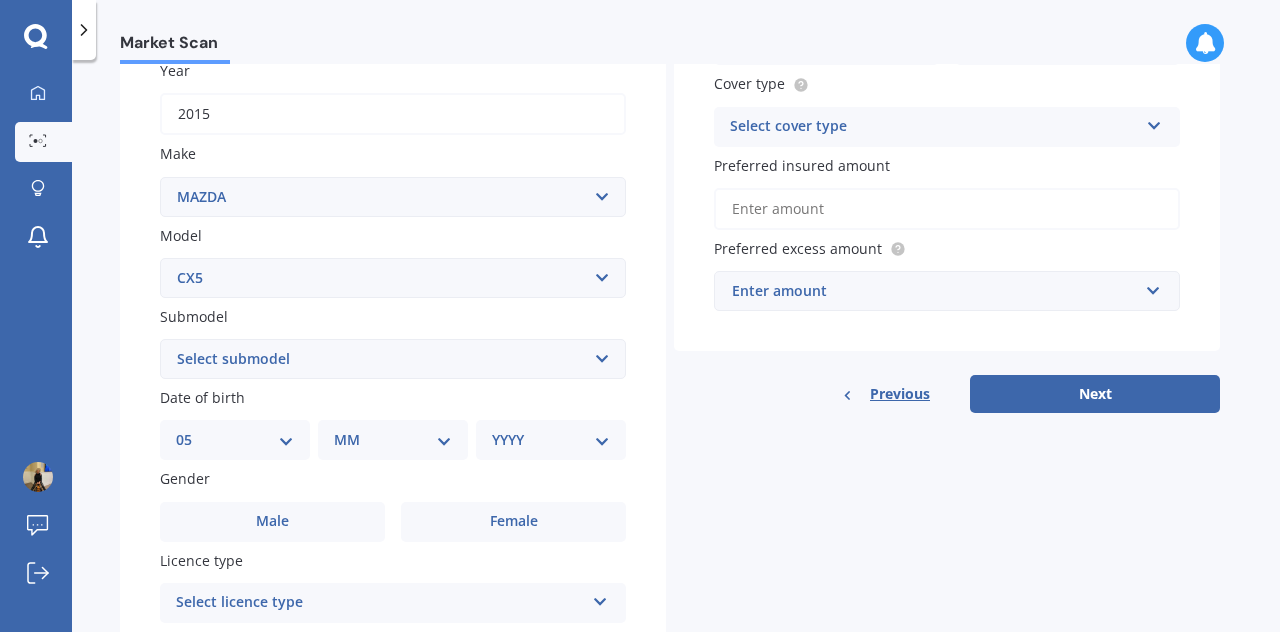 click on "DD 01 02 03 04 05 06 07 08 09 10 11 12 13 14 15 16 17 18 19 20 21 22 23 24 25 26 27 28 29 30 31" at bounding box center (235, 440) 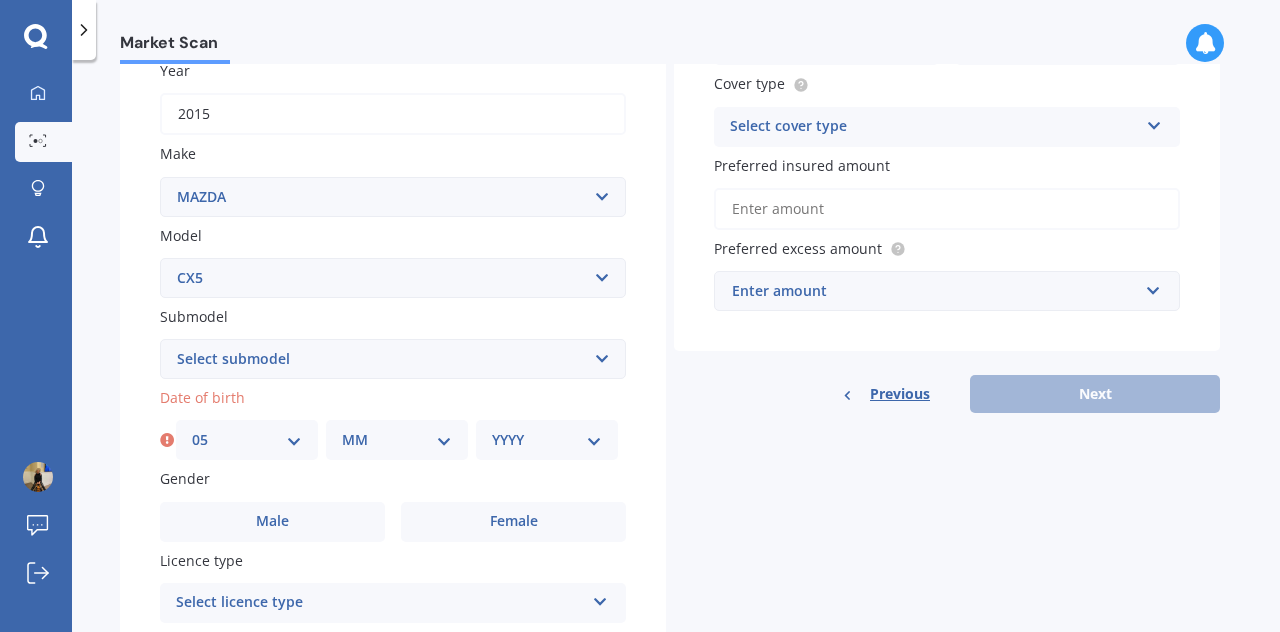 click on "MM 01 02 03 04 05 06 07 08 09 10 11 12" at bounding box center (397, 440) 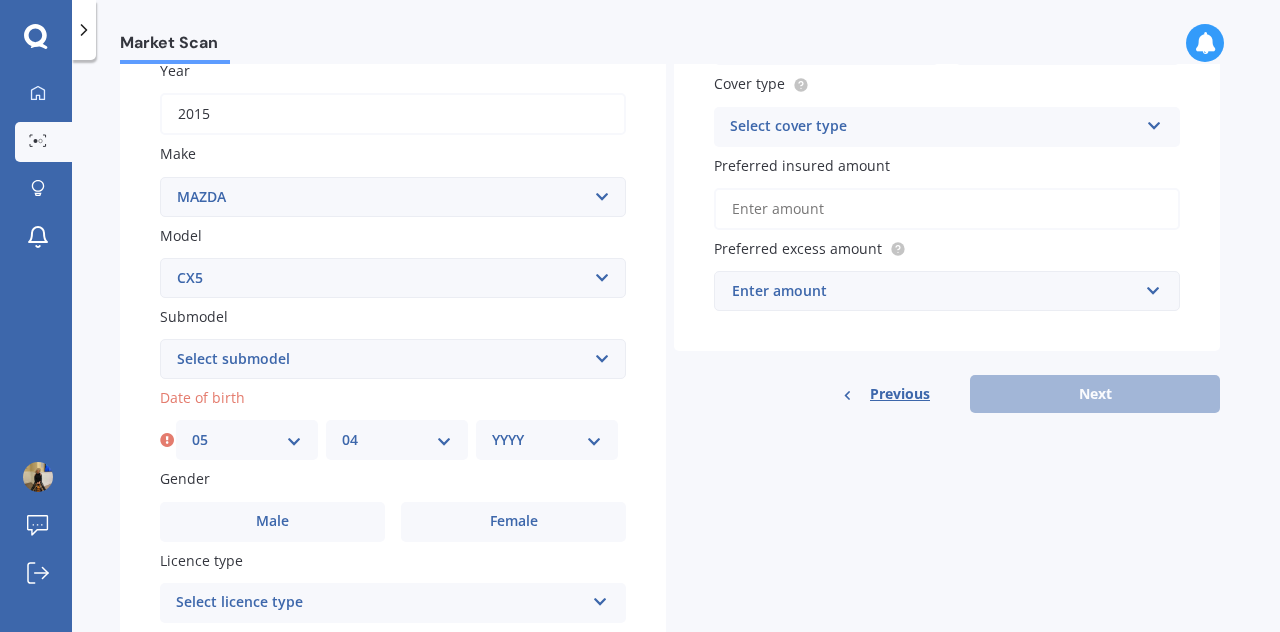 click on "MM 01 02 03 04 05 06 07 08 09 10 11 12" at bounding box center (397, 440) 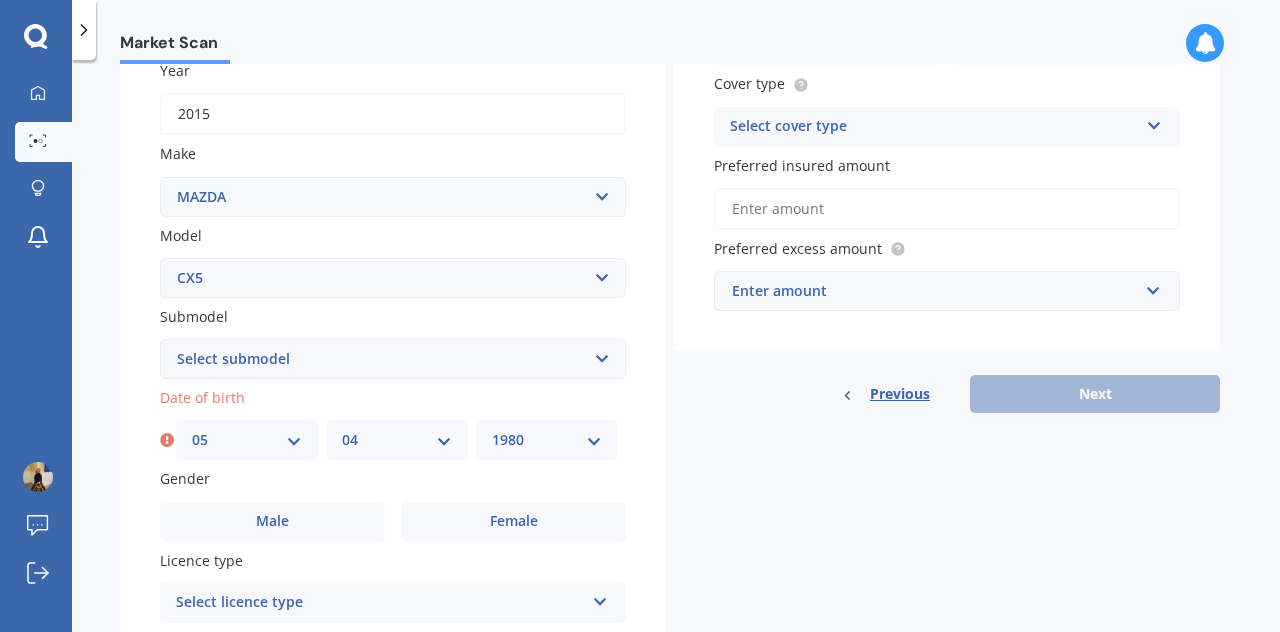 click on "YYYY 2025 2024 2023 2022 2021 2020 2019 2018 2017 2016 2015 2014 2013 2012 2011 2010 2009 2008 2007 2006 2005 2004 2003 2002 2001 2000 1999 1998 1997 1996 1995 1994 1993 1992 1991 1990 1989 1988 1987 1986 1985 1984 1983 1982 1981 1980 1979 1978 1977 1976 1975 1974 1973 1972 1971 1970 1969 1968 1967 1966 1965 1964 1963 1962 1961 1960 1959 1958 1957 1956 1955 1954 1953 1952 1951 1950 1949 1948 1947 1946 1945 1944 1943 1942 1941 1940 1939 1938 1937 1936 1935 1934 1933 1932 1931 1930 1929 1928 1927 1926" at bounding box center (547, 440) 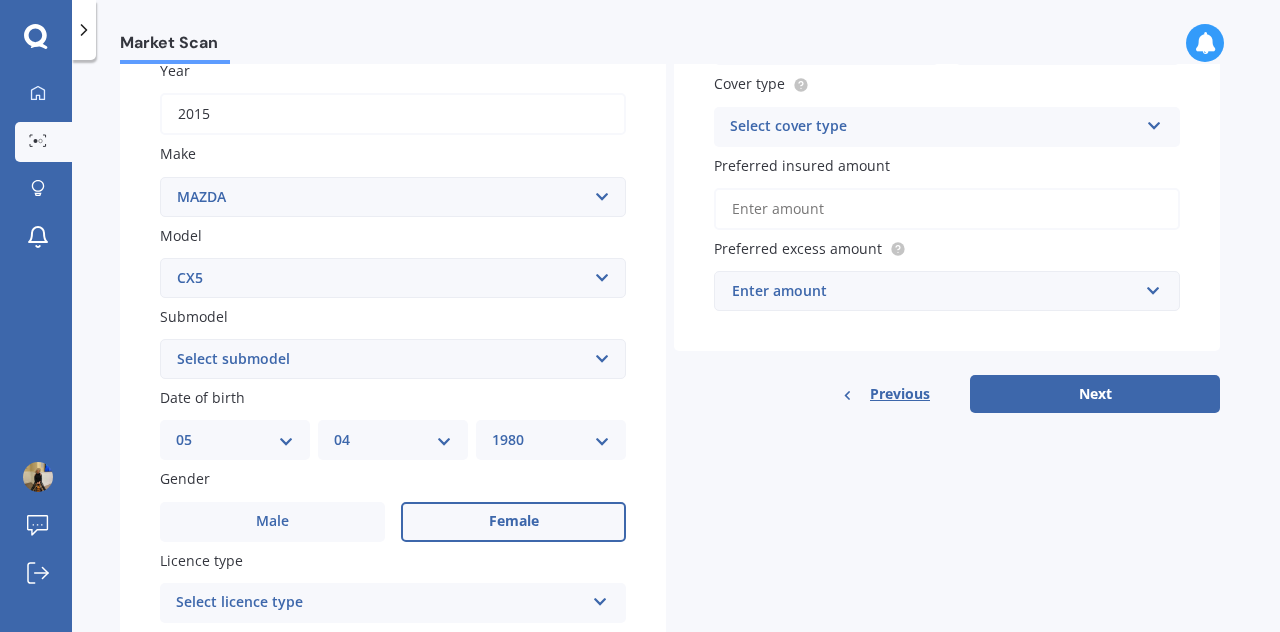 click on "Female" at bounding box center (513, 522) 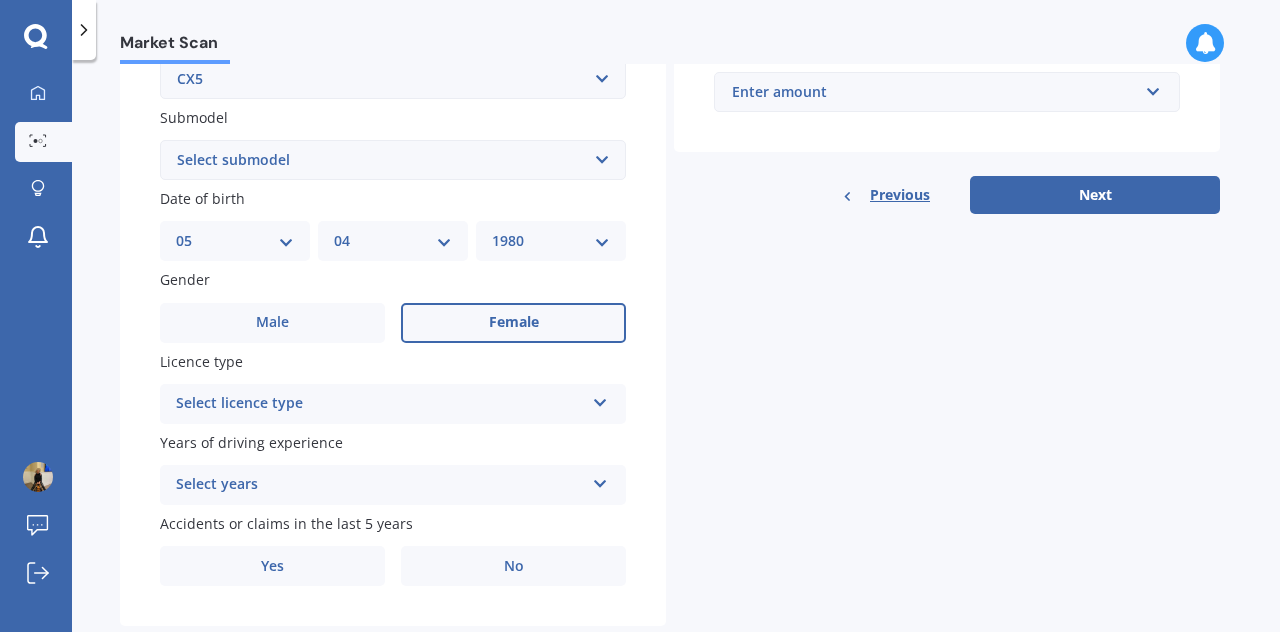 scroll, scrollTop: 500, scrollLeft: 0, axis: vertical 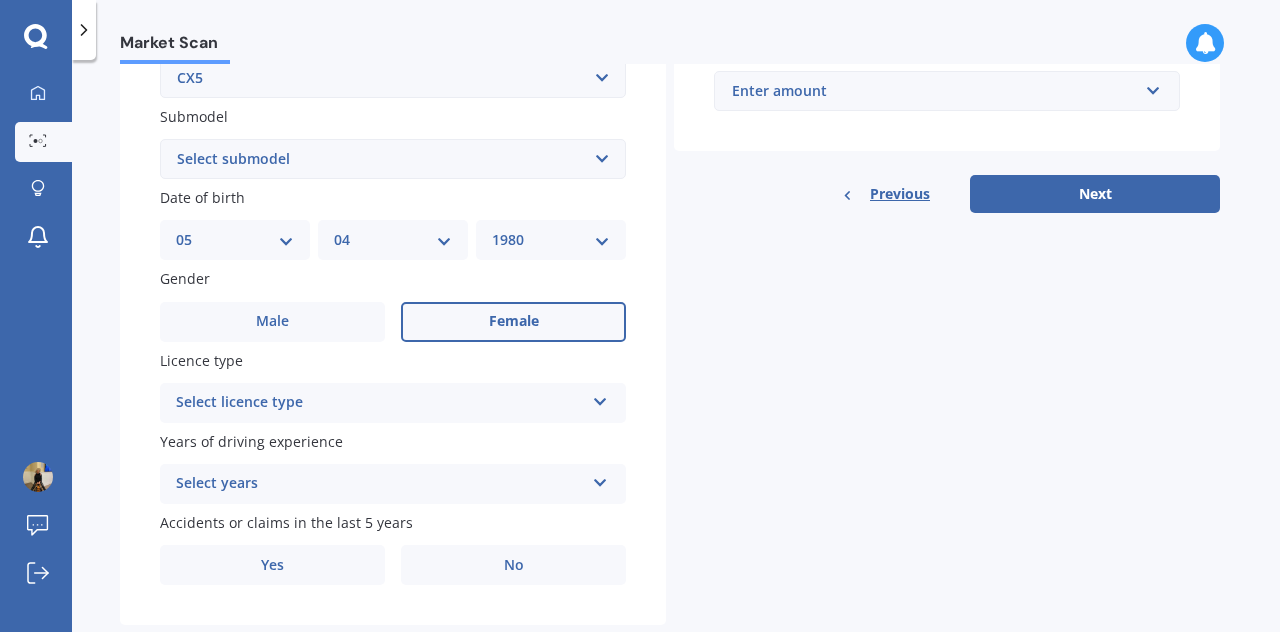 click on "Select licence type" at bounding box center (380, 403) 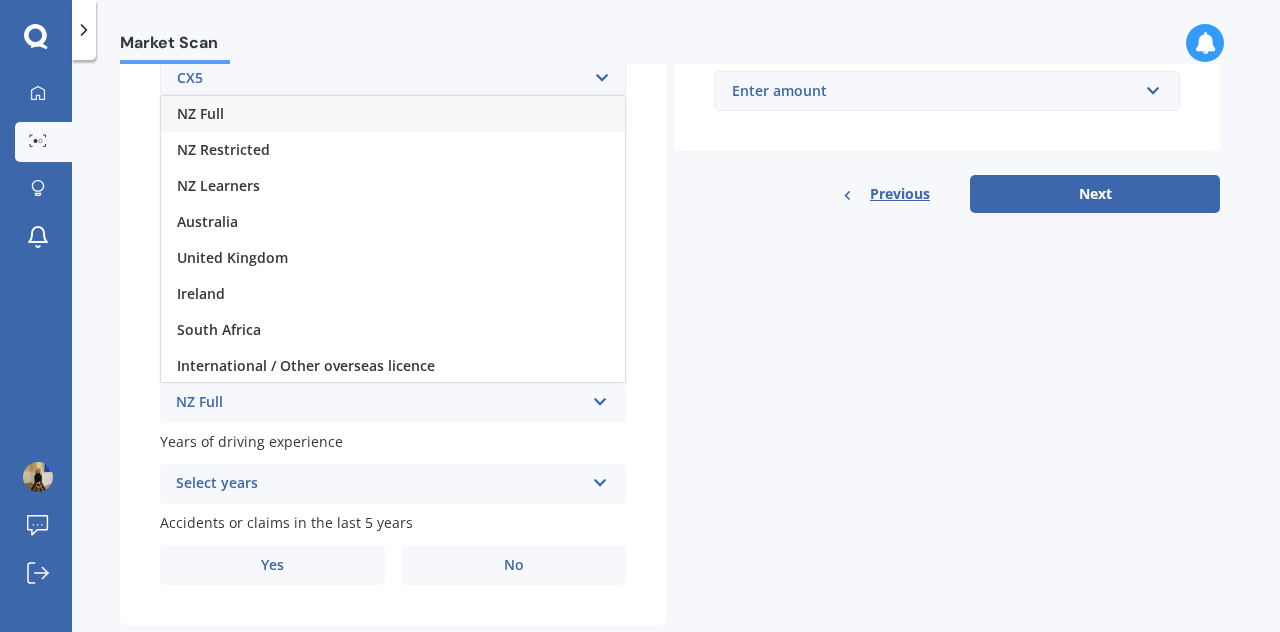 click on "NZ Full" at bounding box center (393, 114) 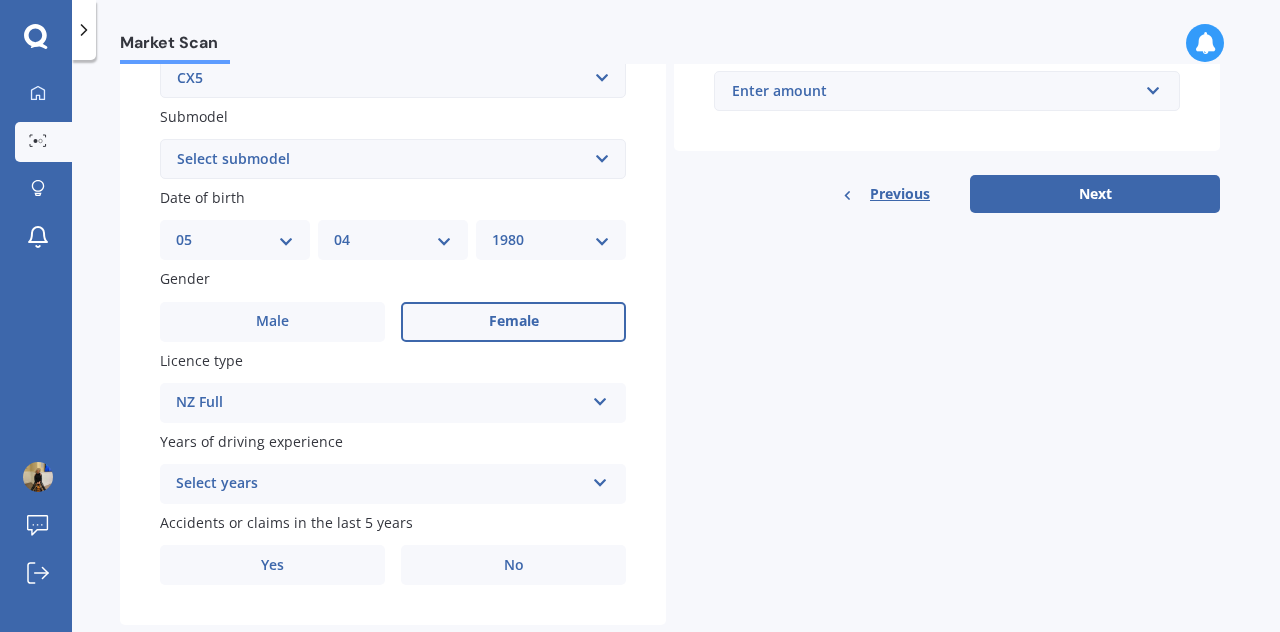 click on "Select years" at bounding box center [380, 484] 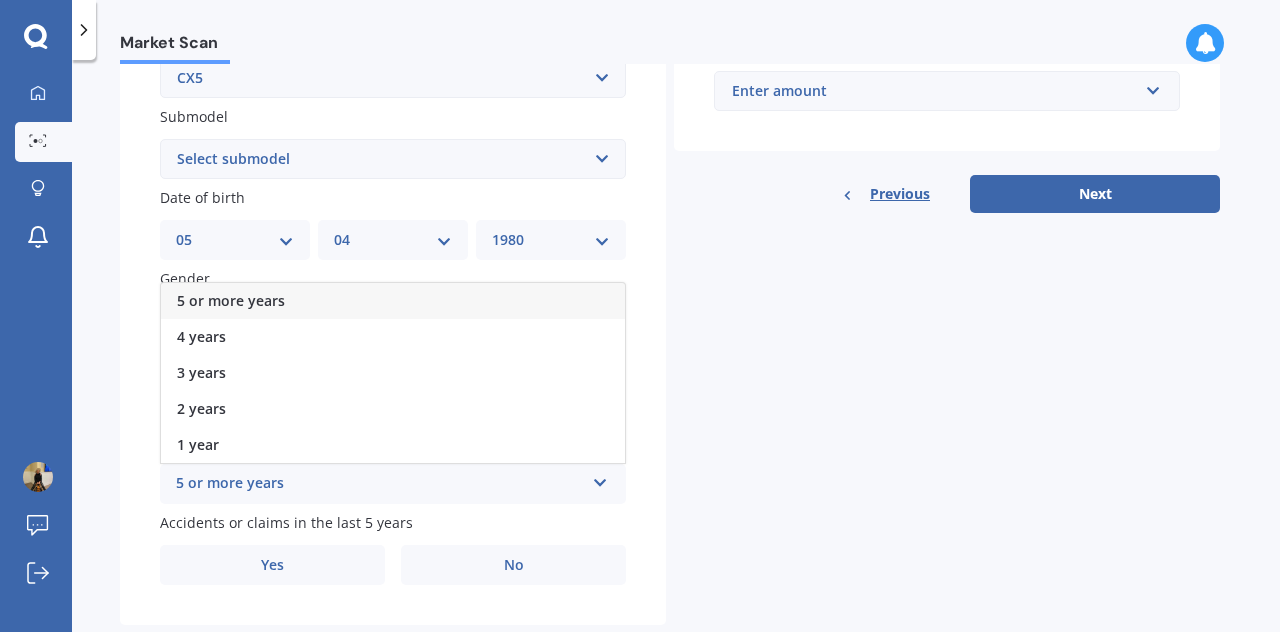 click on "5 or more years 4 years 3 years 2 years 1 year" at bounding box center [393, 373] 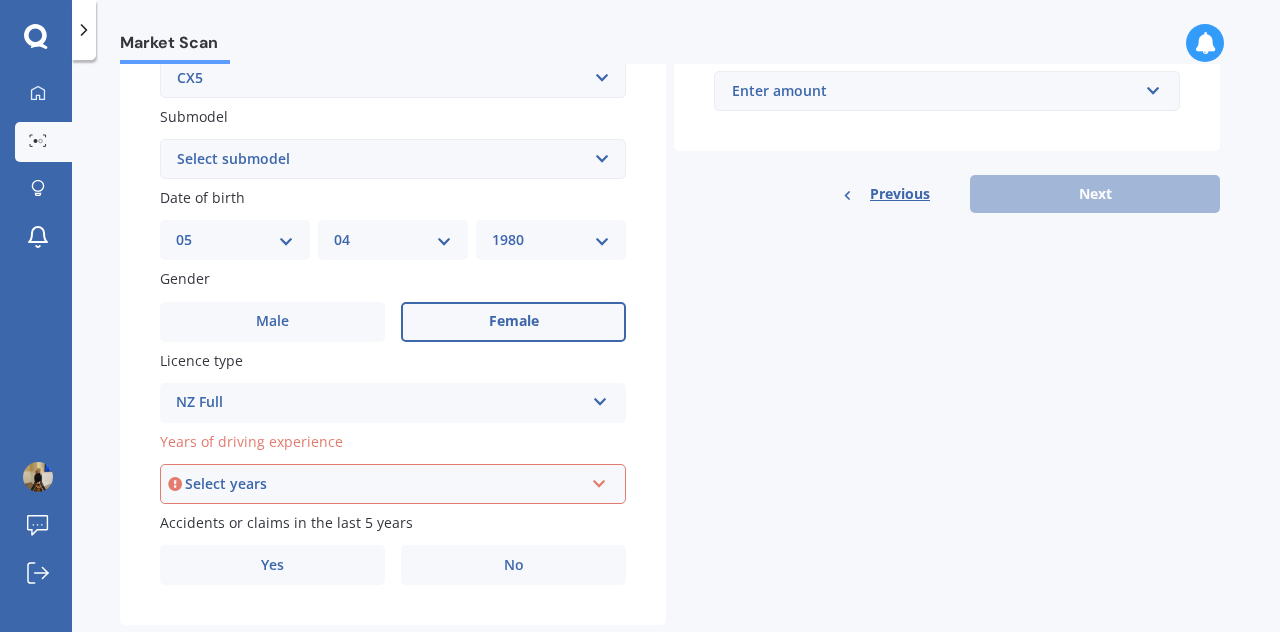 scroll, scrollTop: 548, scrollLeft: 0, axis: vertical 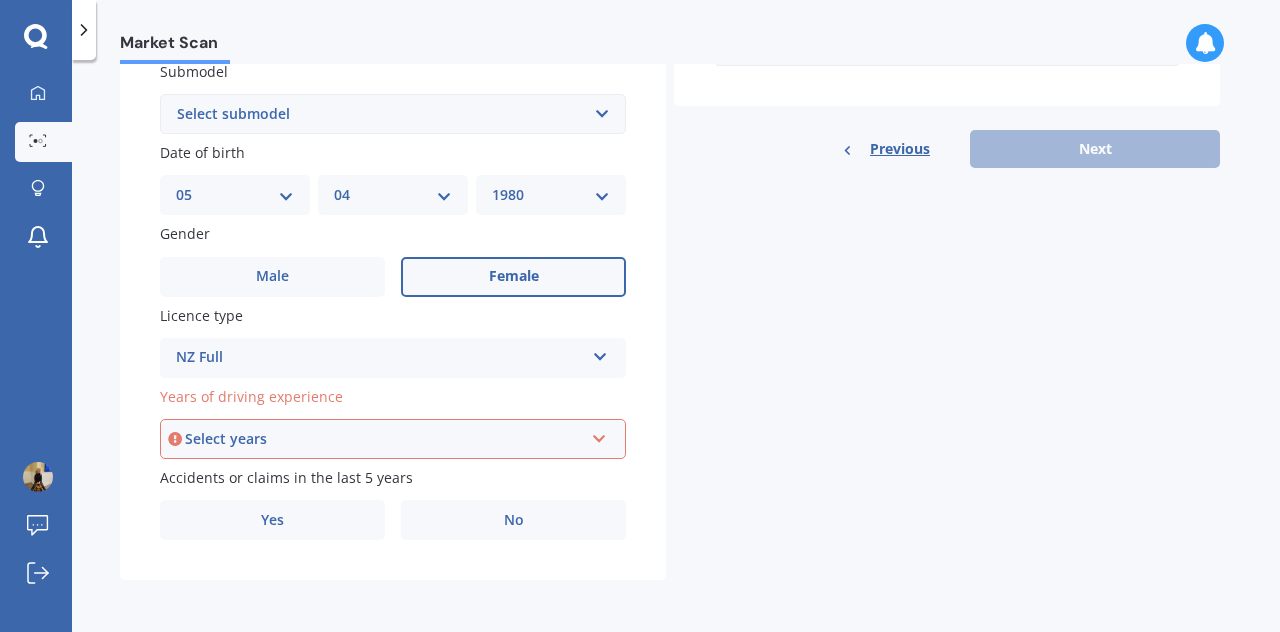 click on "Select years" at bounding box center [384, 439] 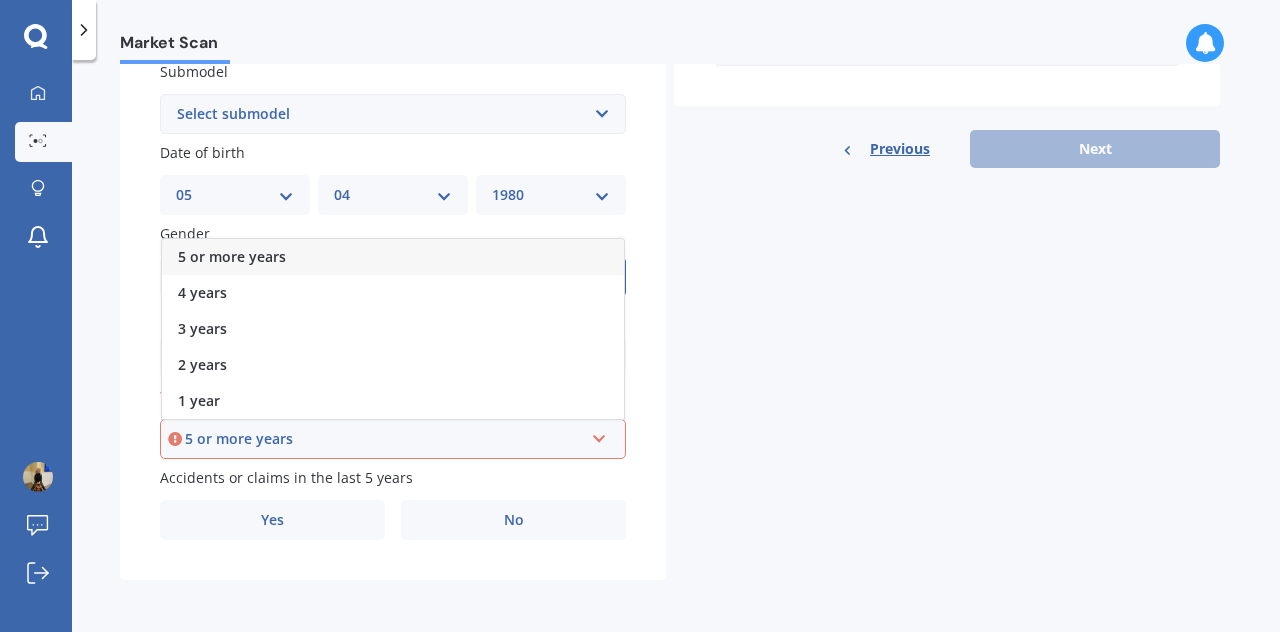 click on "5 or more years" at bounding box center [393, 257] 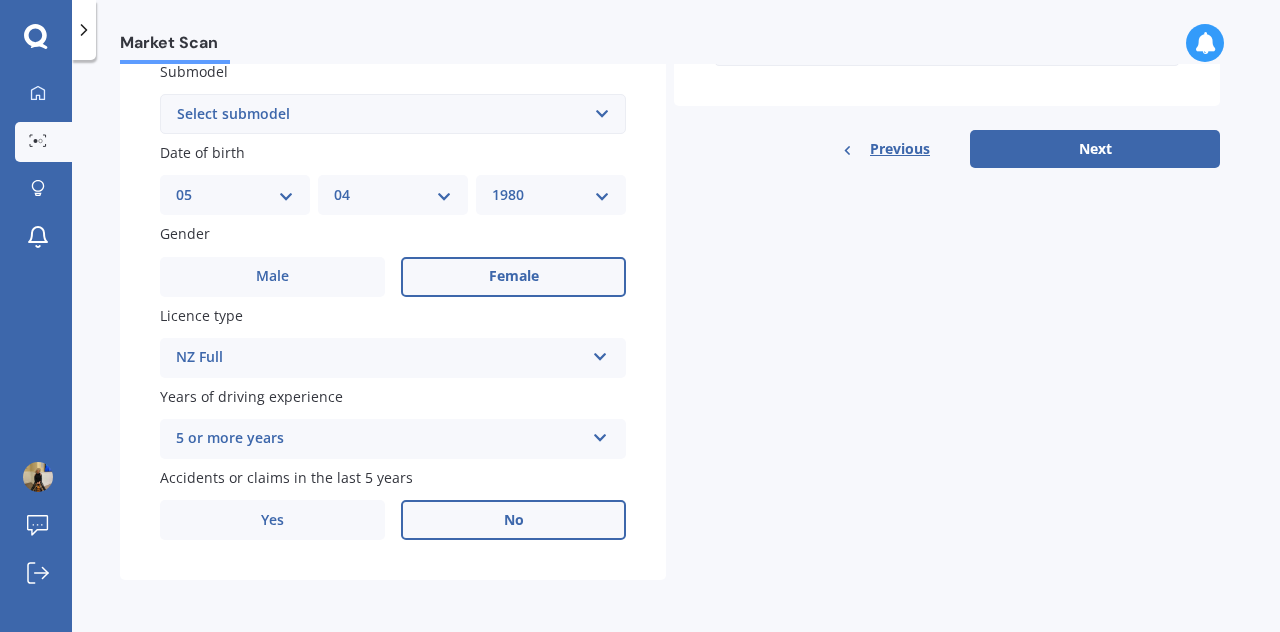 click on "No" at bounding box center (513, 520) 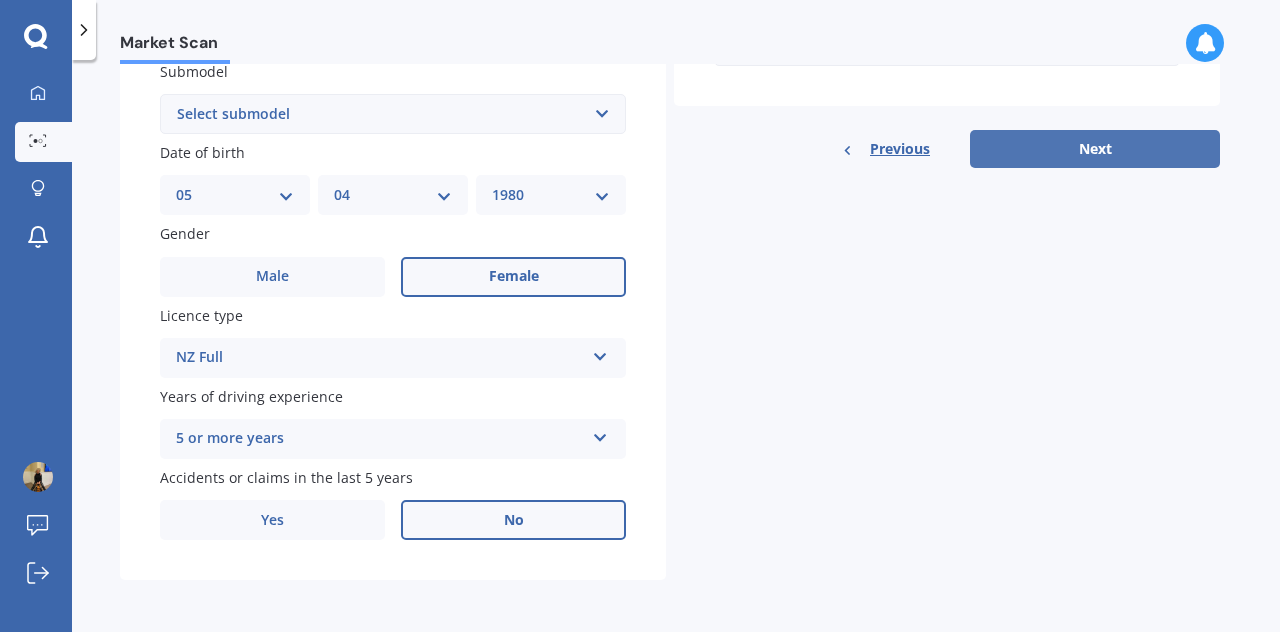 click on "Next" at bounding box center (1095, 149) 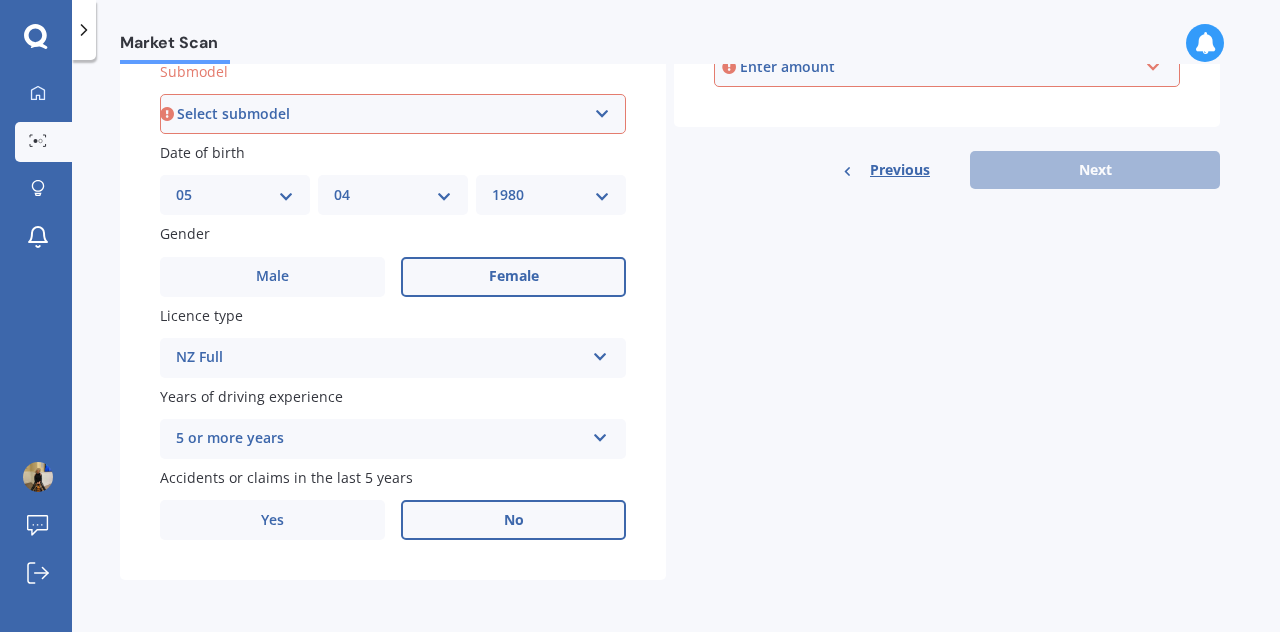scroll, scrollTop: 160, scrollLeft: 0, axis: vertical 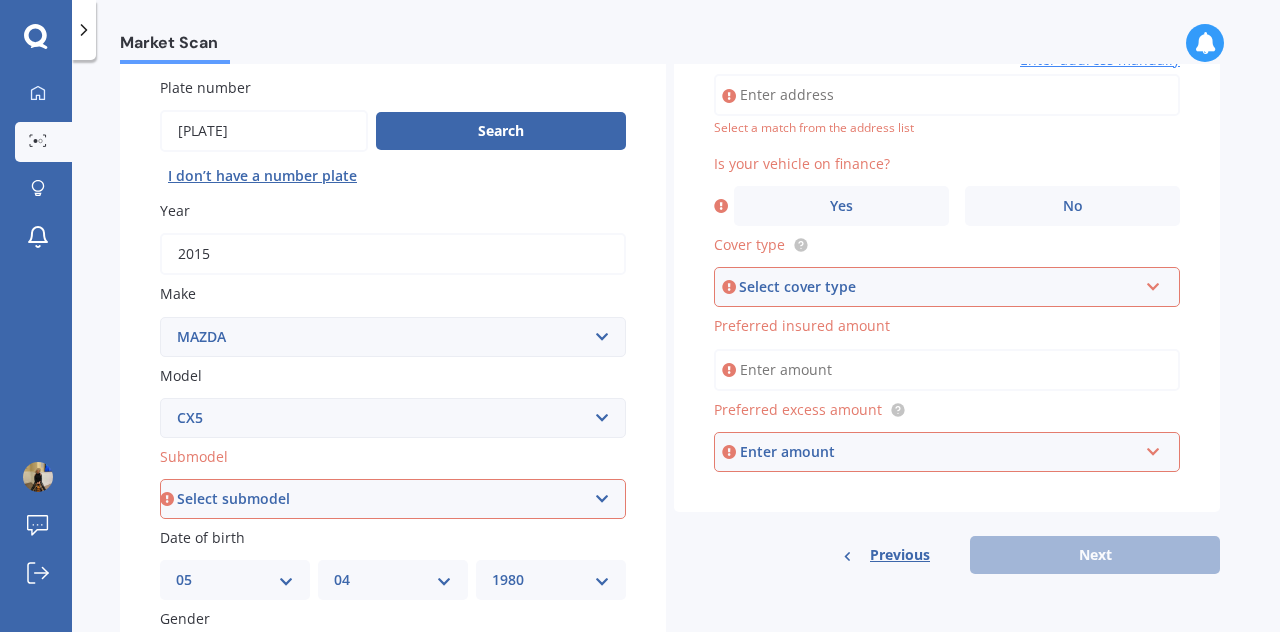 click on "Vehicle is parked at" at bounding box center (947, 95) 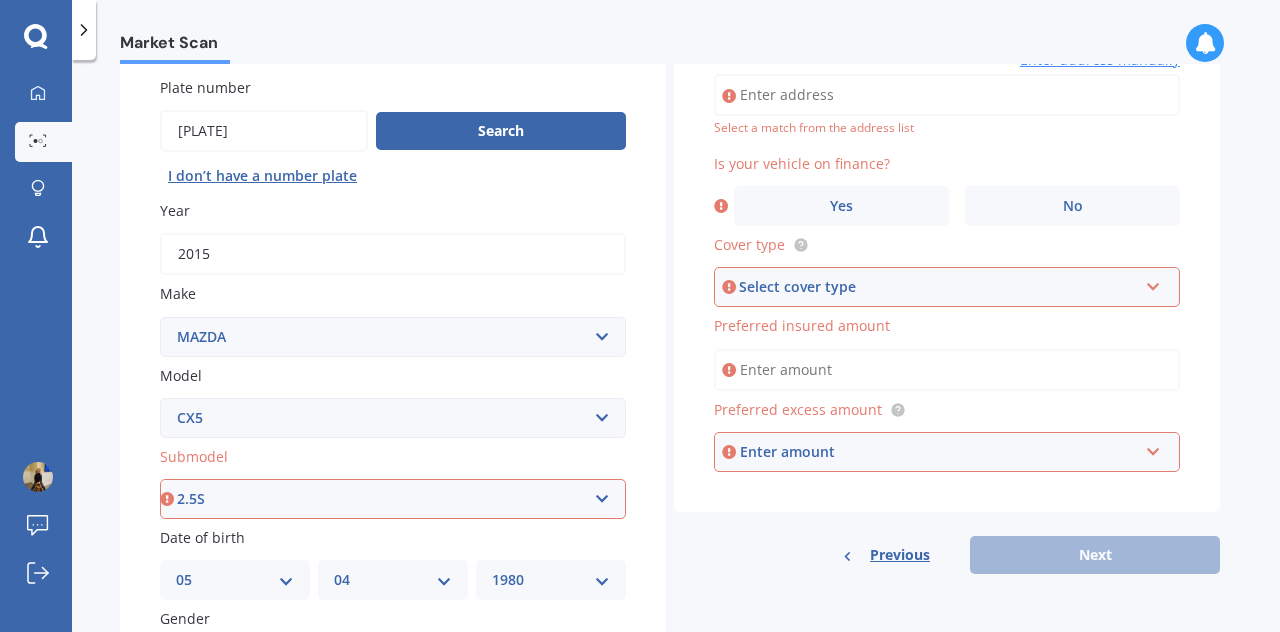 click on "Select submodel 2.2 Diesel 2WD XD 2.5S 4WD Diesel Limited 4WD GSX 2.2 Diesel Station Wagon AWD Diesel GSX AWD GSX AWD Limited FWD GLX FWD GSX Station Wagon (diesel) Station Wagon (petrol) Station Wagon 2.5L Station Wagon 4WD Station Wagon diesel 4WD non turbo Station Wagon diesel turbo 4WD Stationwagon Stationwagon Diesel Turbo" at bounding box center [393, 499] 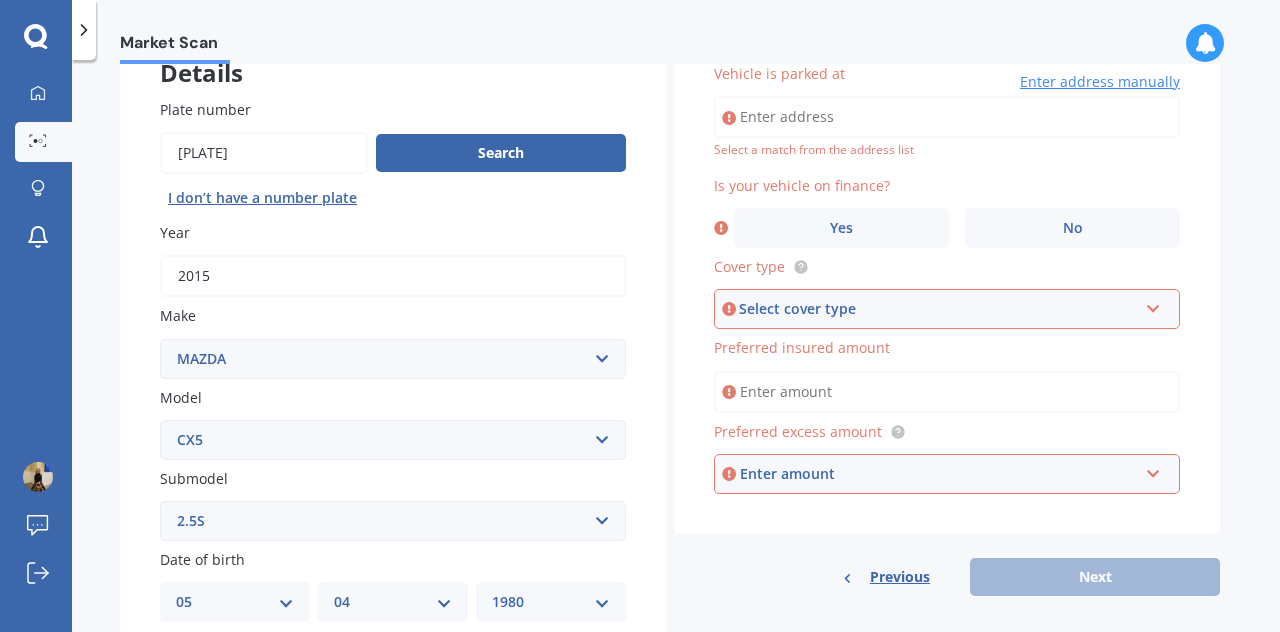 scroll, scrollTop: 136, scrollLeft: 0, axis: vertical 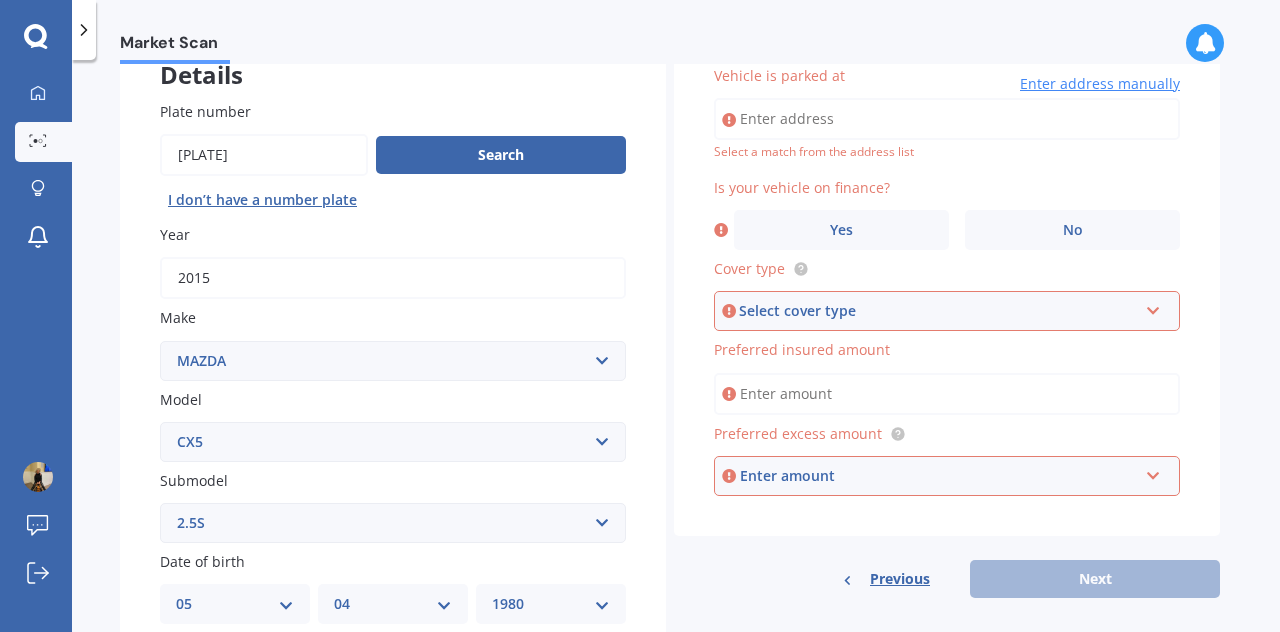 click on "Vehicle is parked at" at bounding box center (947, 119) 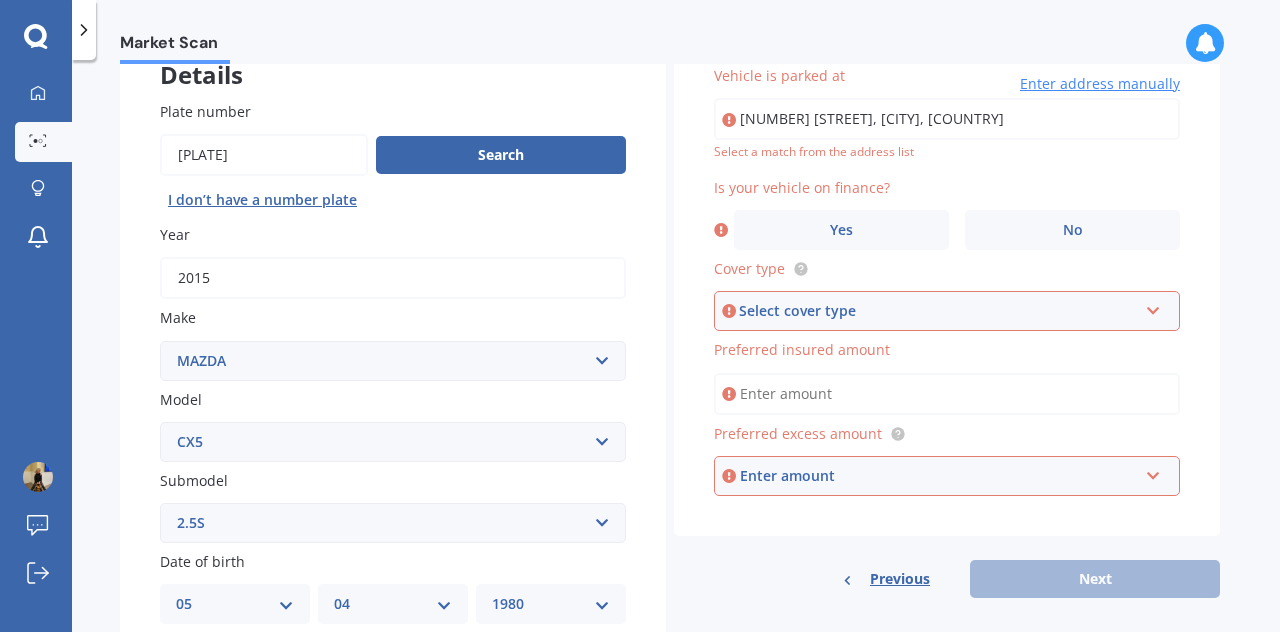 type on "[NUMBER] [STREET], [CITY] [POSTAL_CODE]" 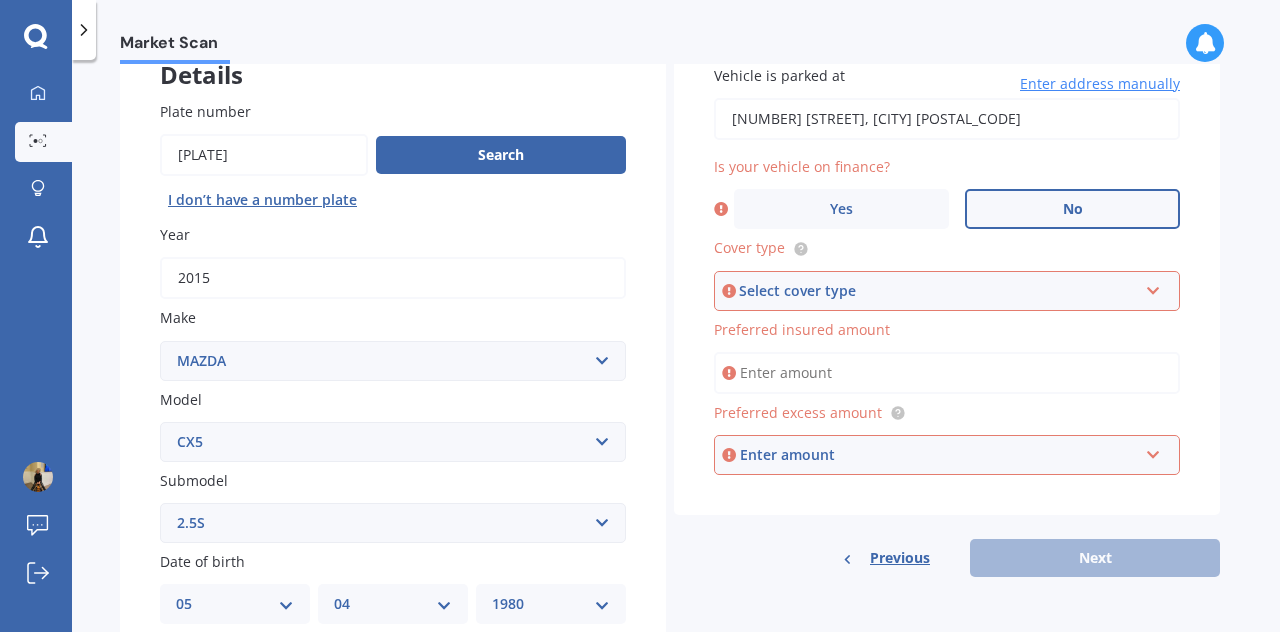 click on "No" at bounding box center [1072, 209] 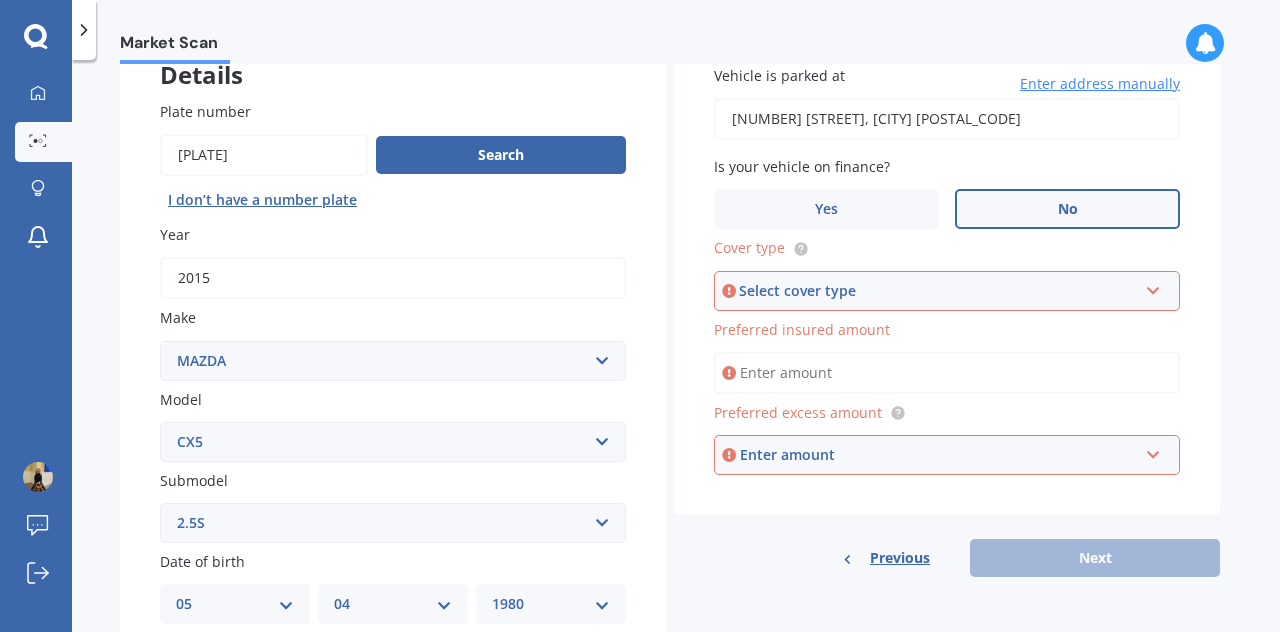 click on "Select cover type" at bounding box center [938, 291] 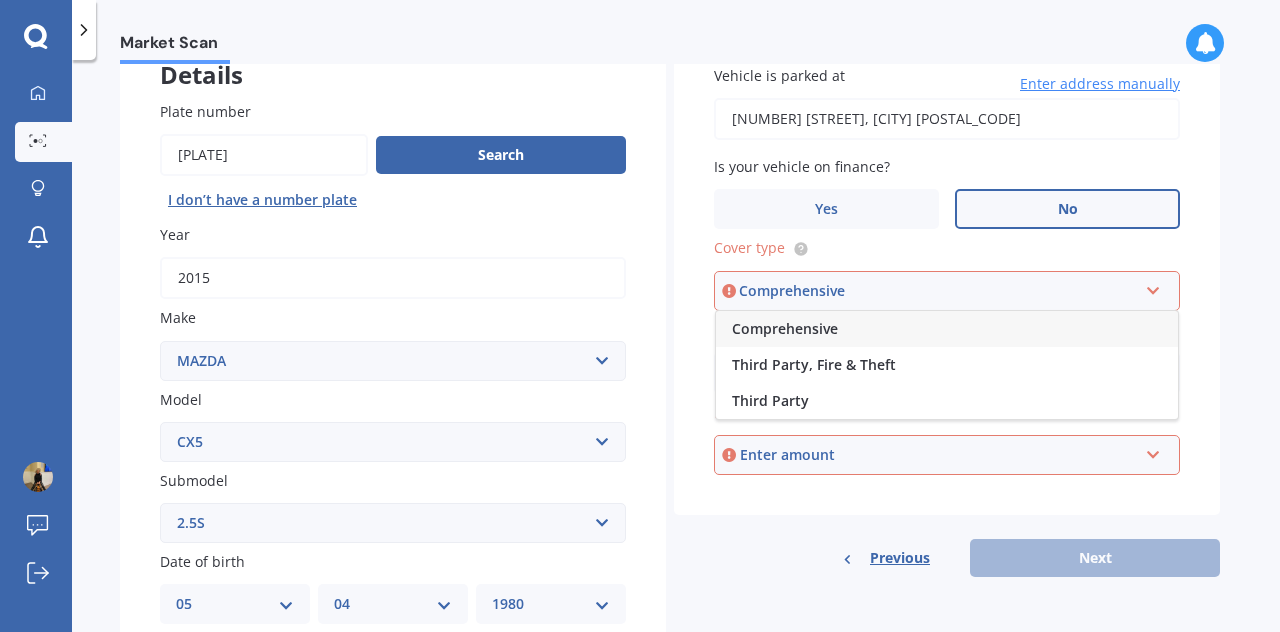click on "Comprehensive" at bounding box center [947, 329] 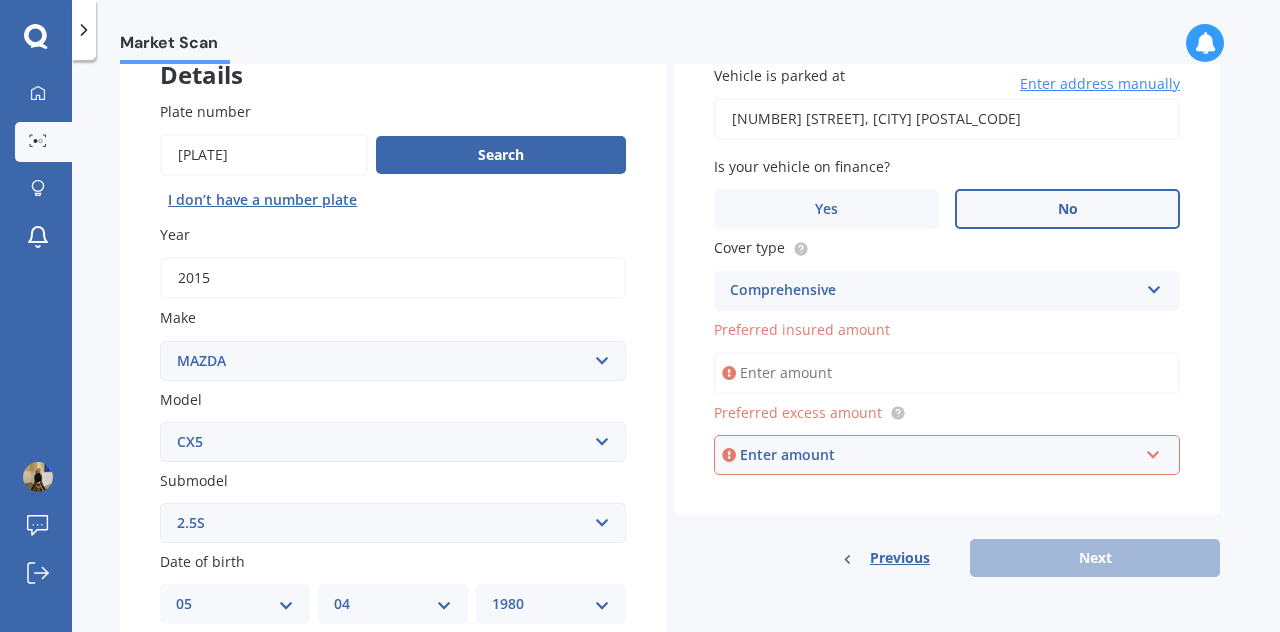 click on "Preferred insured amount" at bounding box center (947, 373) 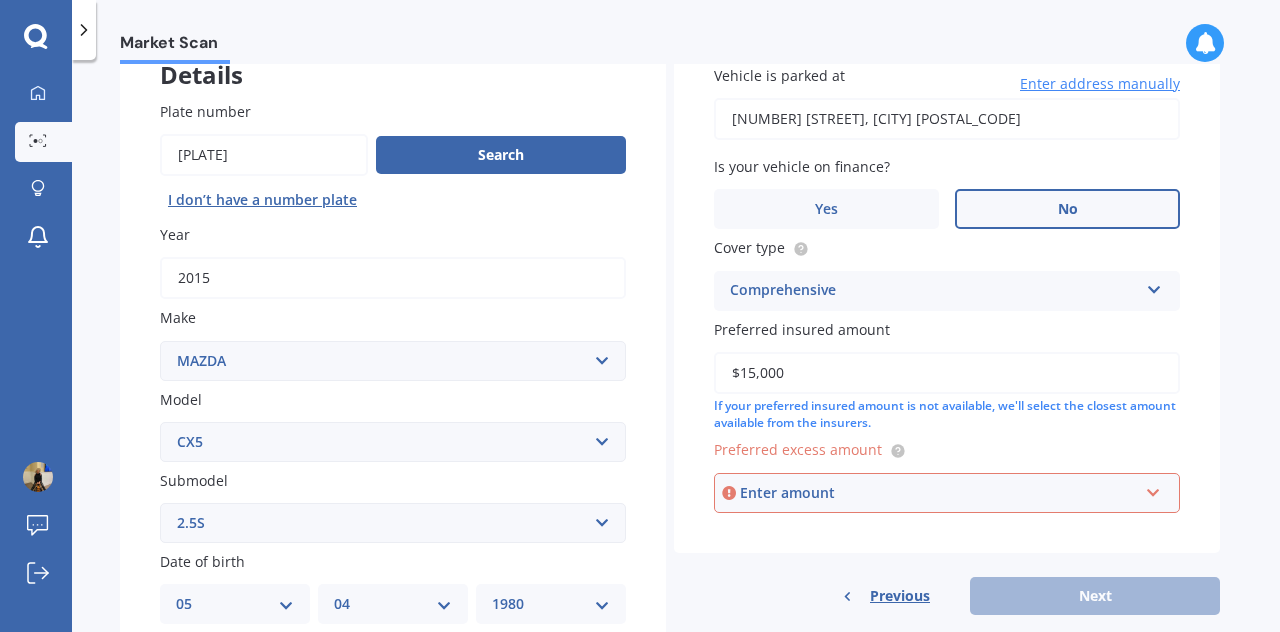 type on "$15,000" 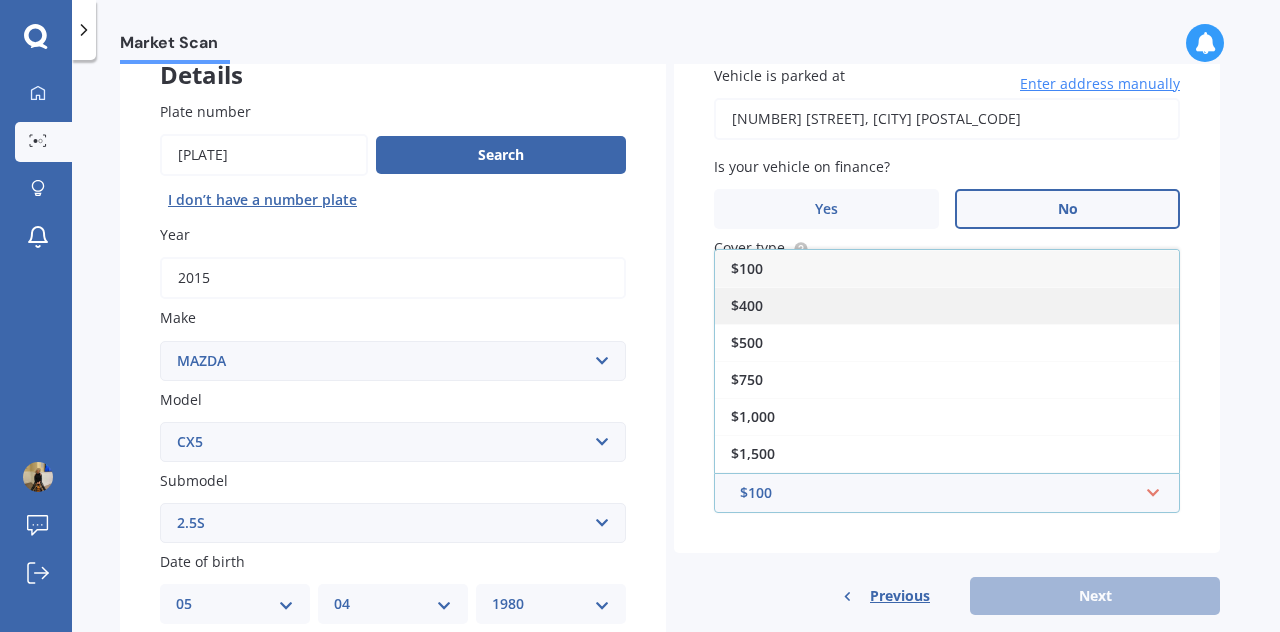 click on "$400" at bounding box center [947, 305] 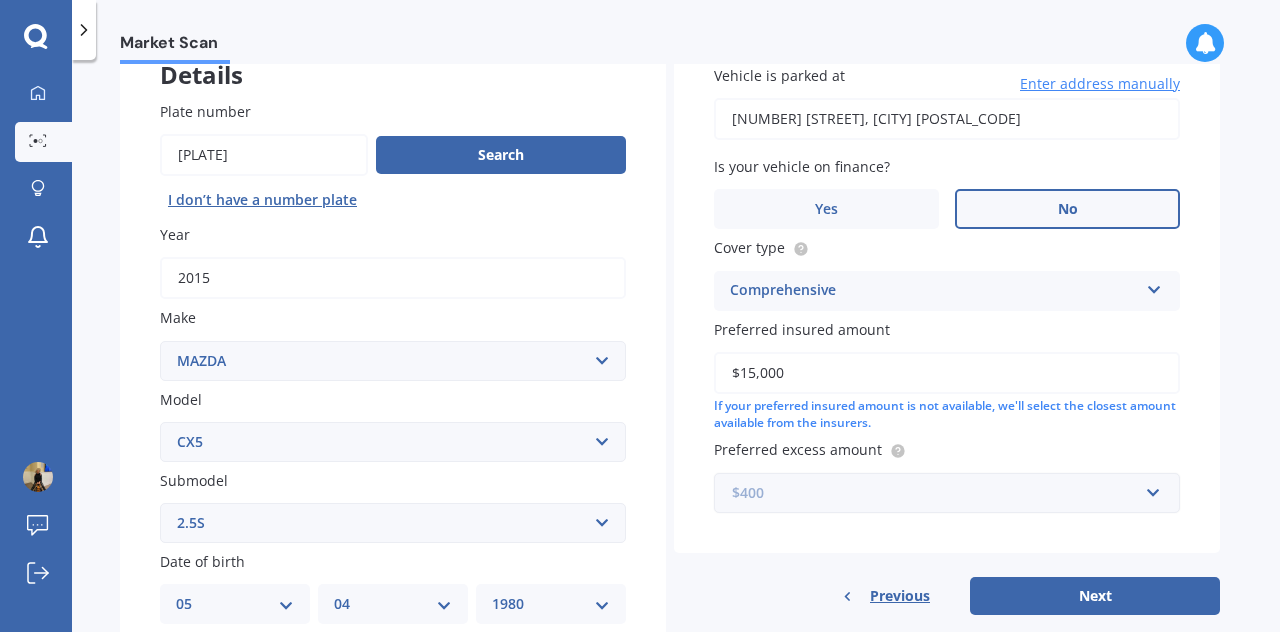 click at bounding box center [940, 493] 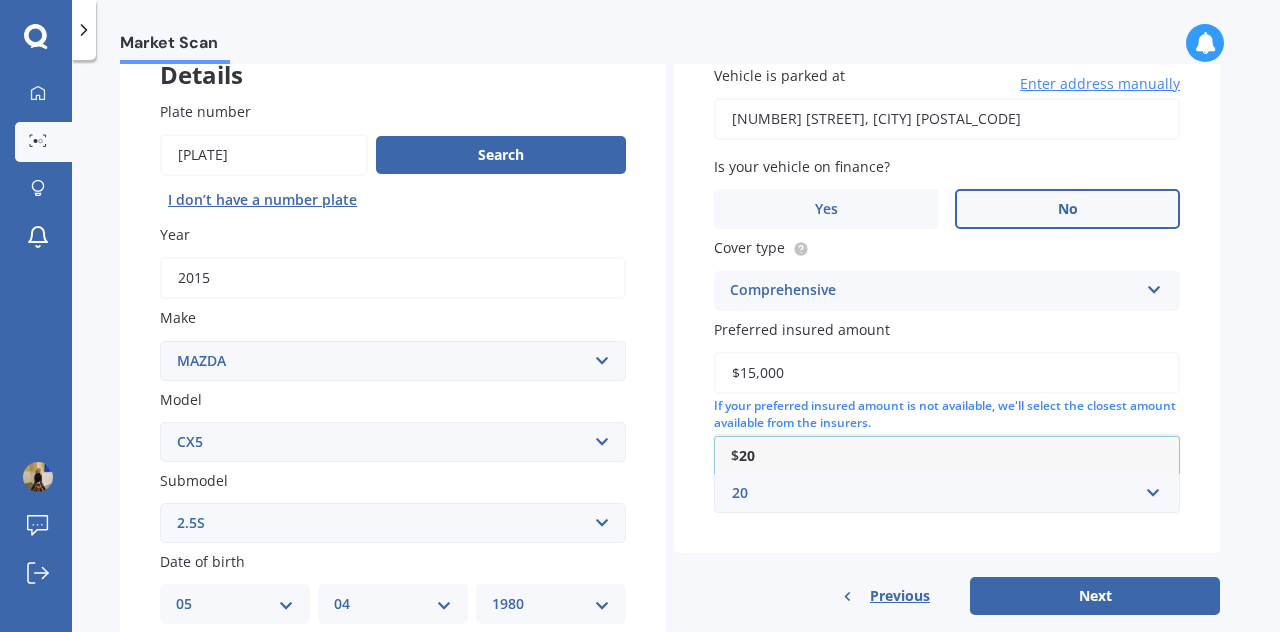type on "200" 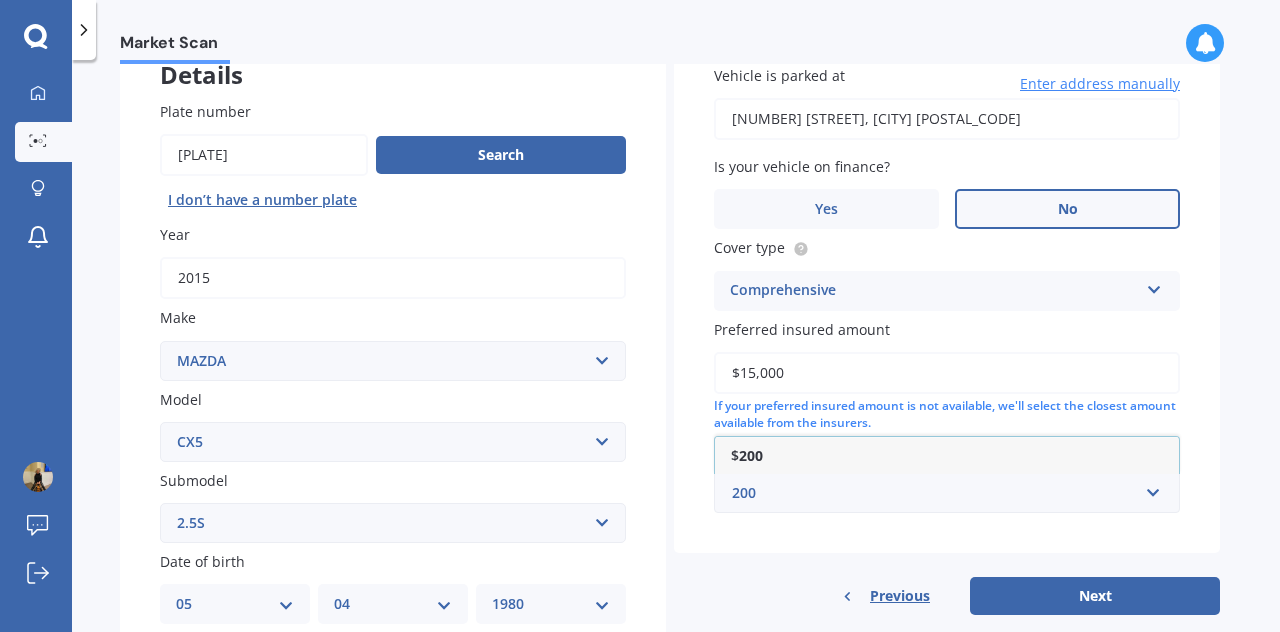 type 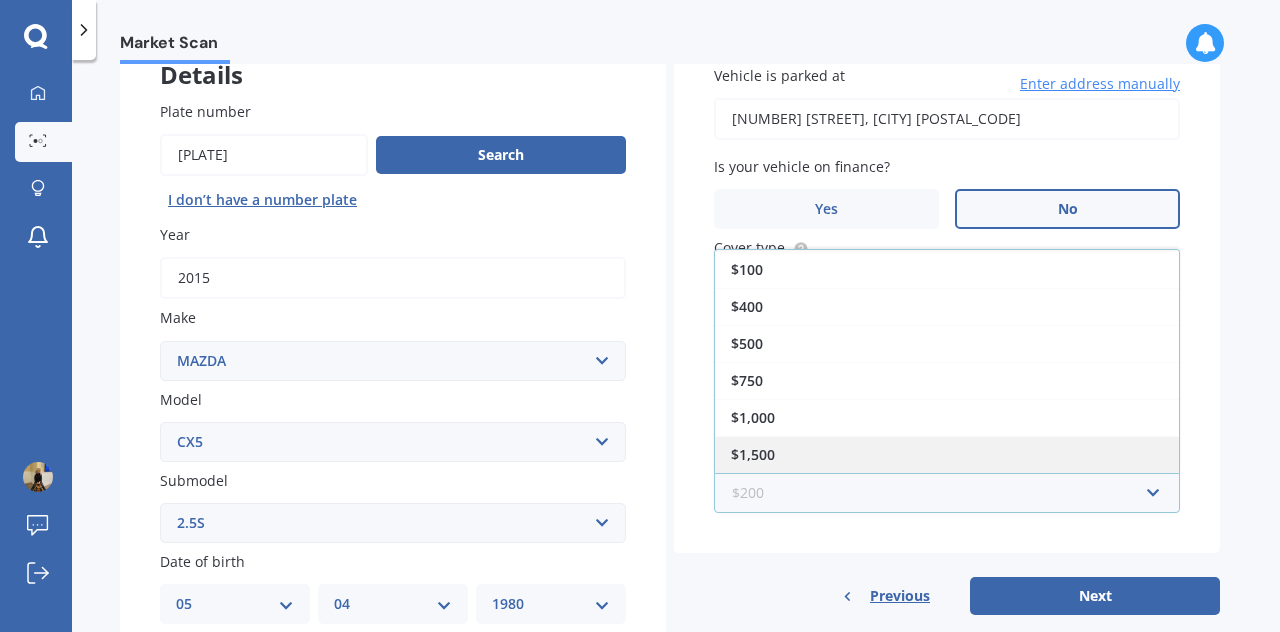 scroll, scrollTop: 69, scrollLeft: 0, axis: vertical 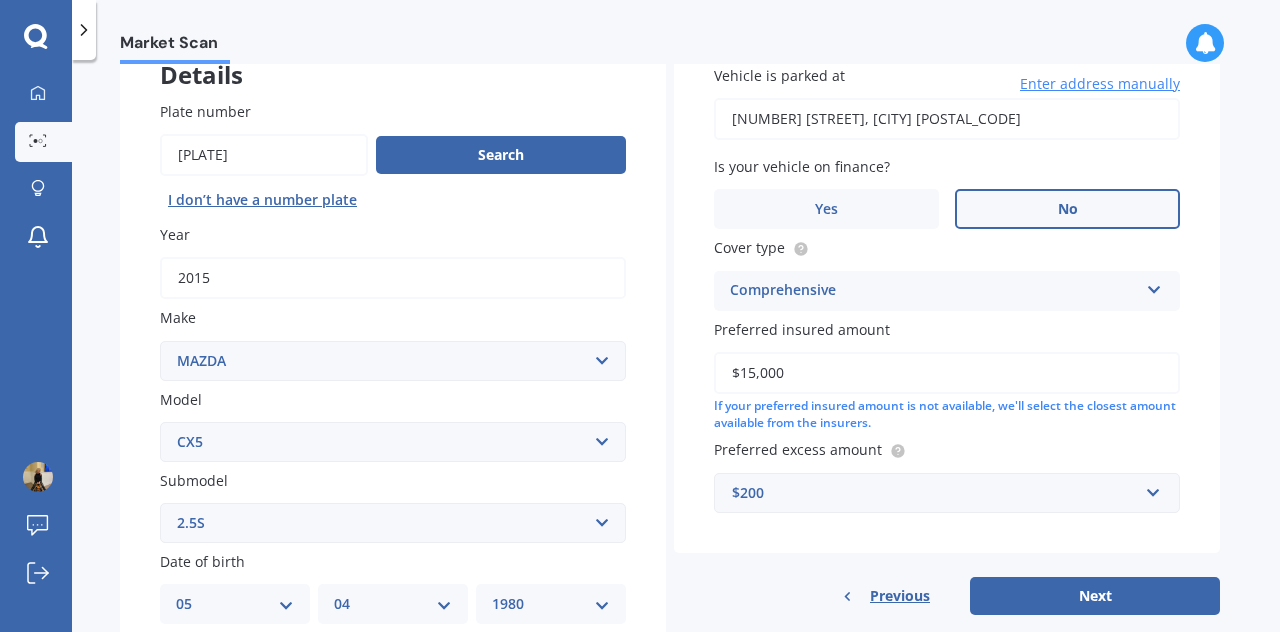 click on "Market Scan Vehicle Market Scan 70 % We just need a few more details to provide an accurate quote Details Plate number Search I don’t have a number plate Year 2015 Make Select make AC ALFA ROMEO ASTON MARTIN AUDI AUSTIN BEDFORD Bentley BMW BYD CADILLAC CAN-AM CHERY CHEVROLET CHRYSLER Citroen CRUISEAIR CUPRA DAEWOO DAIHATSU DAIMLER DAMON DIAHATSU DODGE EXOCET FACTORY FIVE FERRARI FIAT Fiord FLEETWOOD FORD FOTON FRASER GEELY GENESIS GEORGIE BOY GMC GREAT WALL GWM HAVAL HILLMAN HINO HOLDEN HOLIDAY RAMBLER HONDA HUMMER HYUNDAI INFINITI ISUZU IVECO JAC JAECOO JAGUAR JEEP KGM KIA LADA LAMBORGHINI LANCIA LANDROVER LDV LEAPMOTOR LEXUS LINCOLN LOTUS LUNAR M.G M.G. MAHINDRA MASERATI MAZDA MCLAREN MERCEDES AMG Mercedes Benz MERCEDES-AMG MERCURY MINI Mitsubishi MORGAN MORRIS NEWMAR Nissan OMODA OPEL OXFORD PEUGEOT Plymouth Polestar PONTIAC PORSCHE PROTON RAM Range Rover Rayne RENAULT ROLLS ROYCE ROVER SAAB SATURN SEAT SHELBY SKODA SMART SSANGYONG SUBARU SUZUKI TATA TESLA TIFFIN Toyota TRIUMPH TVR Vauxhall VOLKSWAGEN ZX" at bounding box center (676, 350) 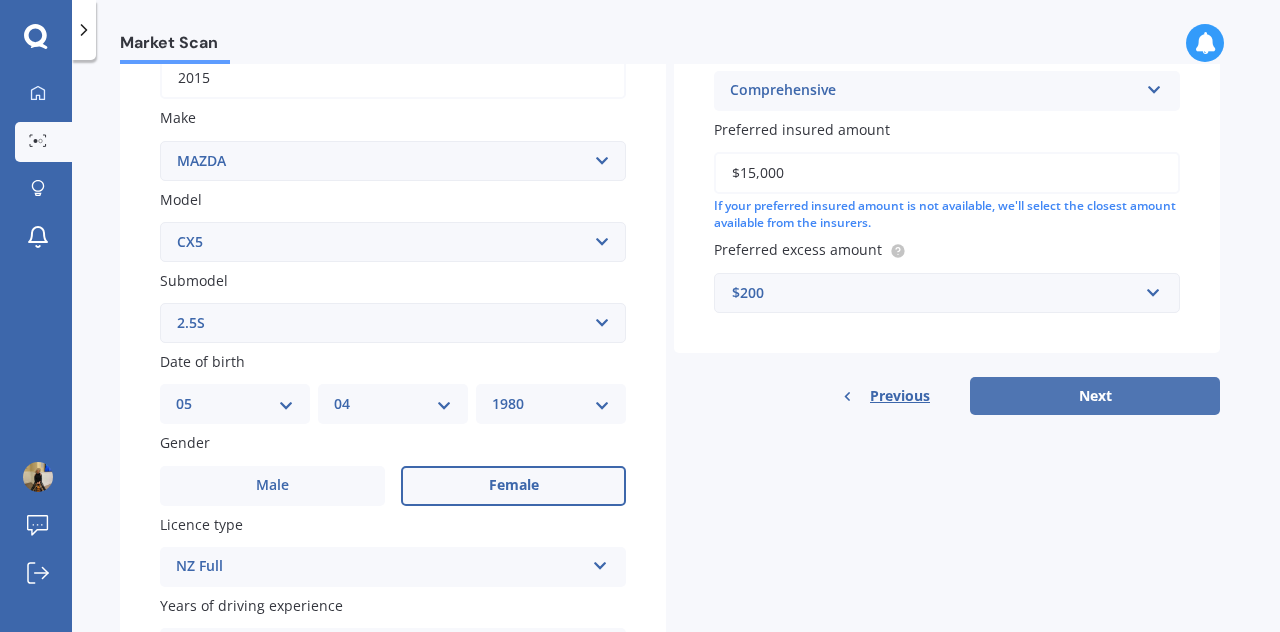 click on "Next" at bounding box center [1095, 396] 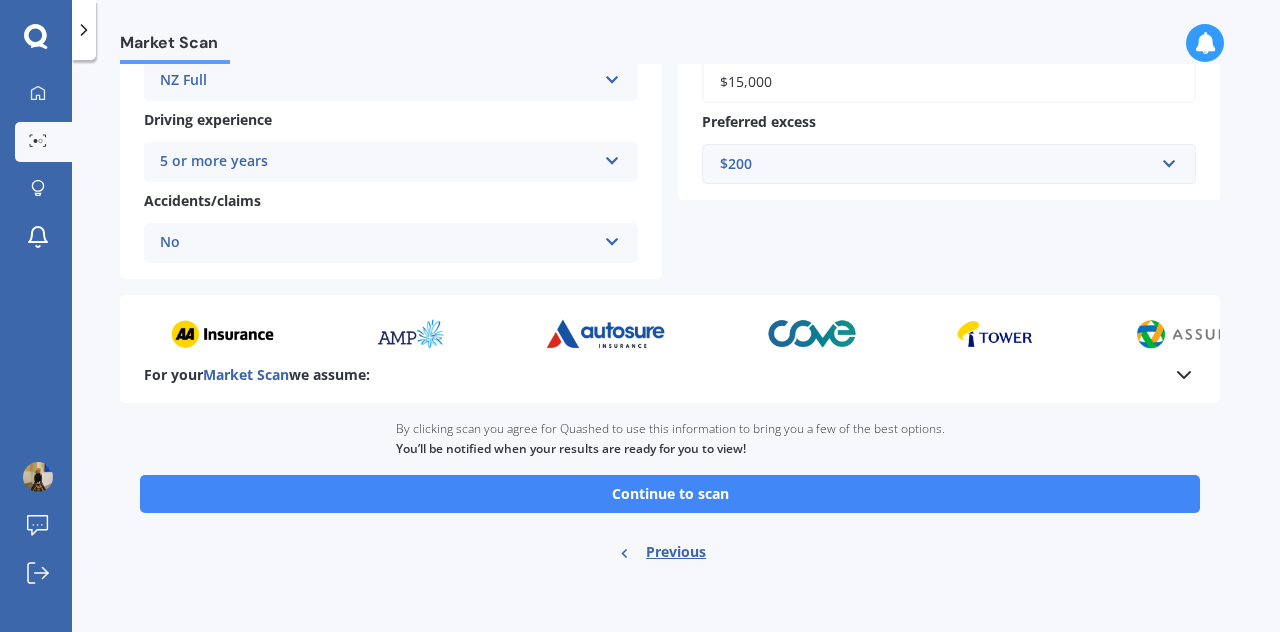 scroll, scrollTop: 400, scrollLeft: 0, axis: vertical 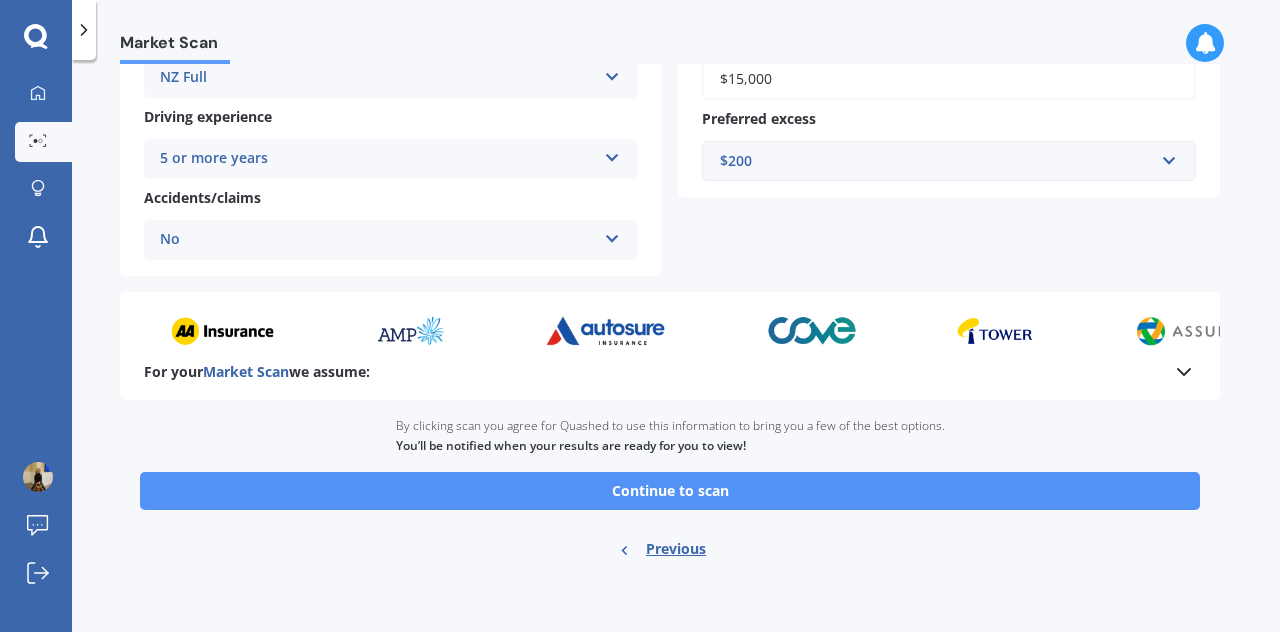 click on "Continue to scan" at bounding box center (670, 491) 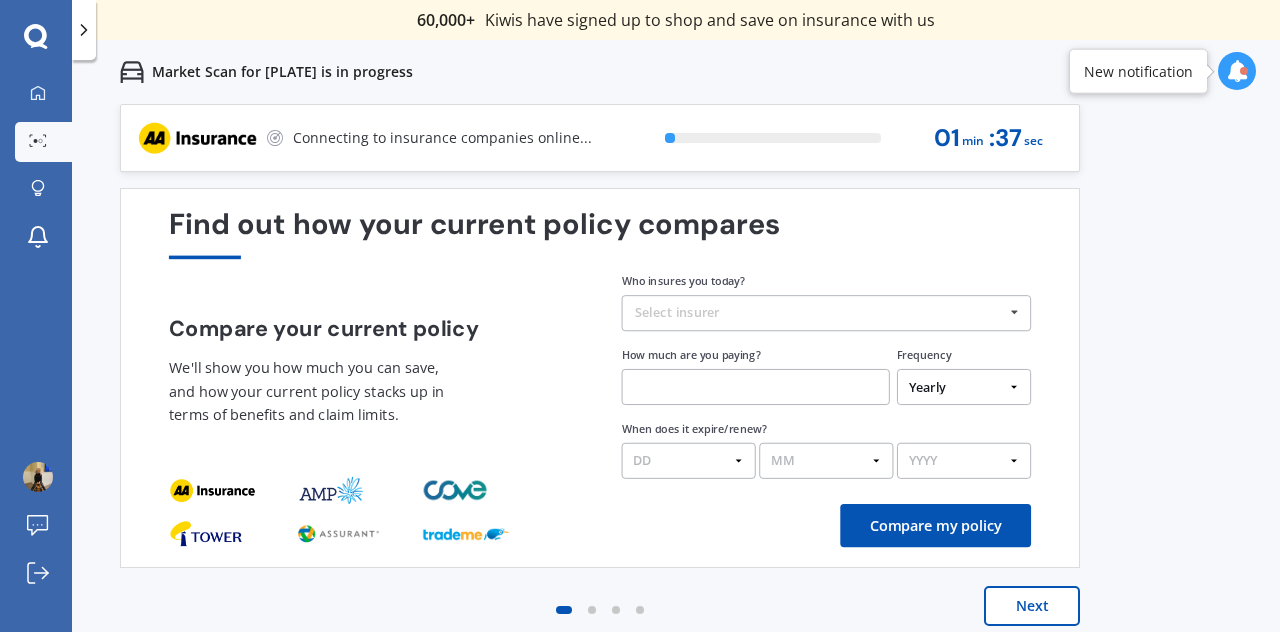 scroll, scrollTop: 0, scrollLeft: 0, axis: both 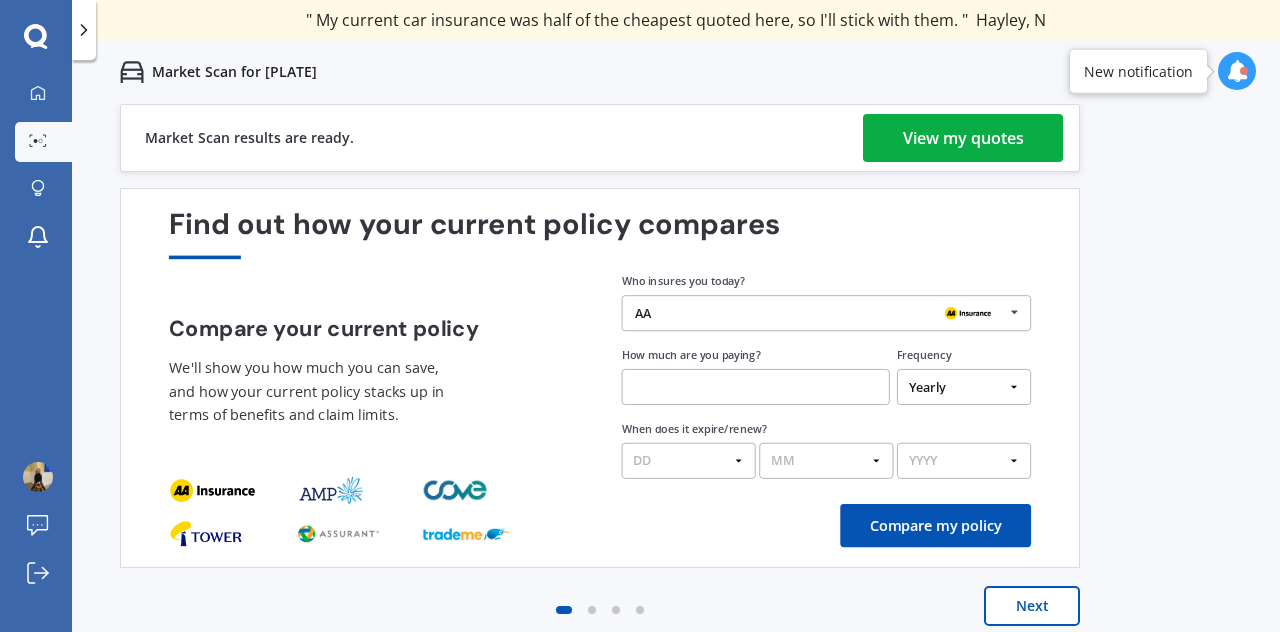 click on "View my quotes" at bounding box center (963, 138) 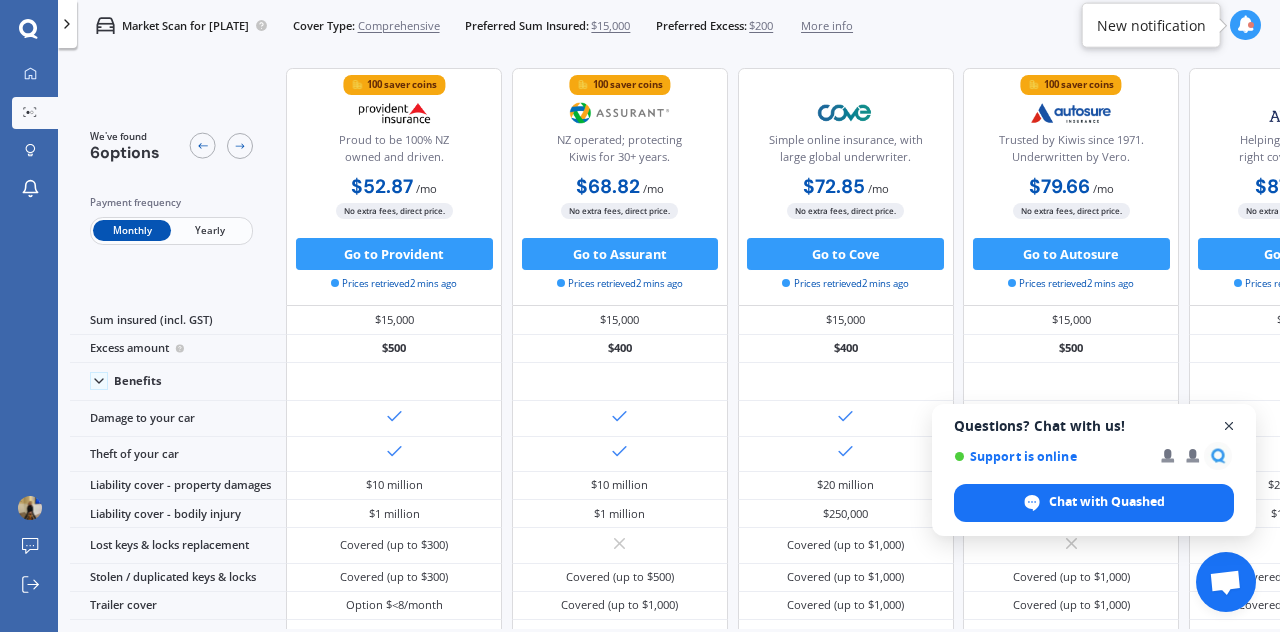click at bounding box center (1229, 426) 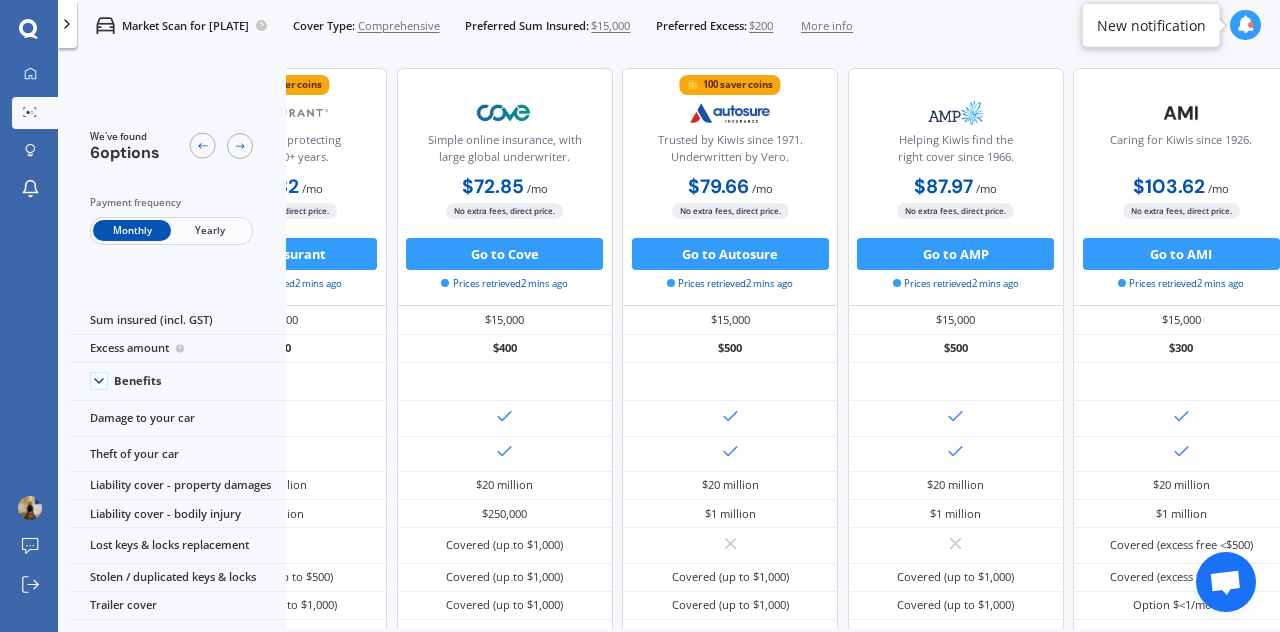 scroll, scrollTop: 0, scrollLeft: 448, axis: horizontal 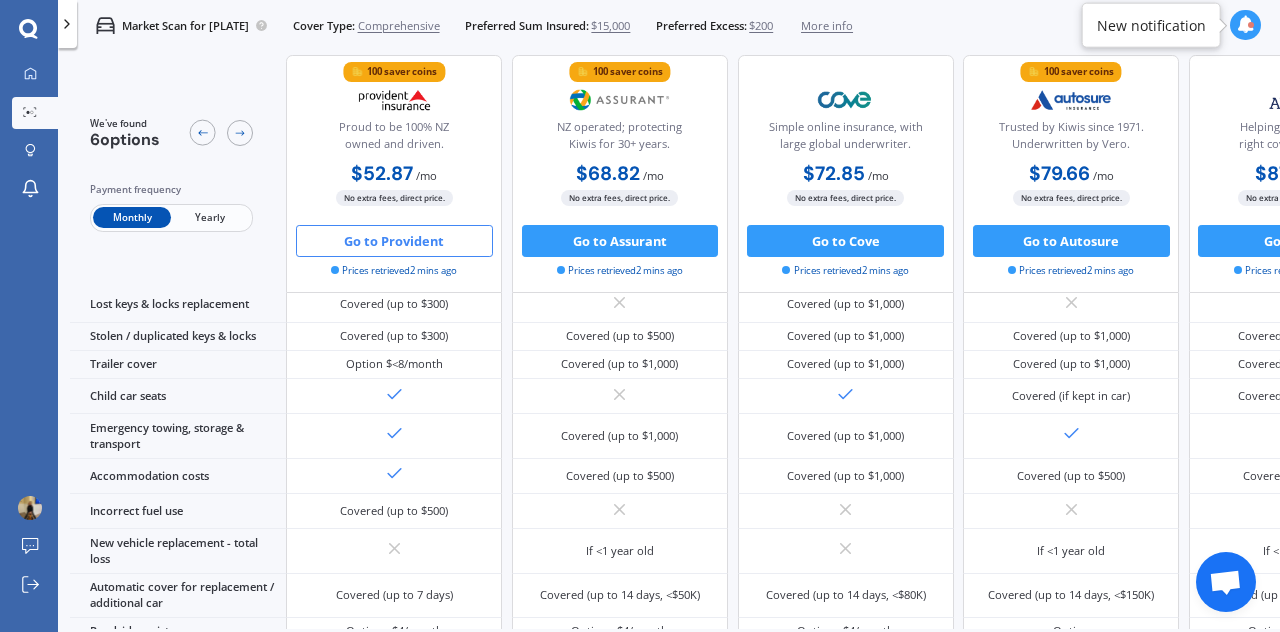 click on "Go to Provident" at bounding box center (394, 241) 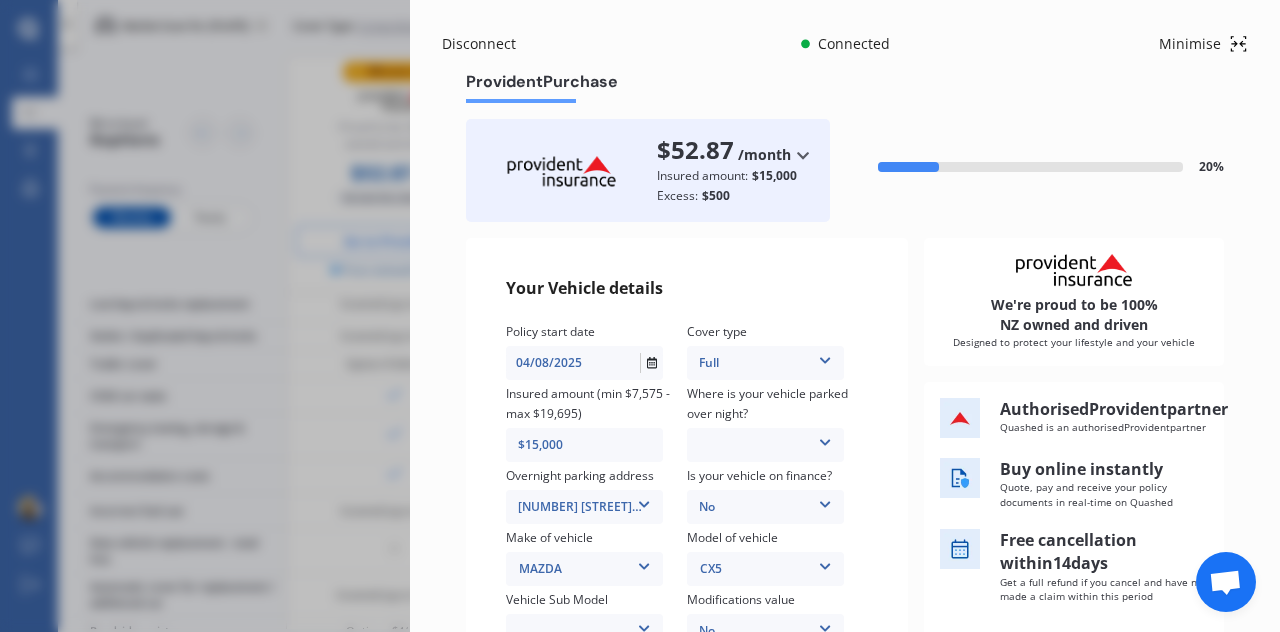 scroll, scrollTop: 100, scrollLeft: 0, axis: vertical 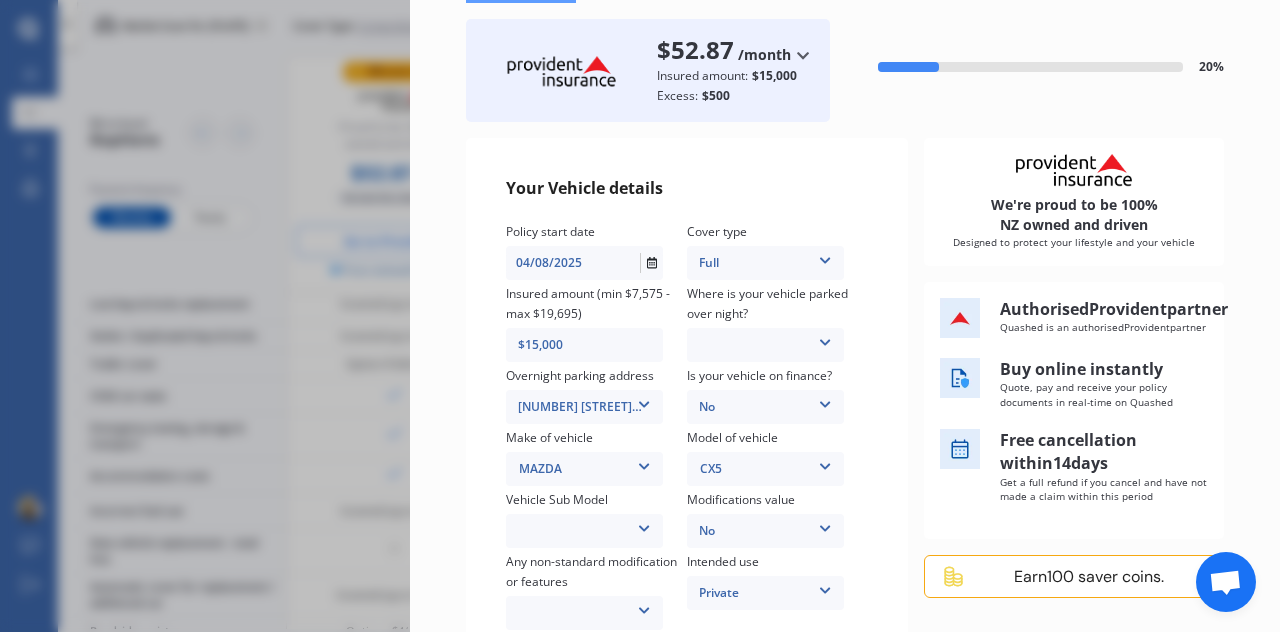 click at bounding box center [825, 339] 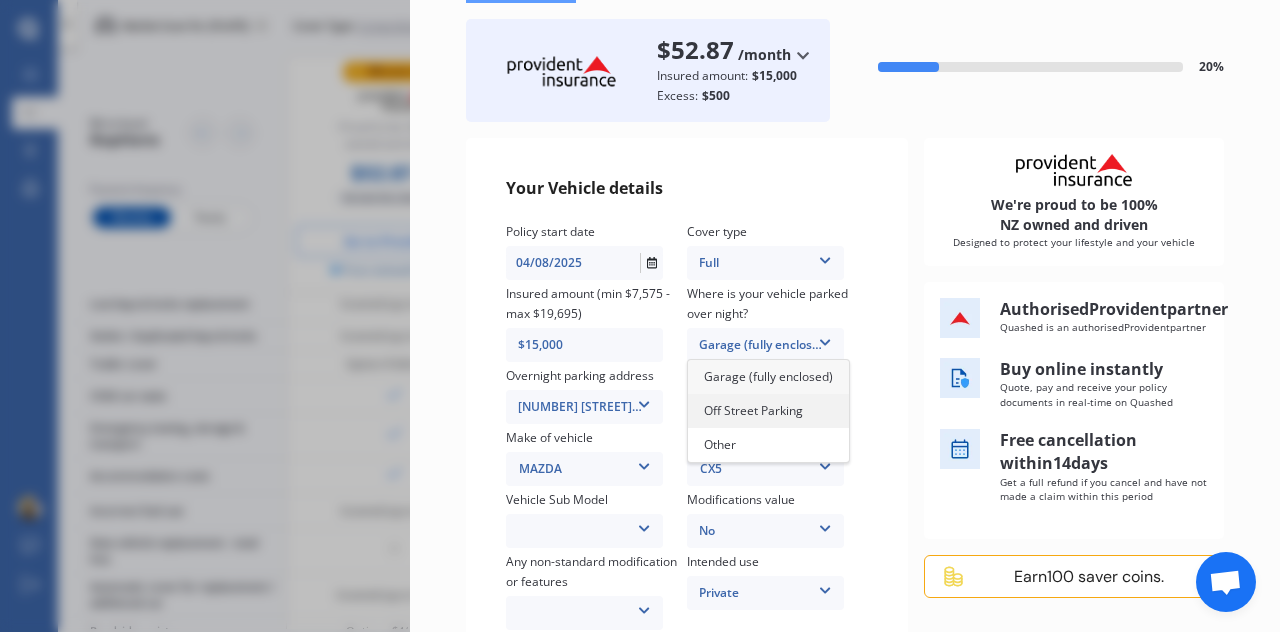 click on "Off Street Parking" at bounding box center (753, 410) 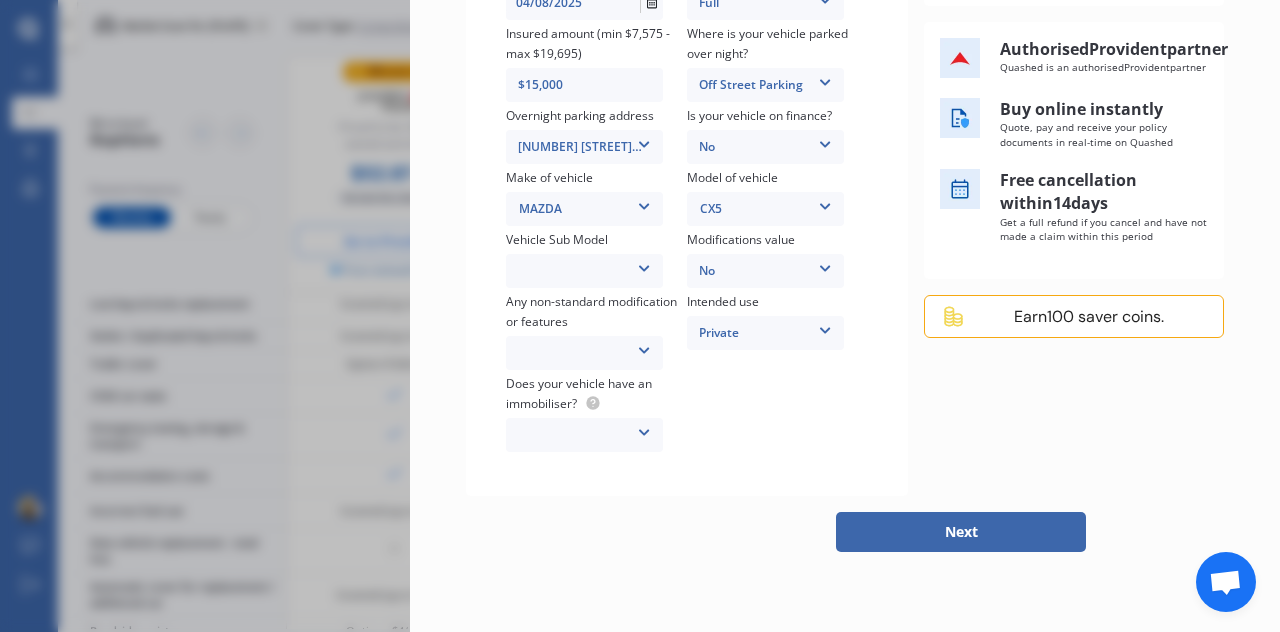scroll, scrollTop: 400, scrollLeft: 0, axis: vertical 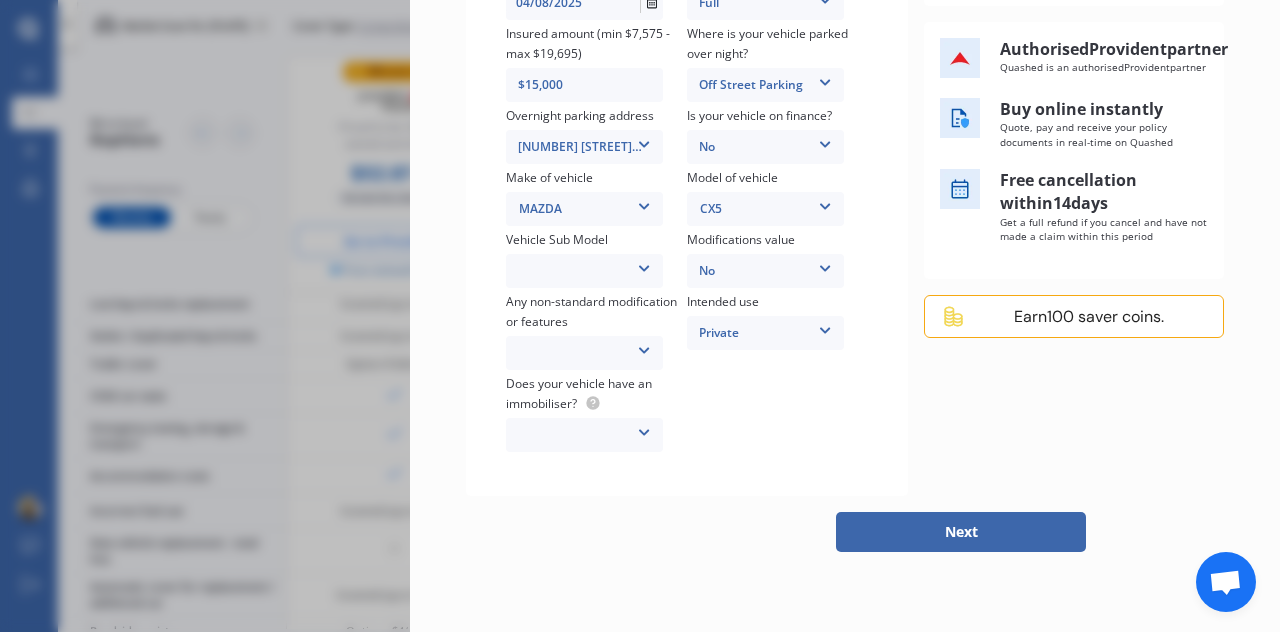 click at bounding box center [644, 347] 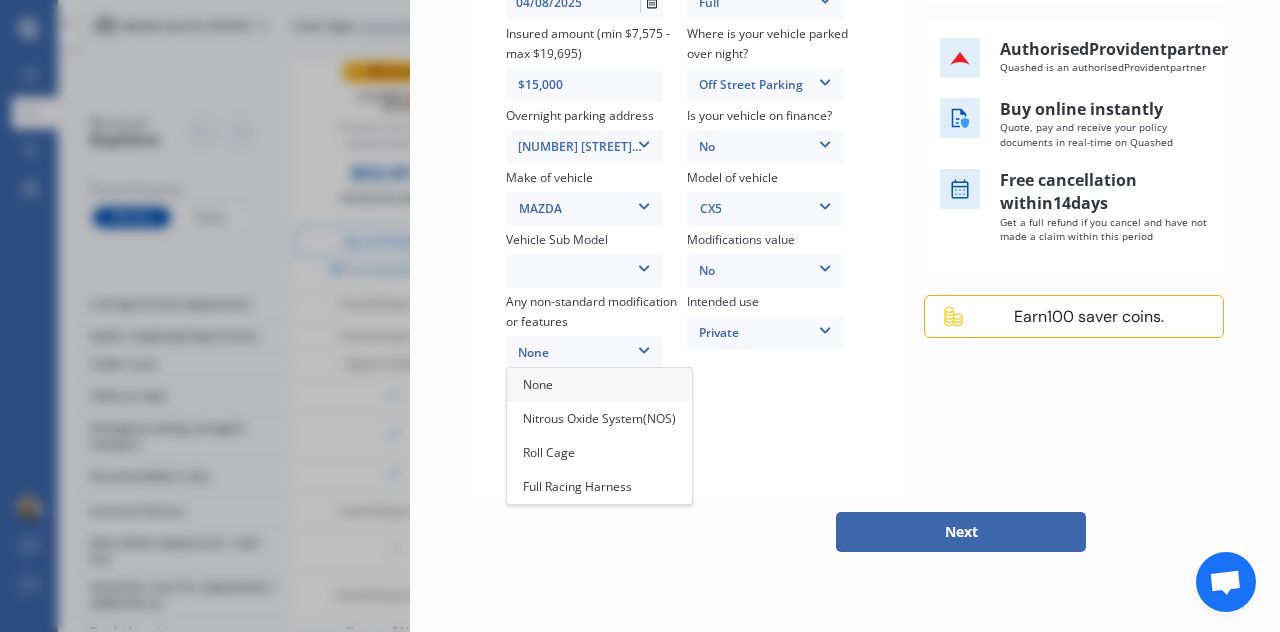 click on "None" at bounding box center (599, 385) 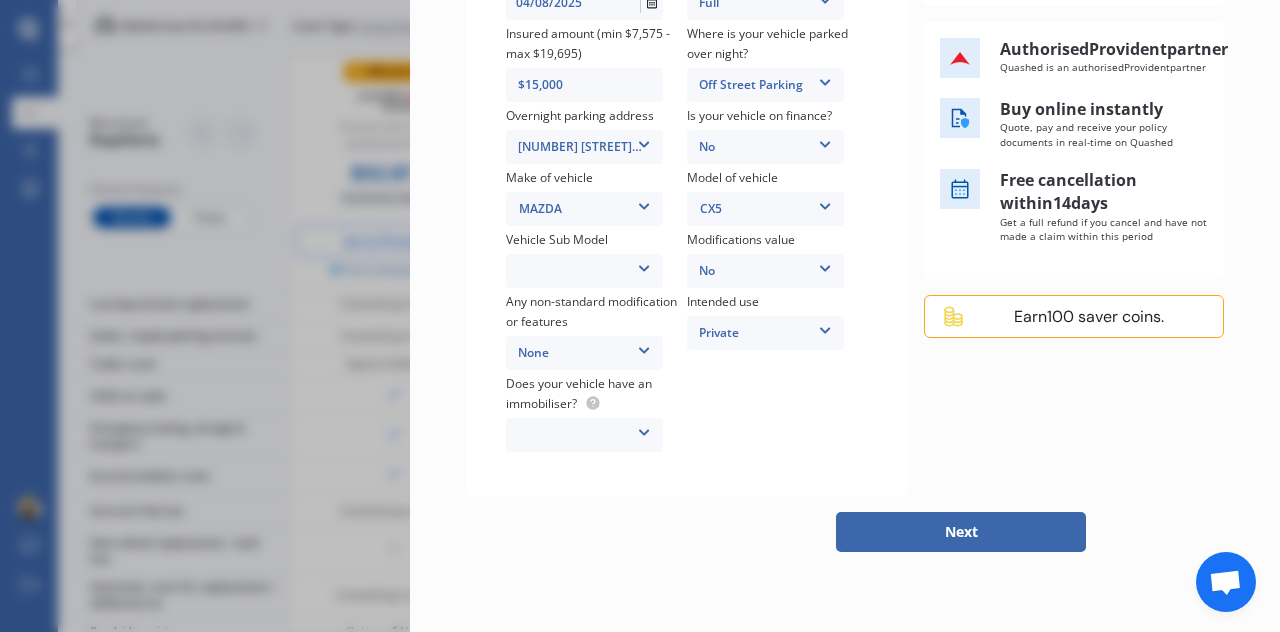 click on "Yes No" at bounding box center [584, 435] 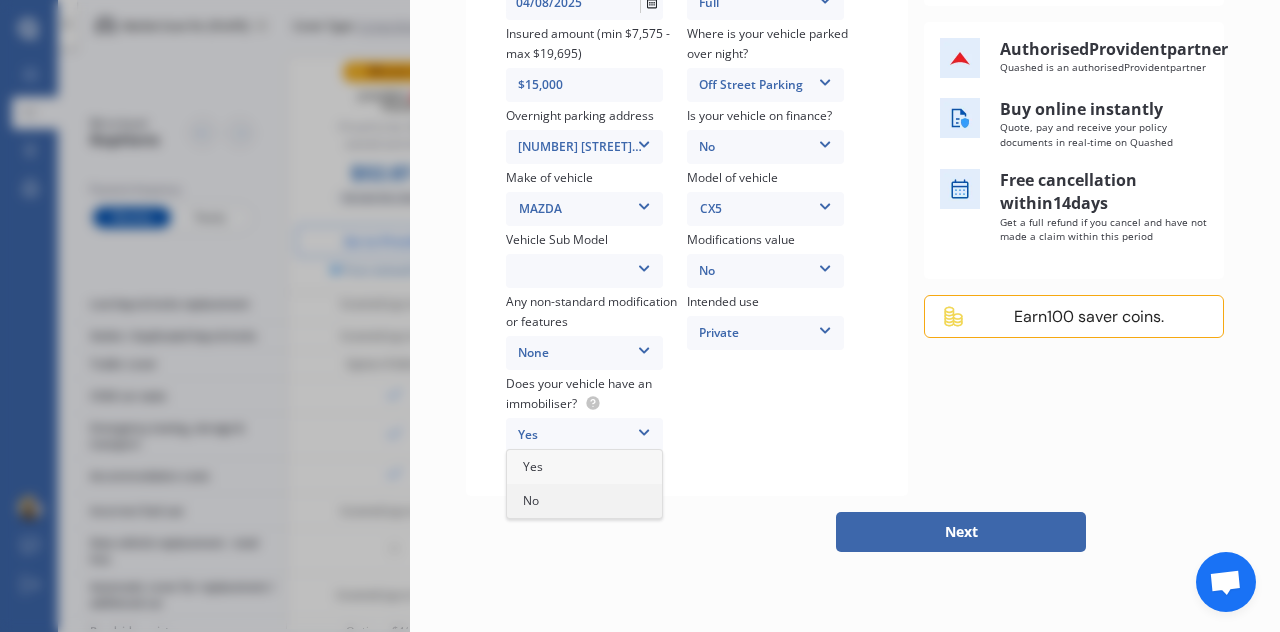 click on "No" at bounding box center (584, 501) 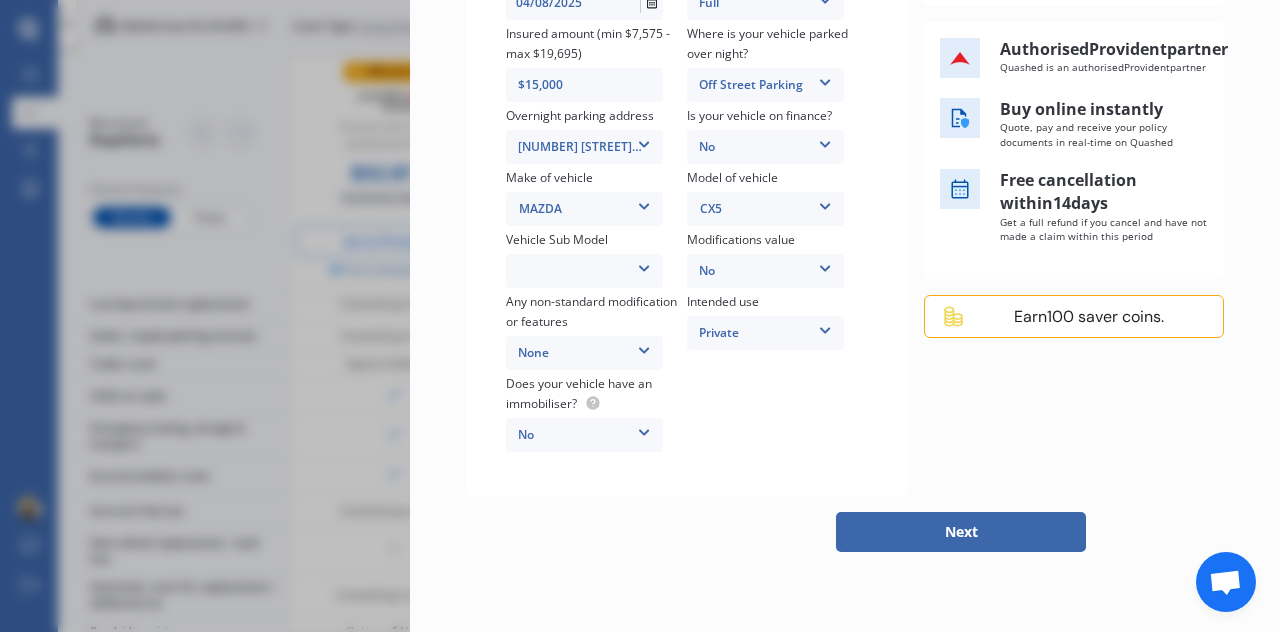 click on "Next" at bounding box center (961, 532) 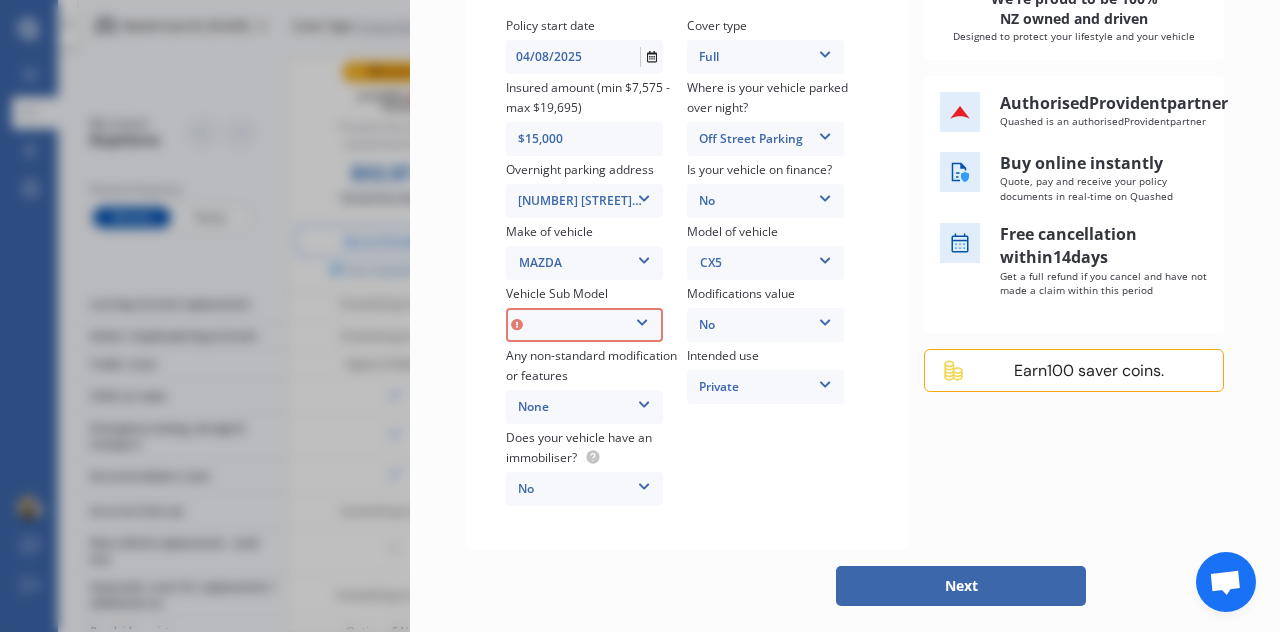 scroll, scrollTop: 305, scrollLeft: 0, axis: vertical 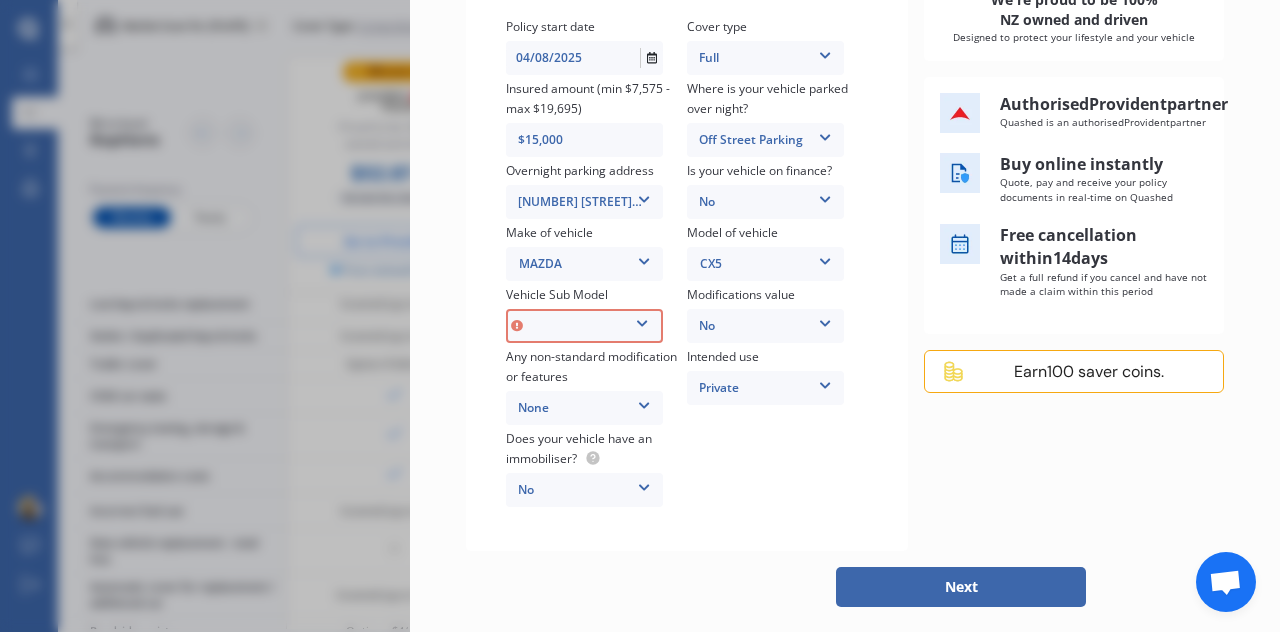 click on "CX-5 GSX. Wagon 5dr Skyactiv 6sp 2.0i MY15" at bounding box center (584, 326) 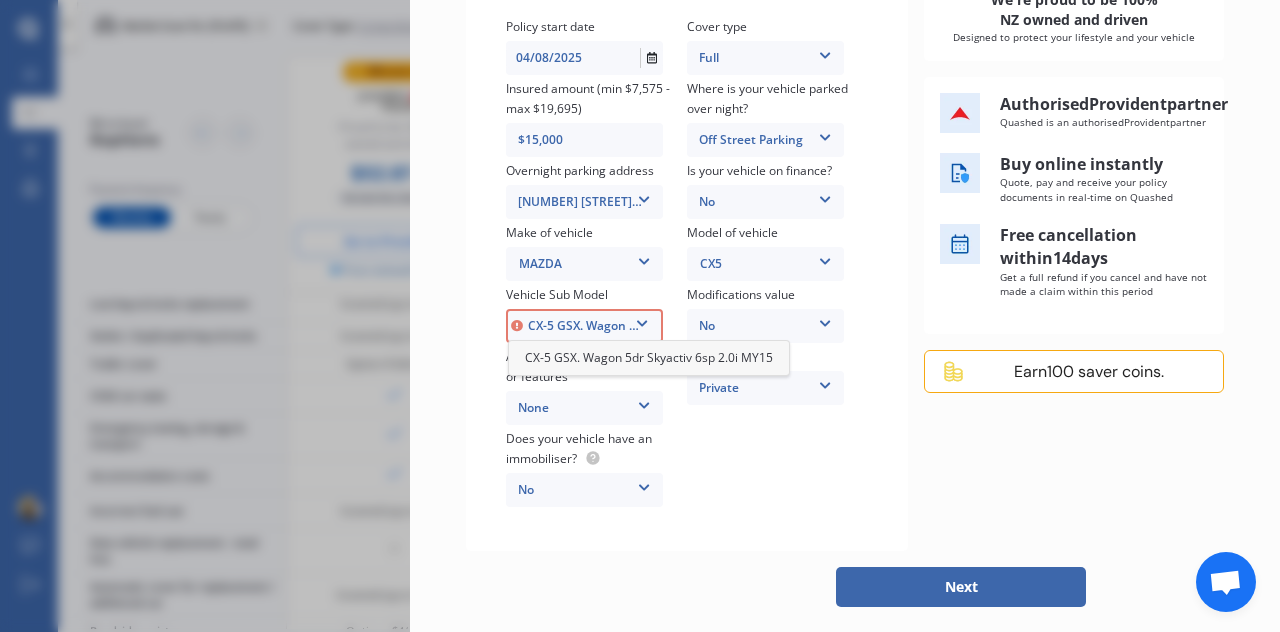 click on "CX-5 GSX. Wagon 5dr Skyactiv 6sp 2.0i MY15" at bounding box center [649, 357] 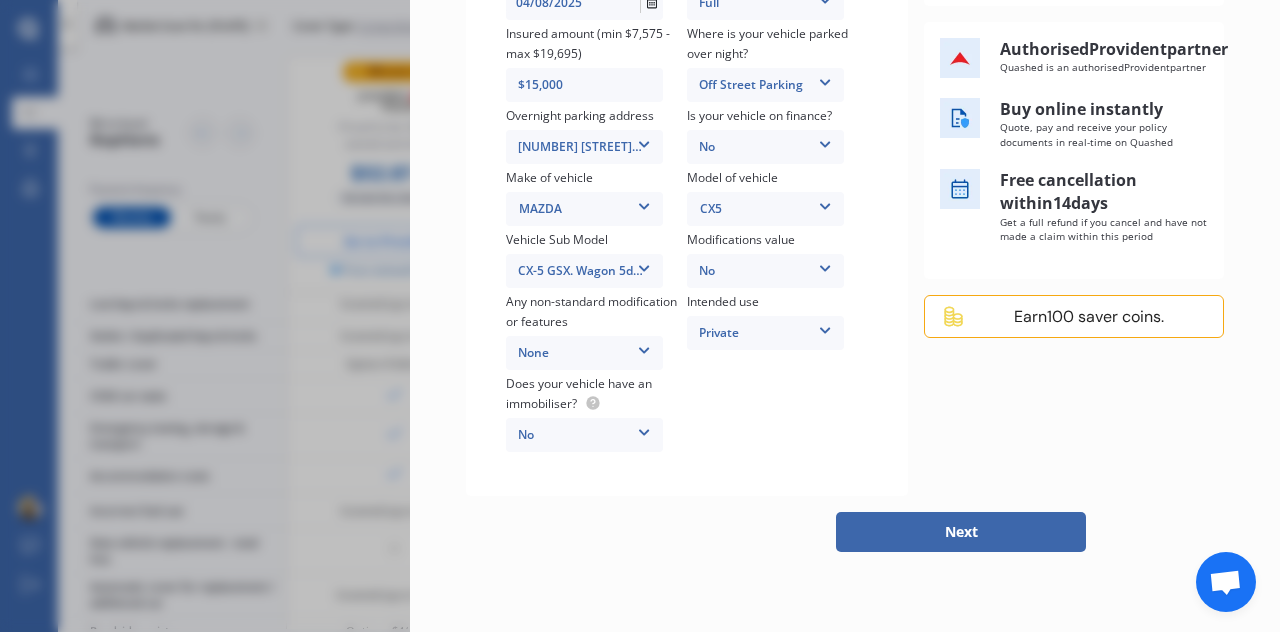 scroll, scrollTop: 448, scrollLeft: 0, axis: vertical 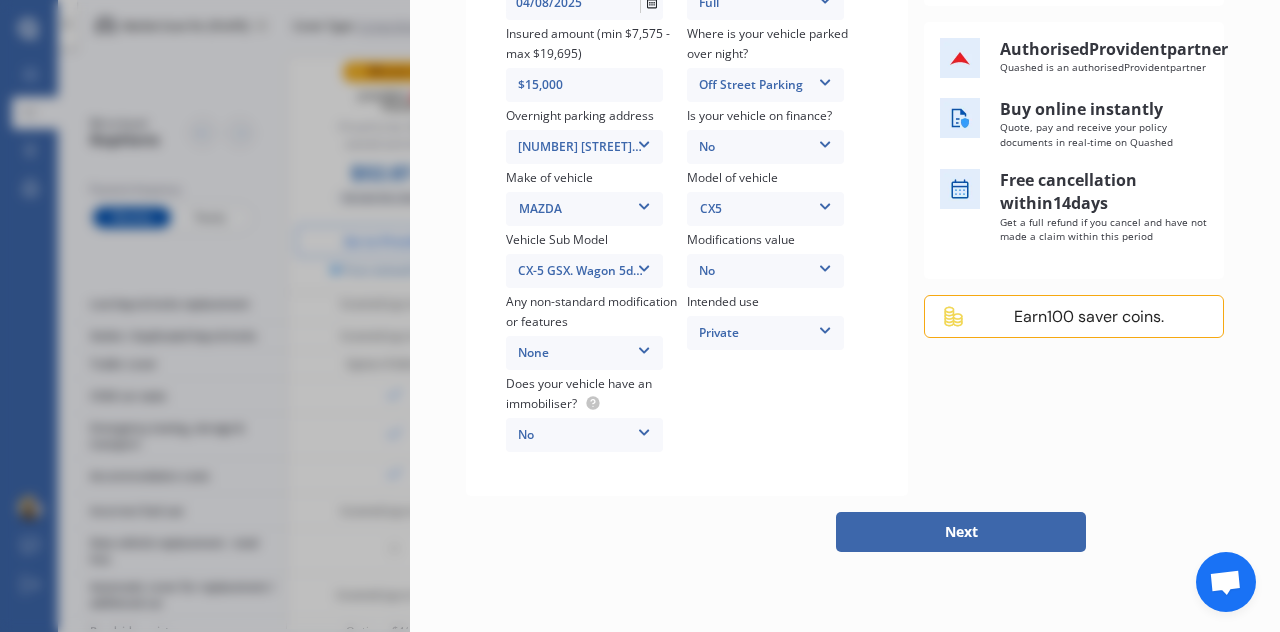 click on "Next" at bounding box center (961, 532) 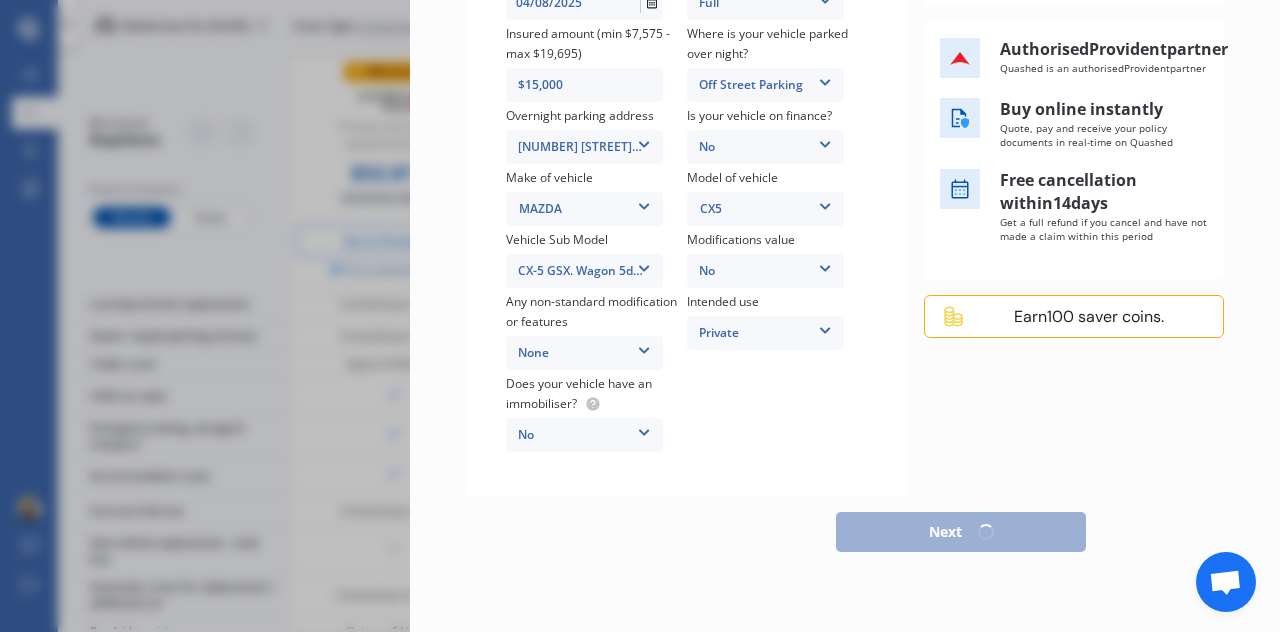 select on "05" 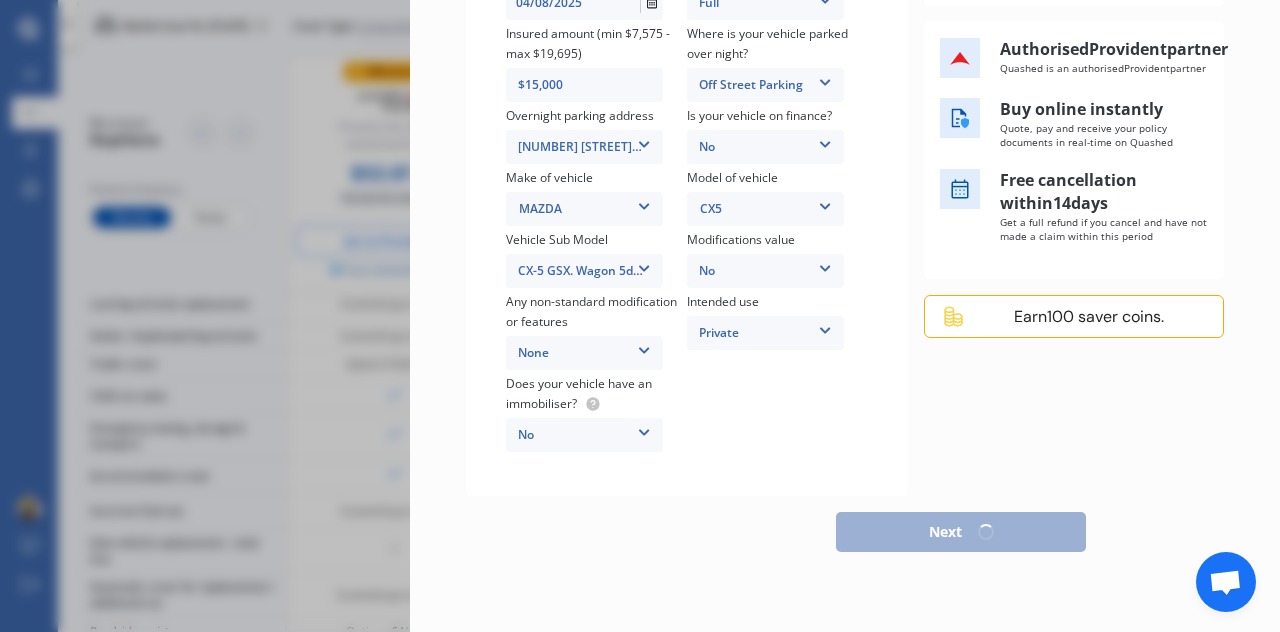 select on "1980" 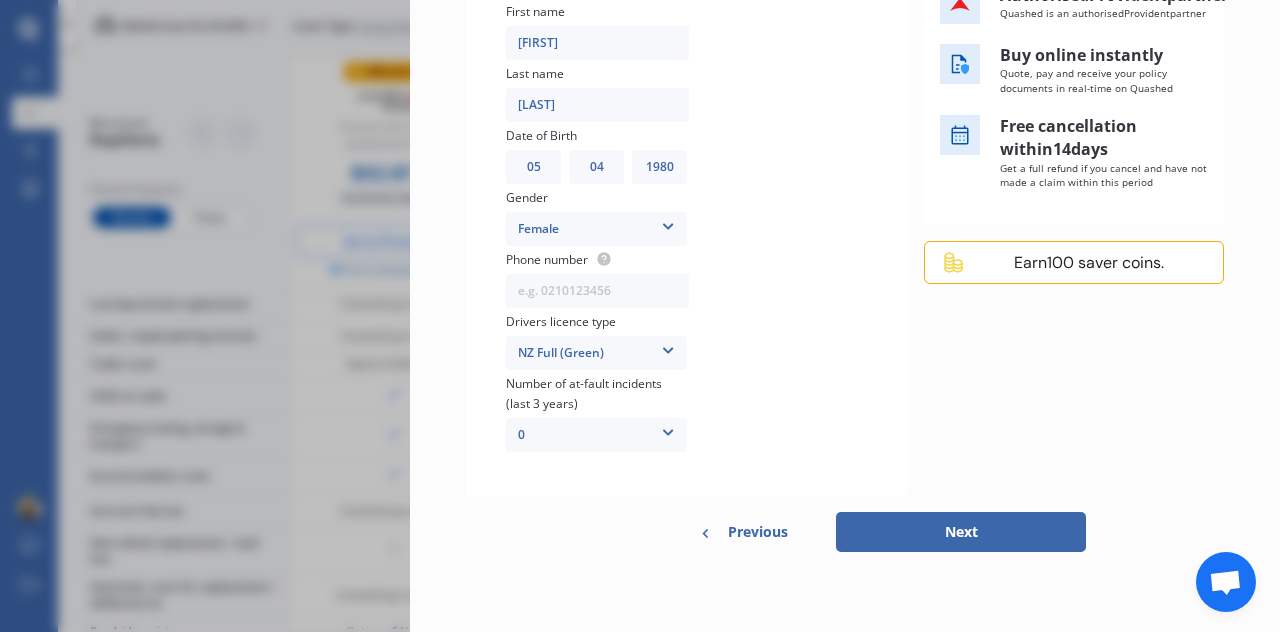 scroll, scrollTop: 0, scrollLeft: 0, axis: both 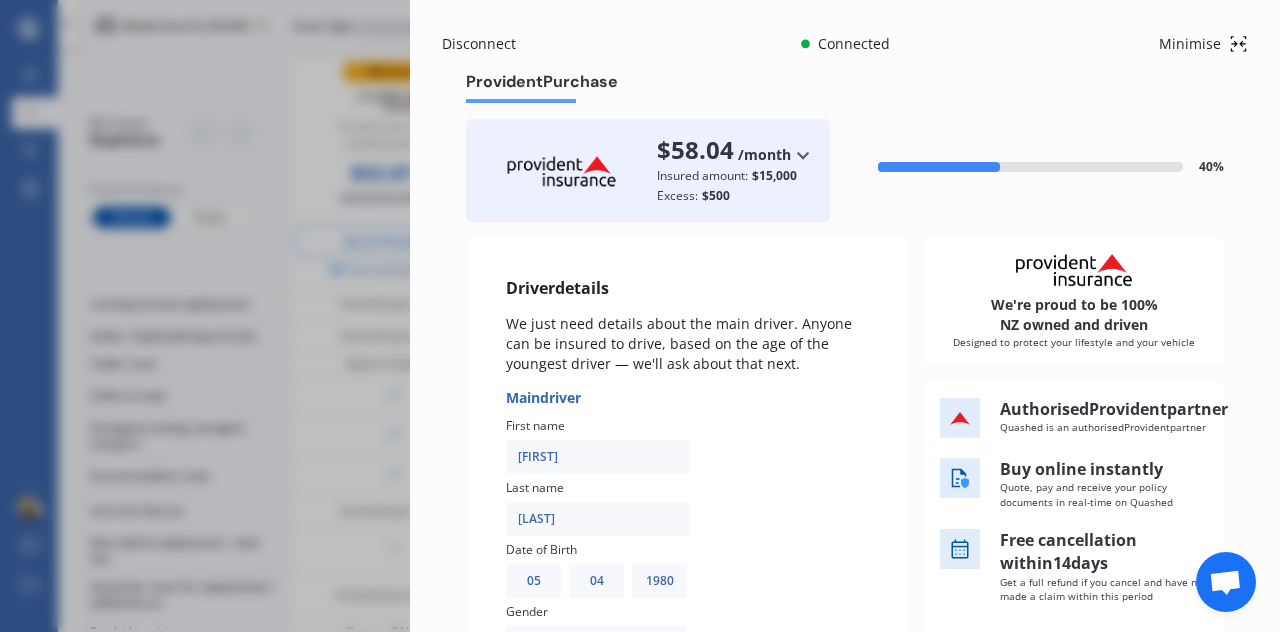 click on "[FIRST]" at bounding box center [597, 457] 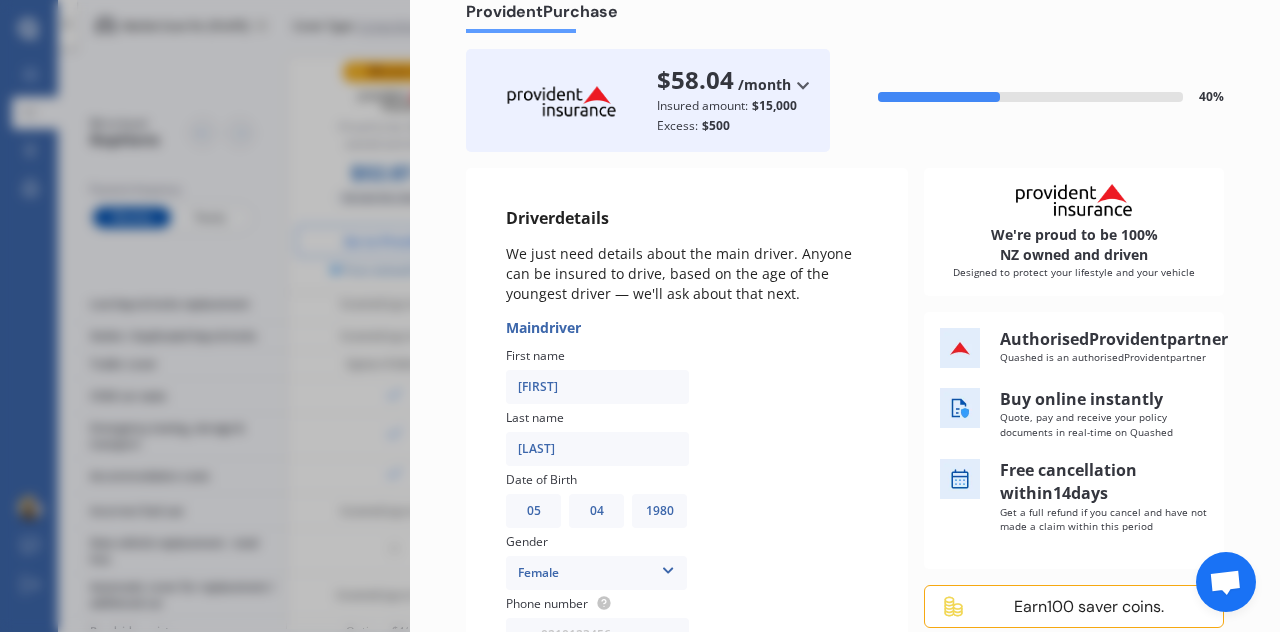 scroll, scrollTop: 100, scrollLeft: 0, axis: vertical 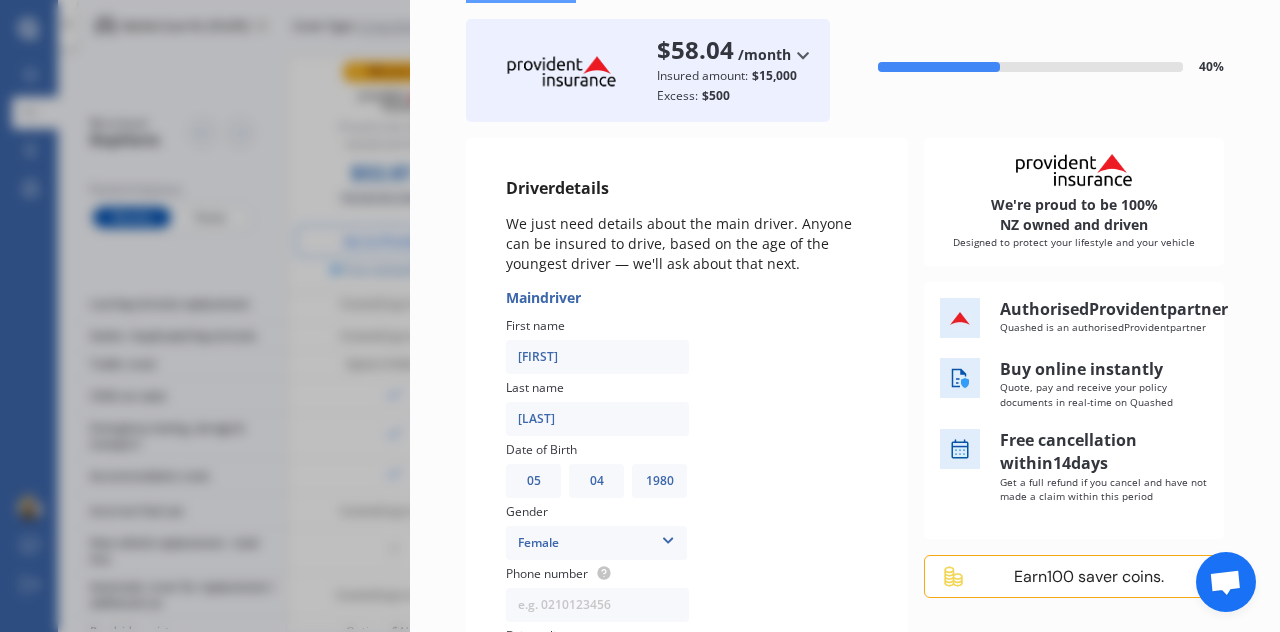 type on "[FIRST]" 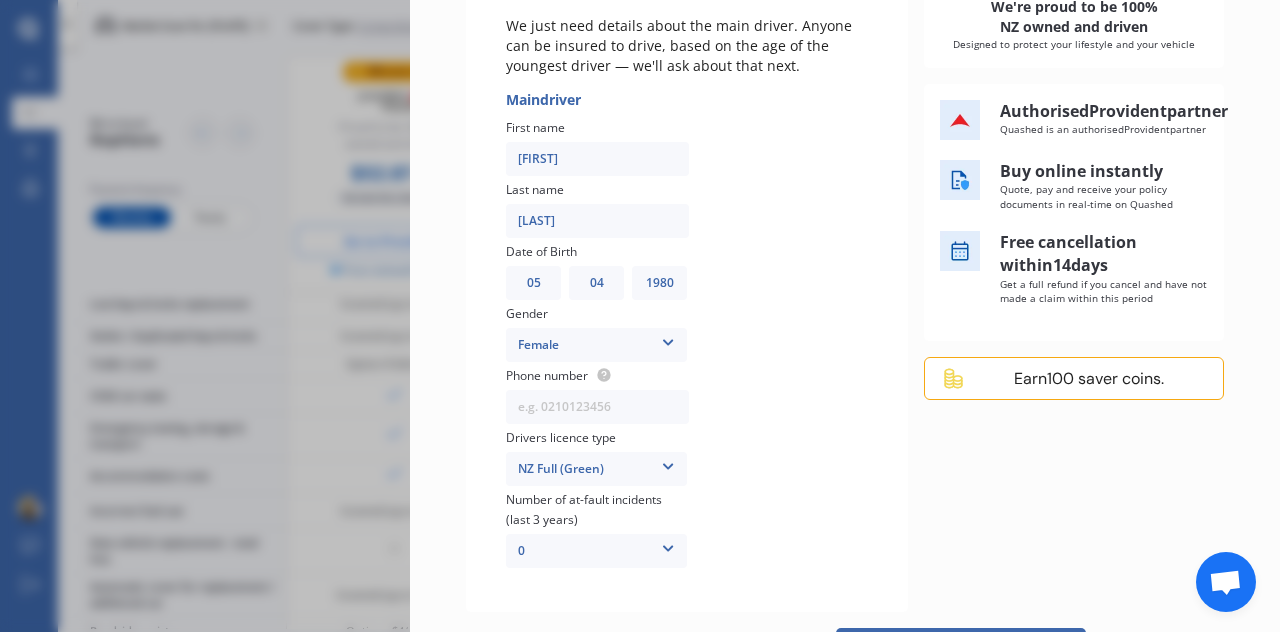 scroll, scrollTop: 300, scrollLeft: 0, axis: vertical 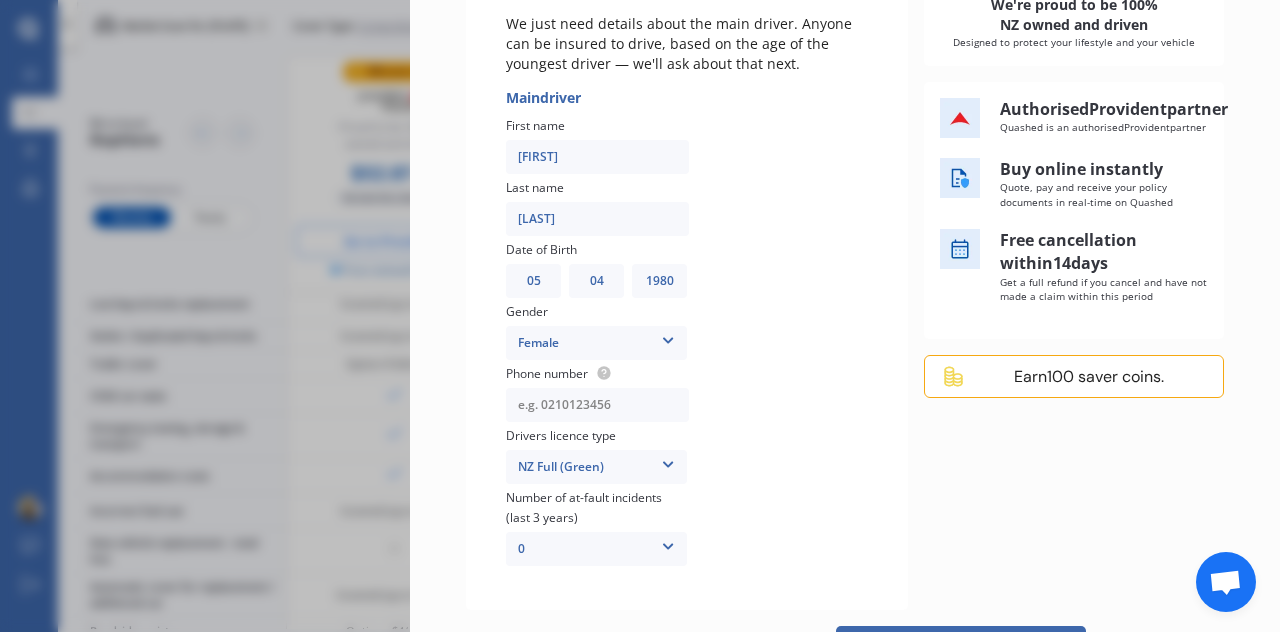 click at bounding box center (597, 405) 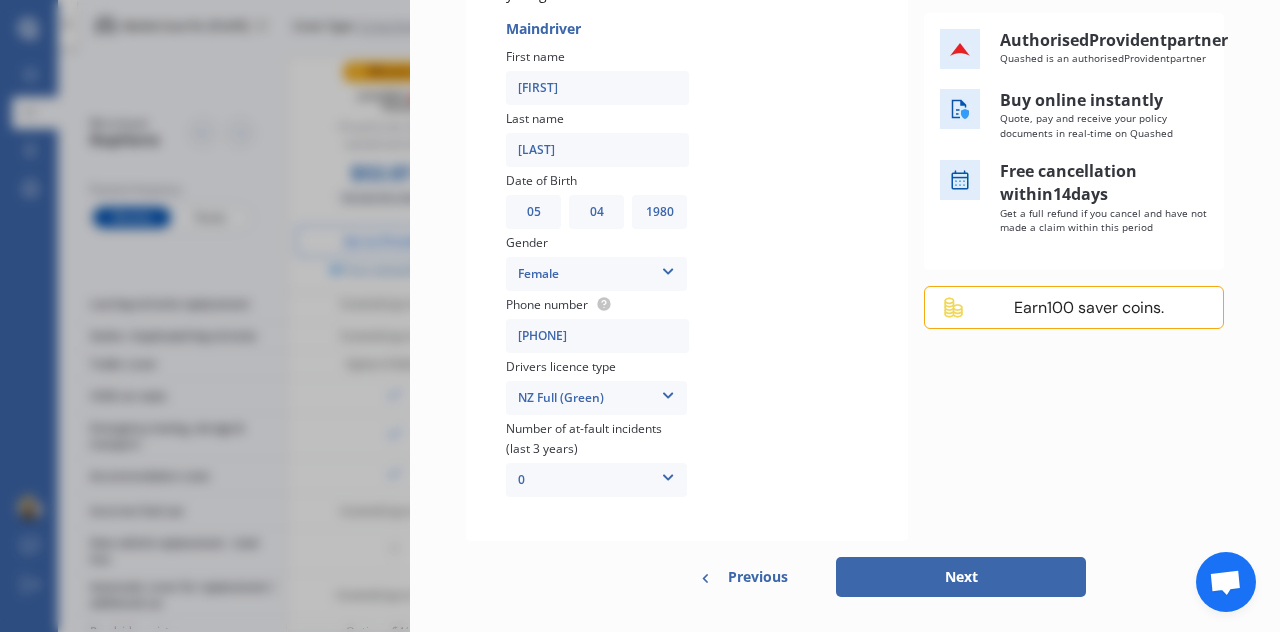 scroll, scrollTop: 400, scrollLeft: 0, axis: vertical 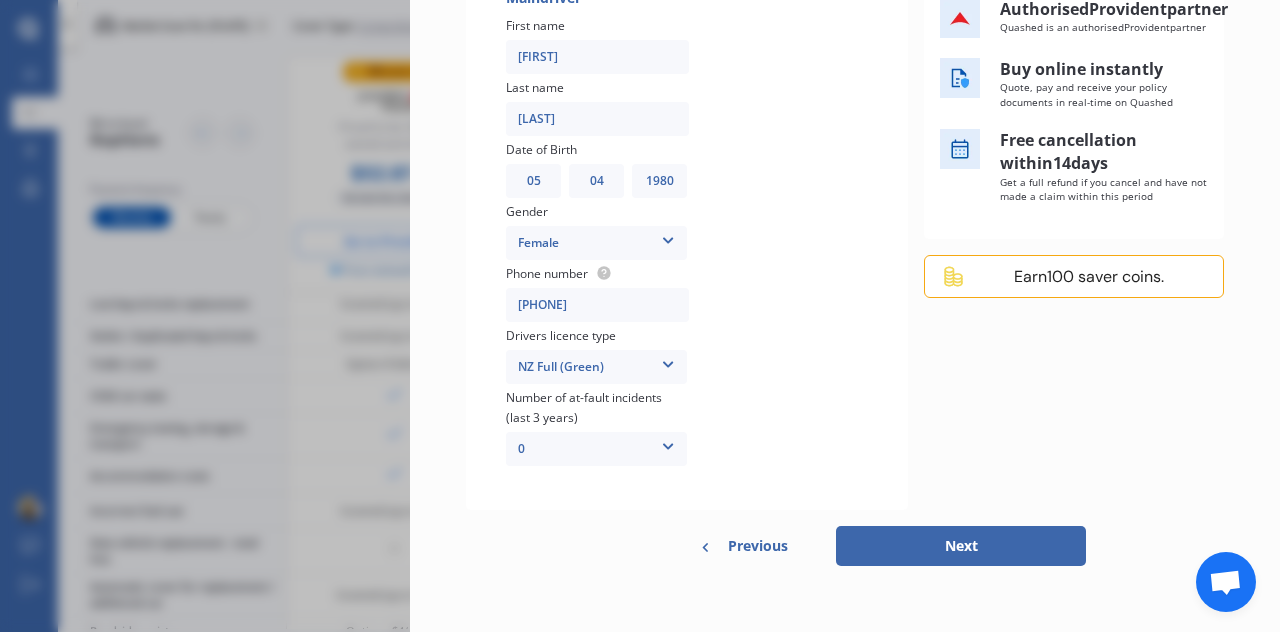 type on "[PHONE]" 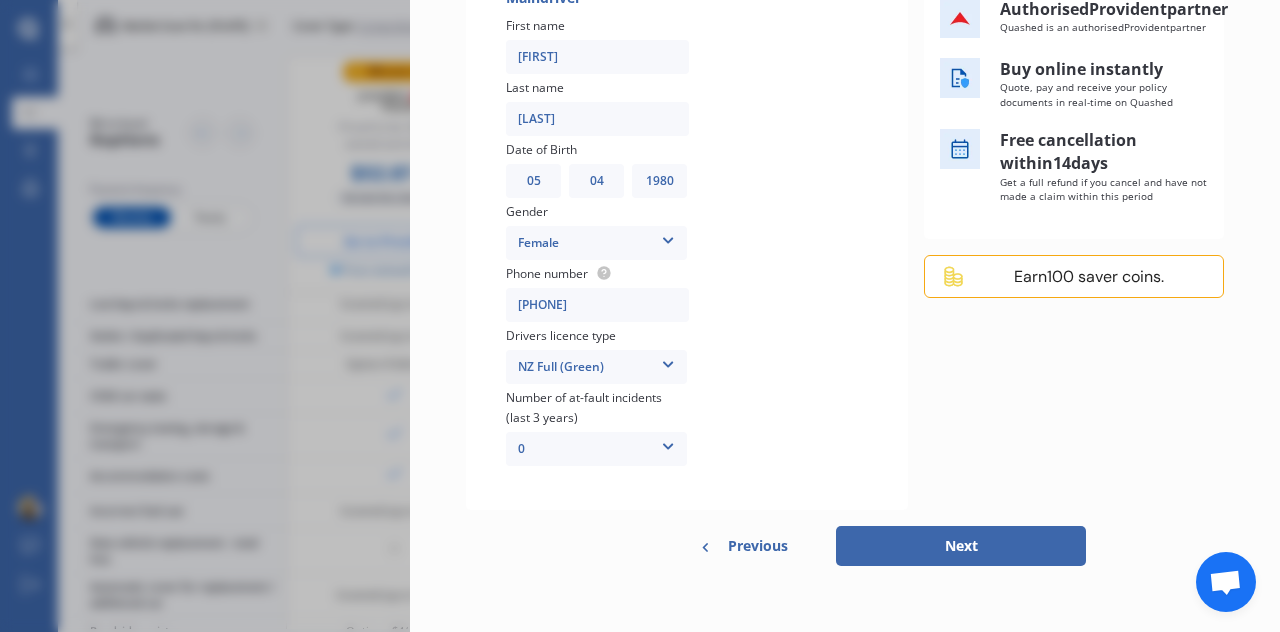 click on "Next" at bounding box center [961, 546] 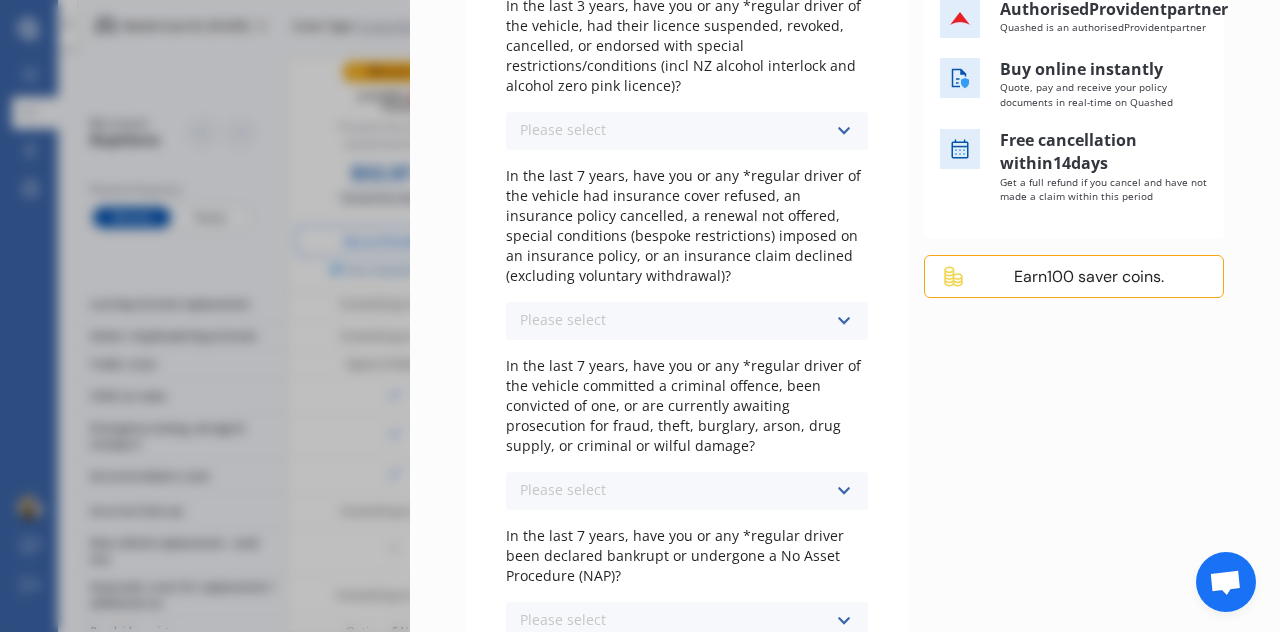 scroll, scrollTop: 0, scrollLeft: 0, axis: both 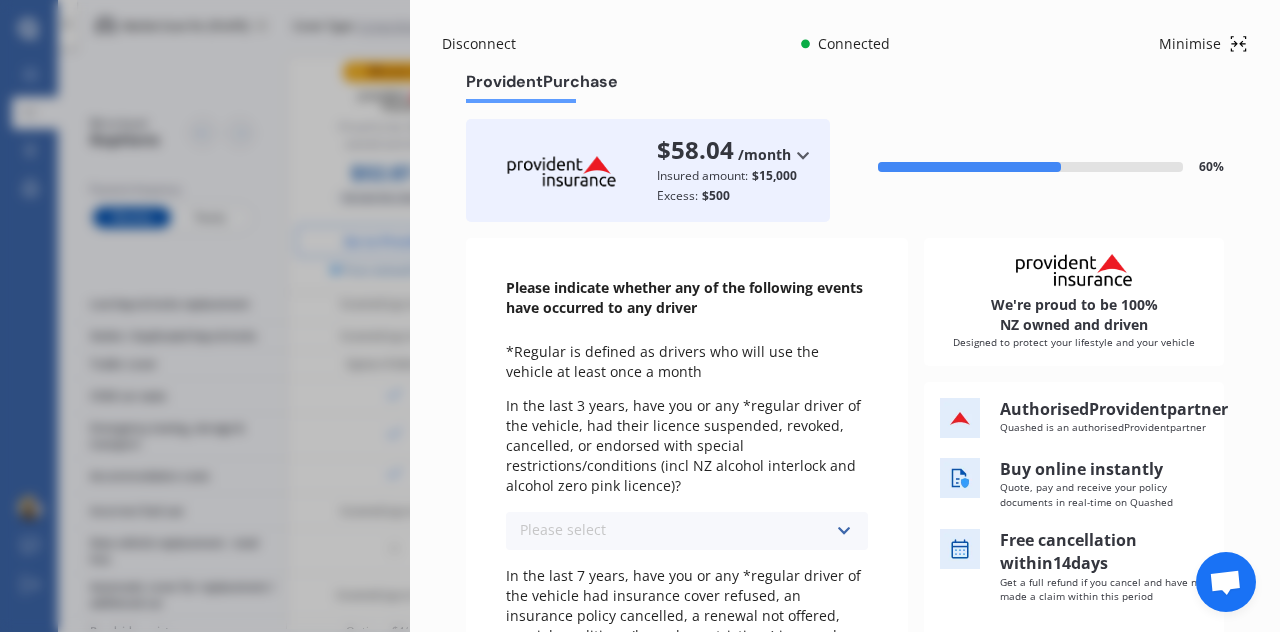 click on "Please select No Yes" at bounding box center [687, 531] 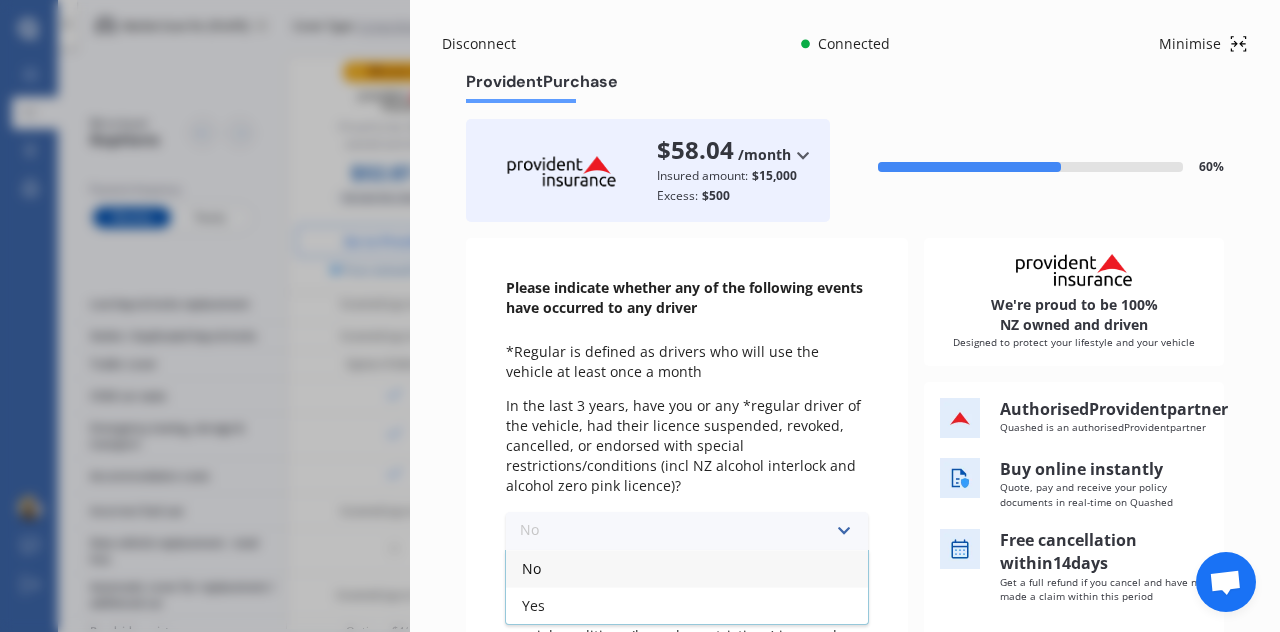 click on "No" at bounding box center (687, 568) 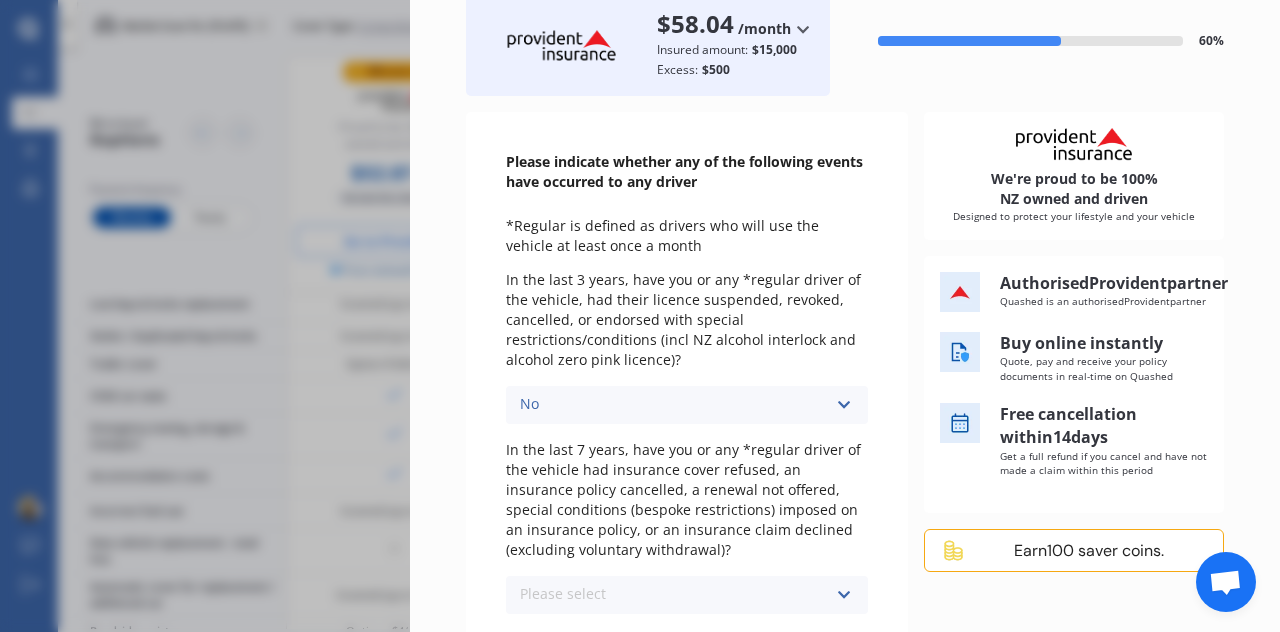 scroll, scrollTop: 300, scrollLeft: 0, axis: vertical 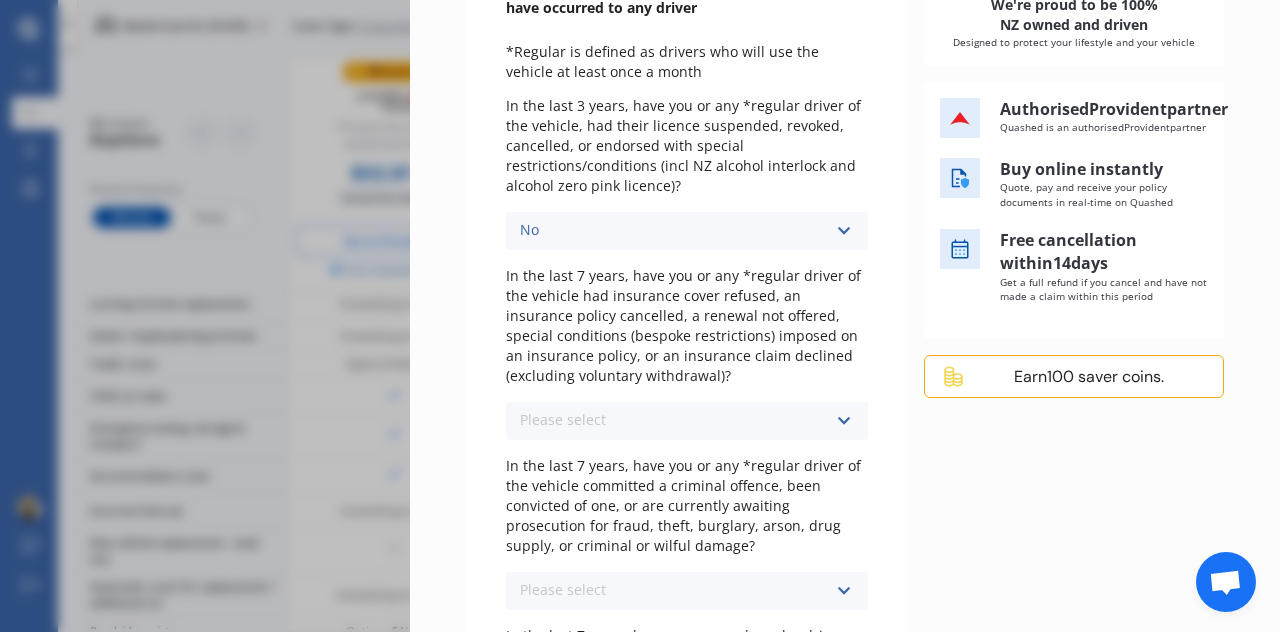 click on "Please select No Yes" at bounding box center [687, 421] 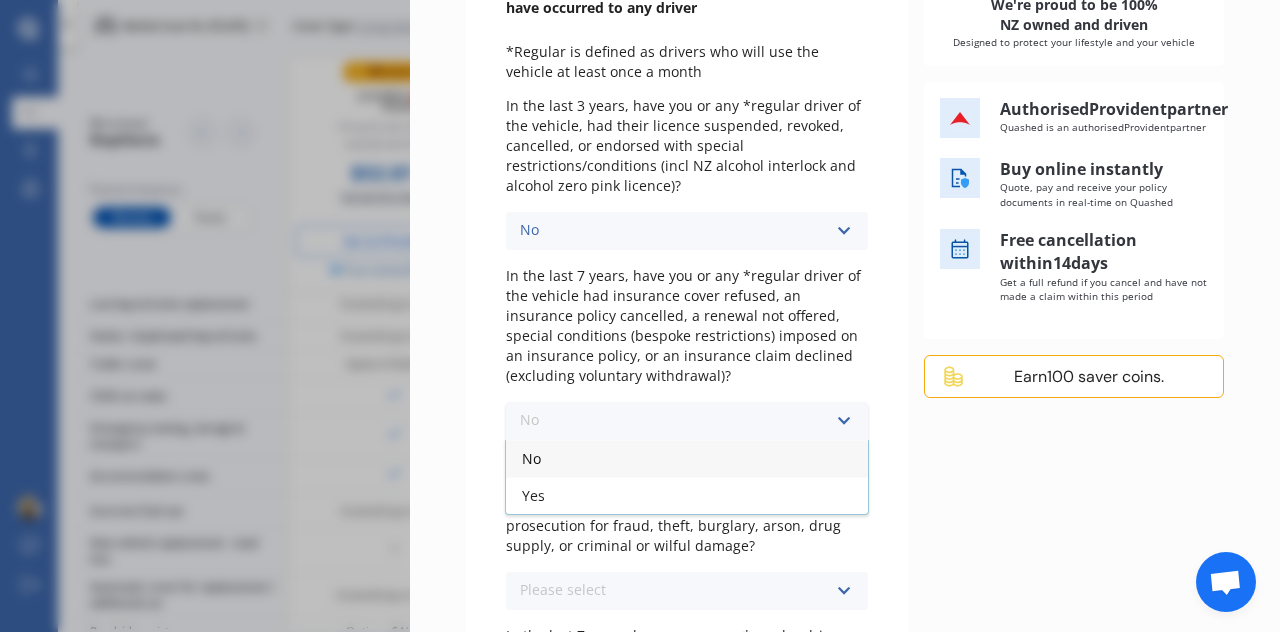 click on "No" at bounding box center (687, 458) 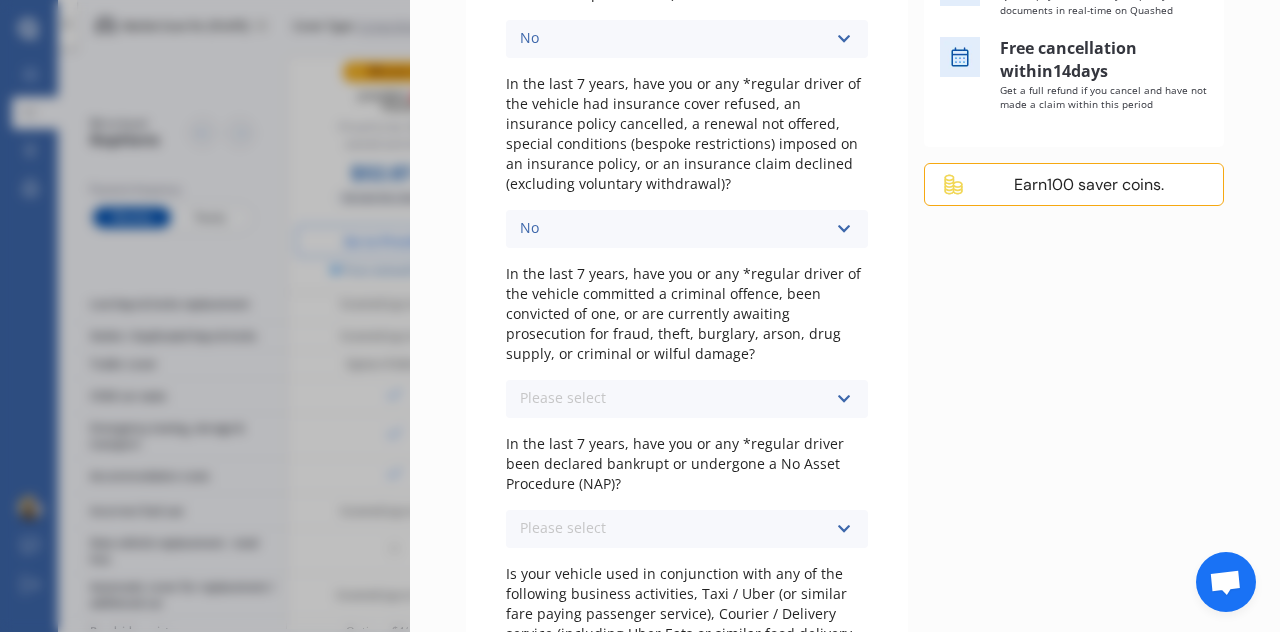 scroll, scrollTop: 500, scrollLeft: 0, axis: vertical 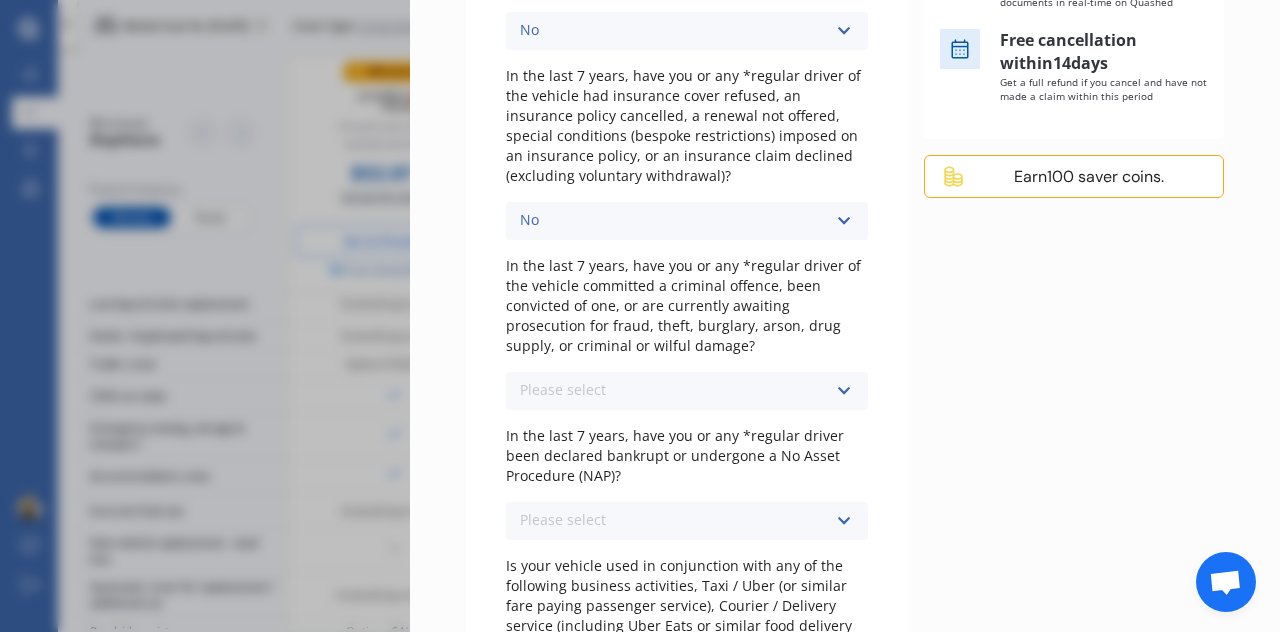 click on "Please select No Yes" at bounding box center [687, 391] 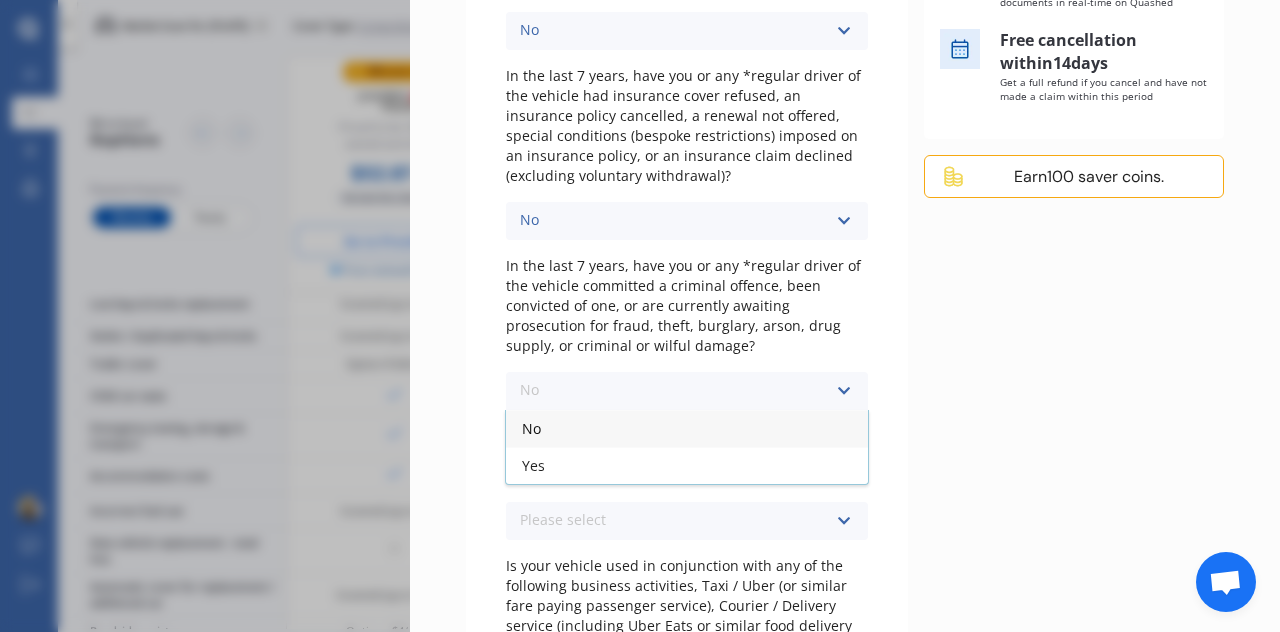 click on "No" at bounding box center (687, 428) 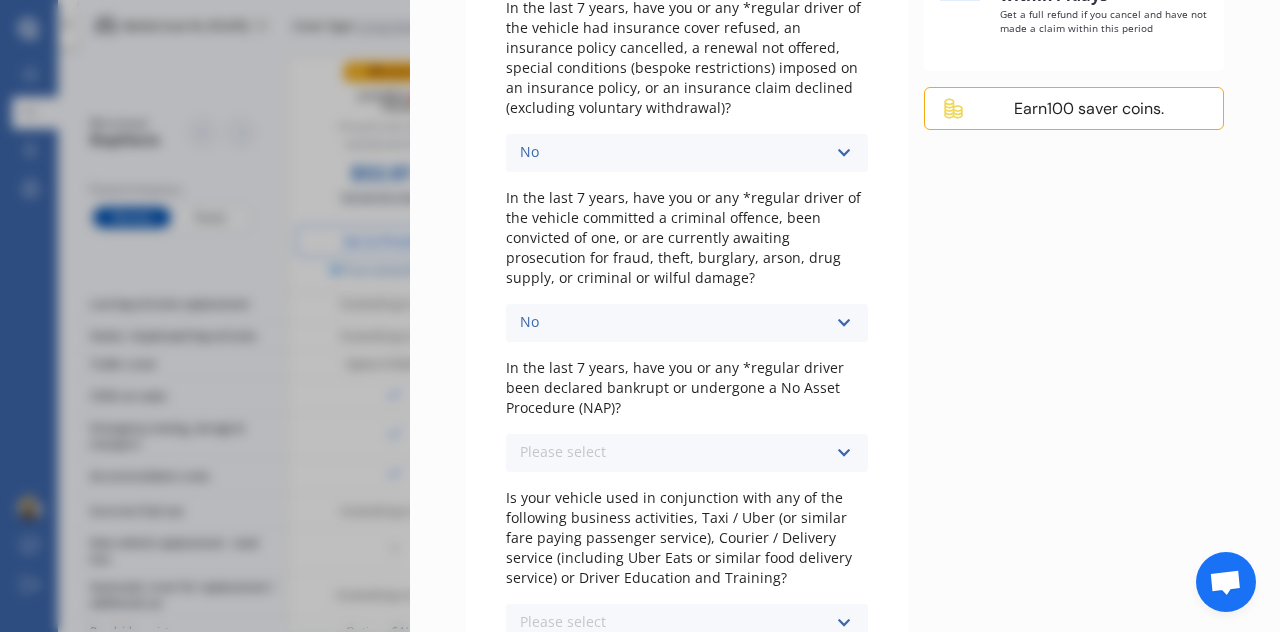 scroll, scrollTop: 600, scrollLeft: 0, axis: vertical 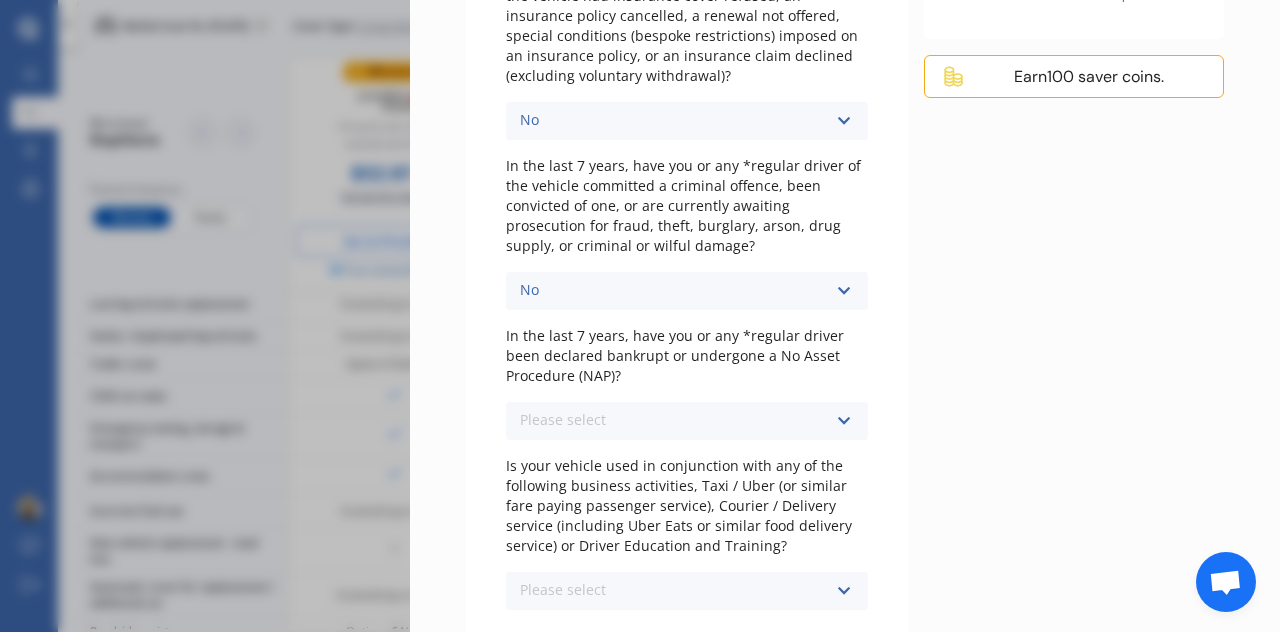 click on "Please select No Yes" at bounding box center (687, 421) 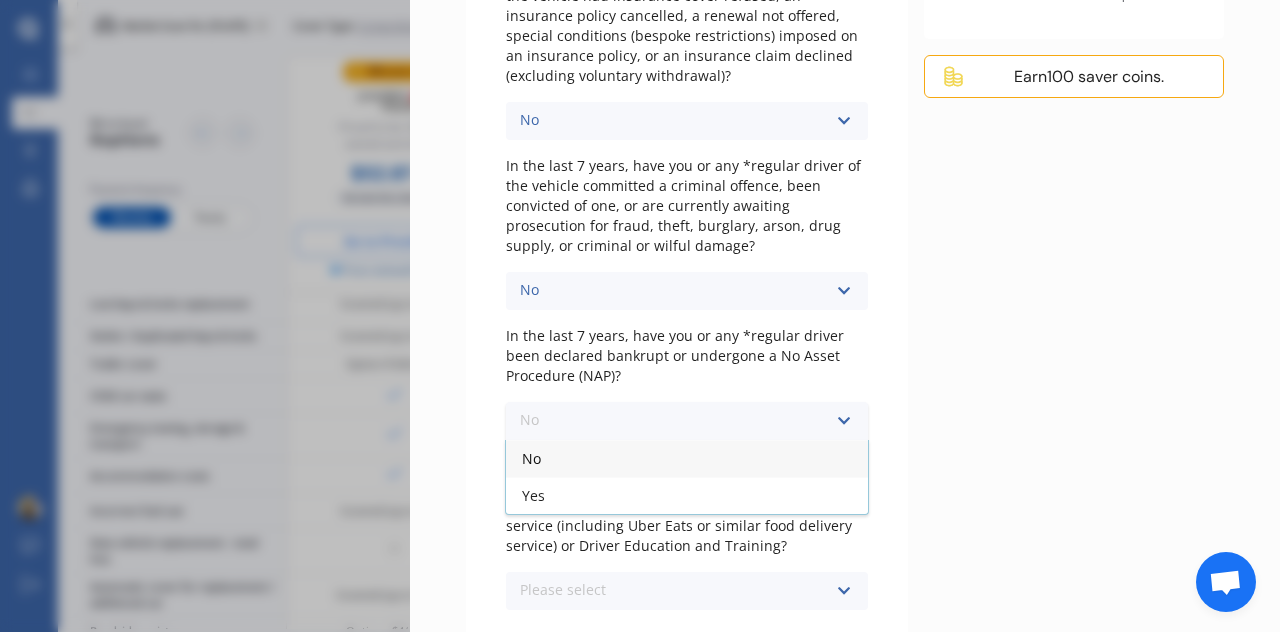 click on "No" at bounding box center [687, 458] 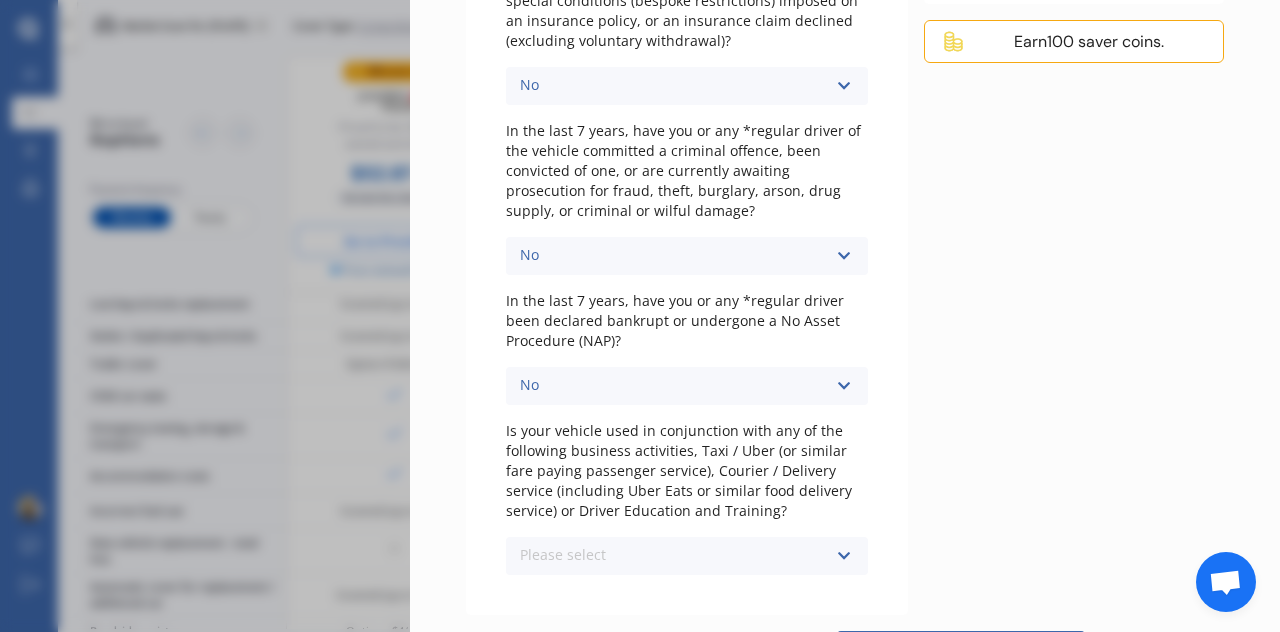 scroll, scrollTop: 654, scrollLeft: 0, axis: vertical 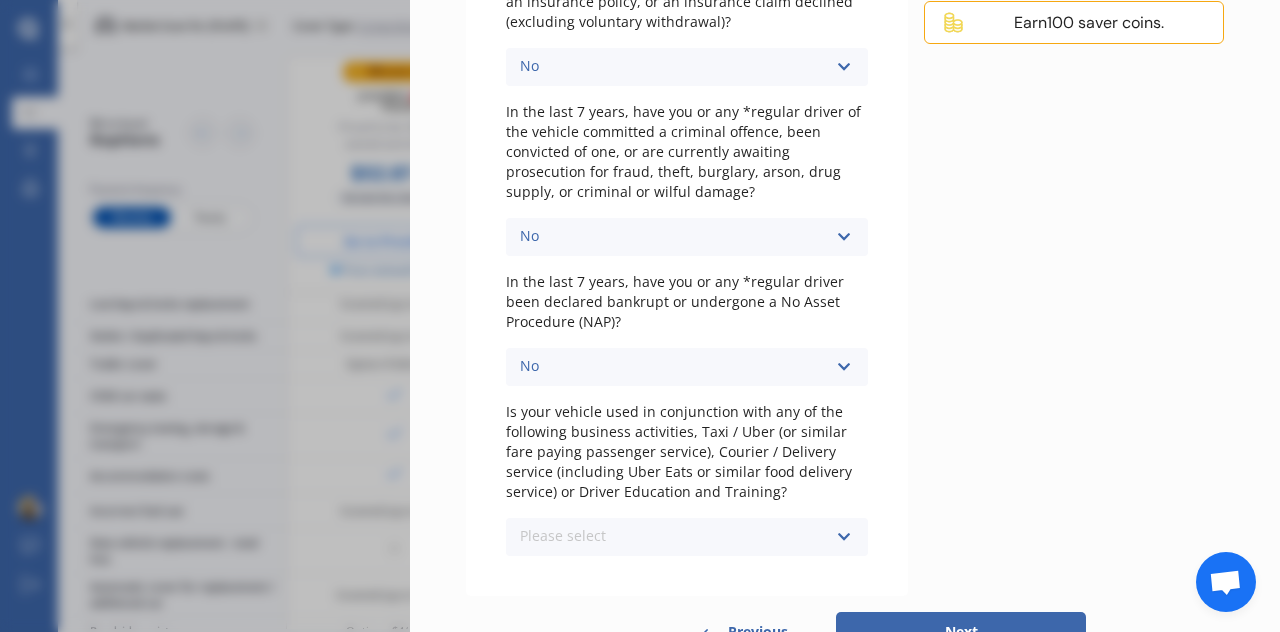 click on "Please indicate whether any of the following events have occurred to any driver *Regular is defined as drivers who will use the vehicle at least once a month In the last 3 years, have you or any *regular driver of the vehicle, had their licence suspended, revoked, cancelled, or endorsed with special restrictions/conditions (incl NZ alcohol interlock and alcohol zero pink licence)? No No Yes In the last 7 years, have you or any *regular driver of the vehicle had insurance cover refused, an insurance policy cancelled, a renewal not offered, special conditions (bespoke restrictions) imposed on an insurance policy, or an insurance claim declined (excluding voluntary withdrawal)? No No Yes In the last 7 years, have you or any *regular driver of the vehicle committed a criminal offence, been convicted of one, or are currently awaiting prosecution for fraud, theft, burglary, arson, drug supply, or criminal or wilful damage? No No Yes No No Yes Please select No Yes" at bounding box center (687, 90) 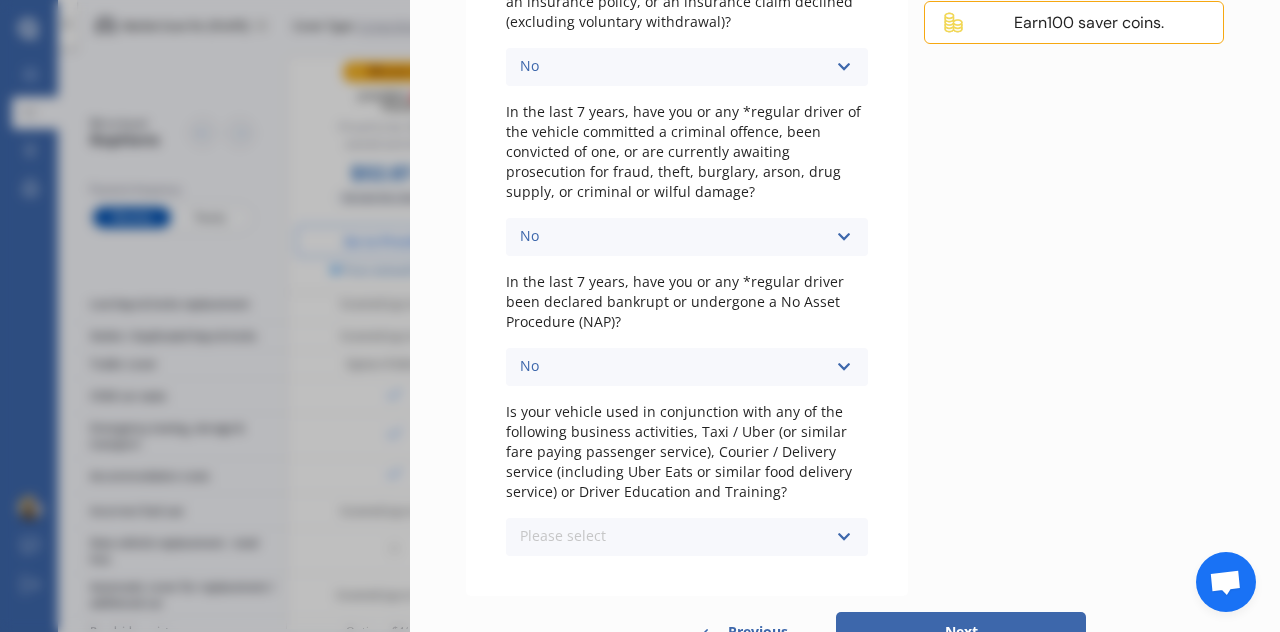 click on "Please select No Yes" at bounding box center (687, 537) 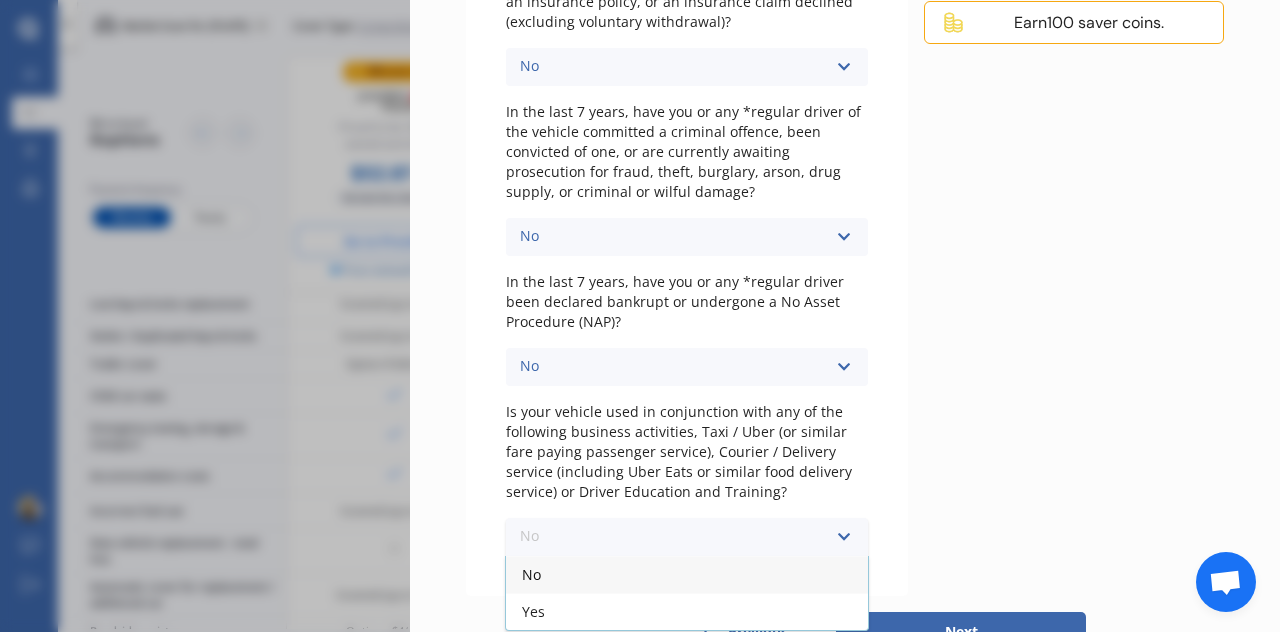 click on "No" at bounding box center (687, 574) 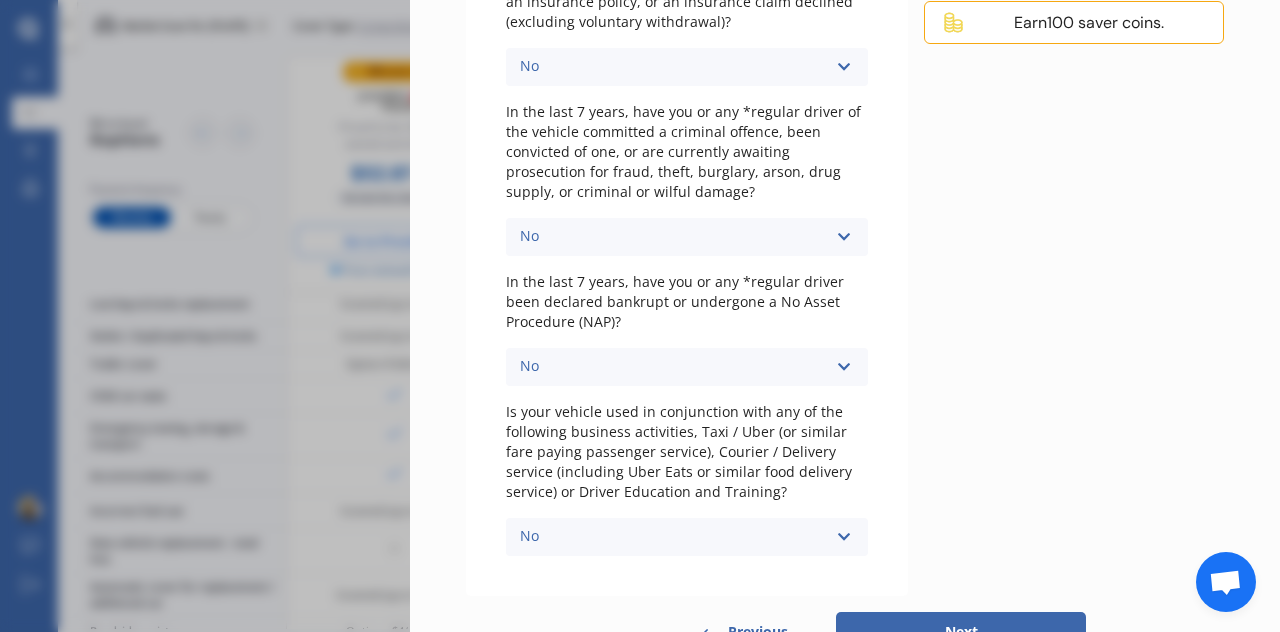 click on "Next" at bounding box center (961, 632) 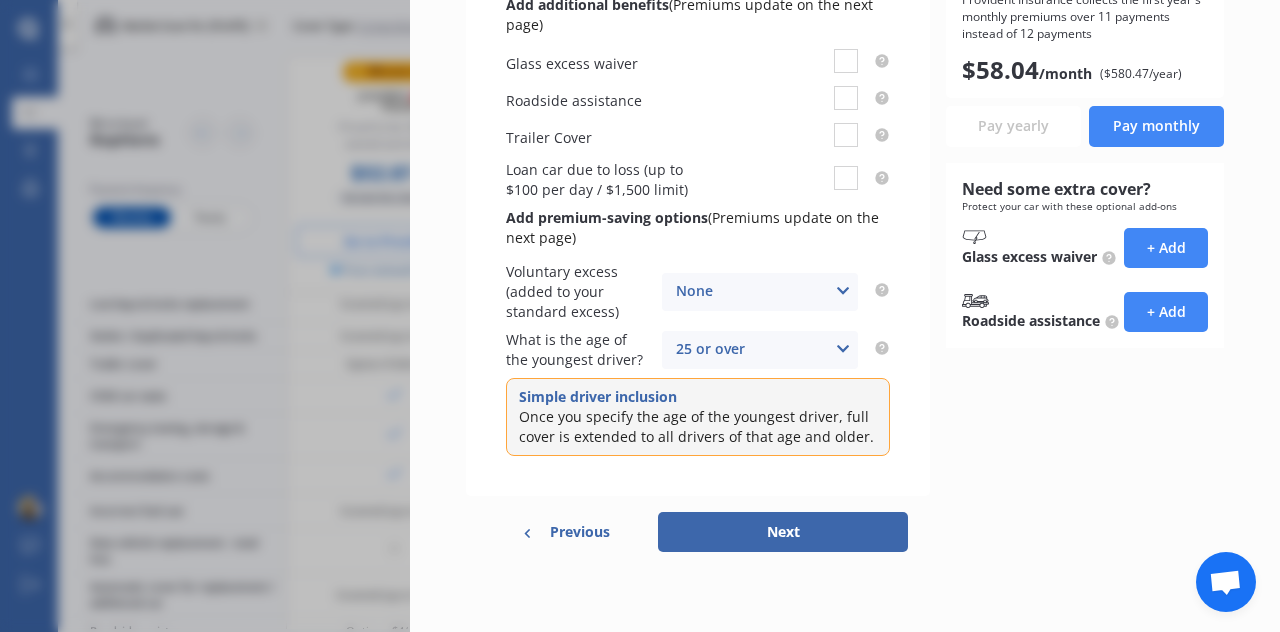 scroll, scrollTop: 0, scrollLeft: 0, axis: both 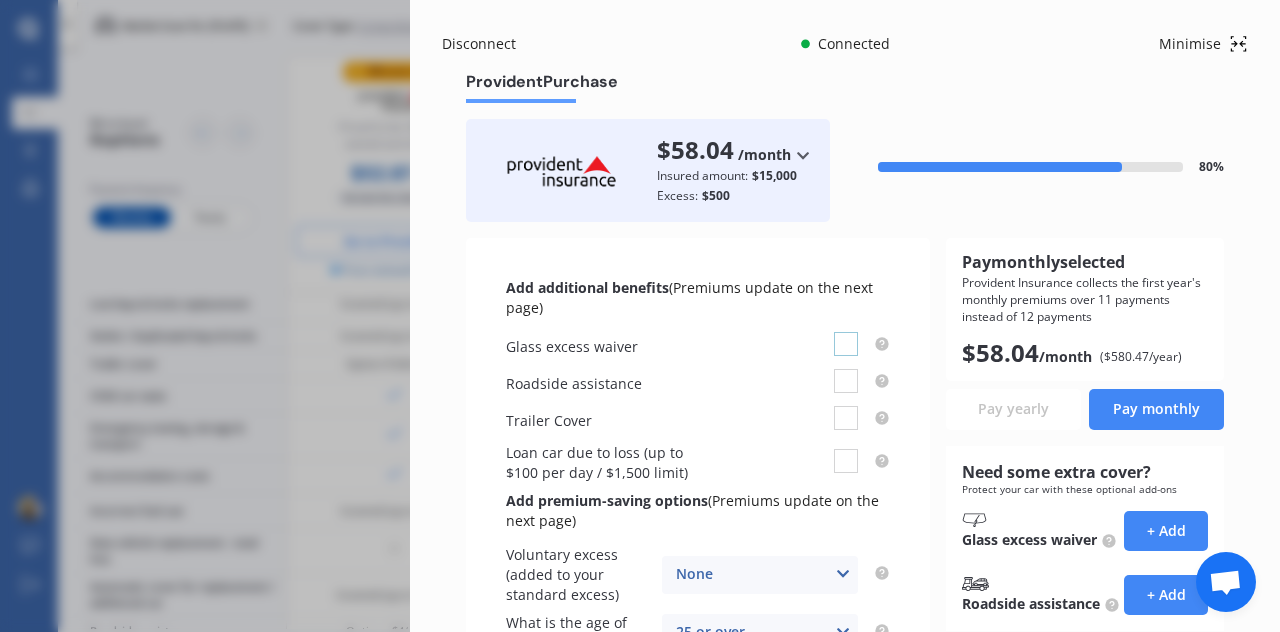 click at bounding box center [846, 332] 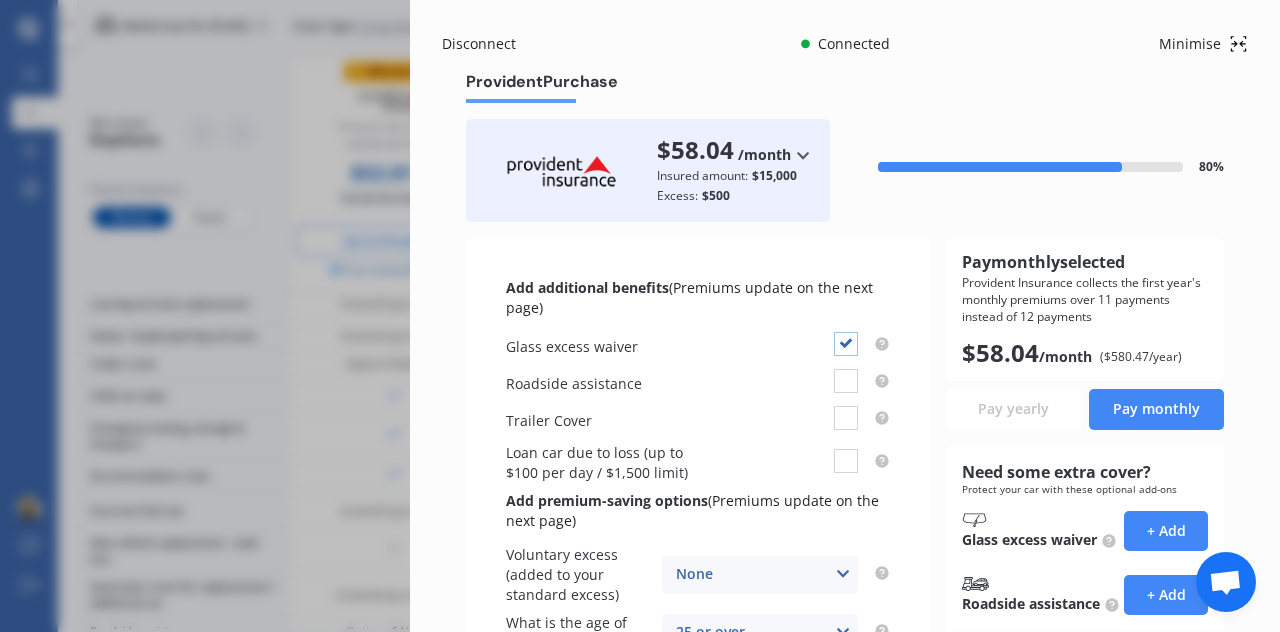 checkbox on "true" 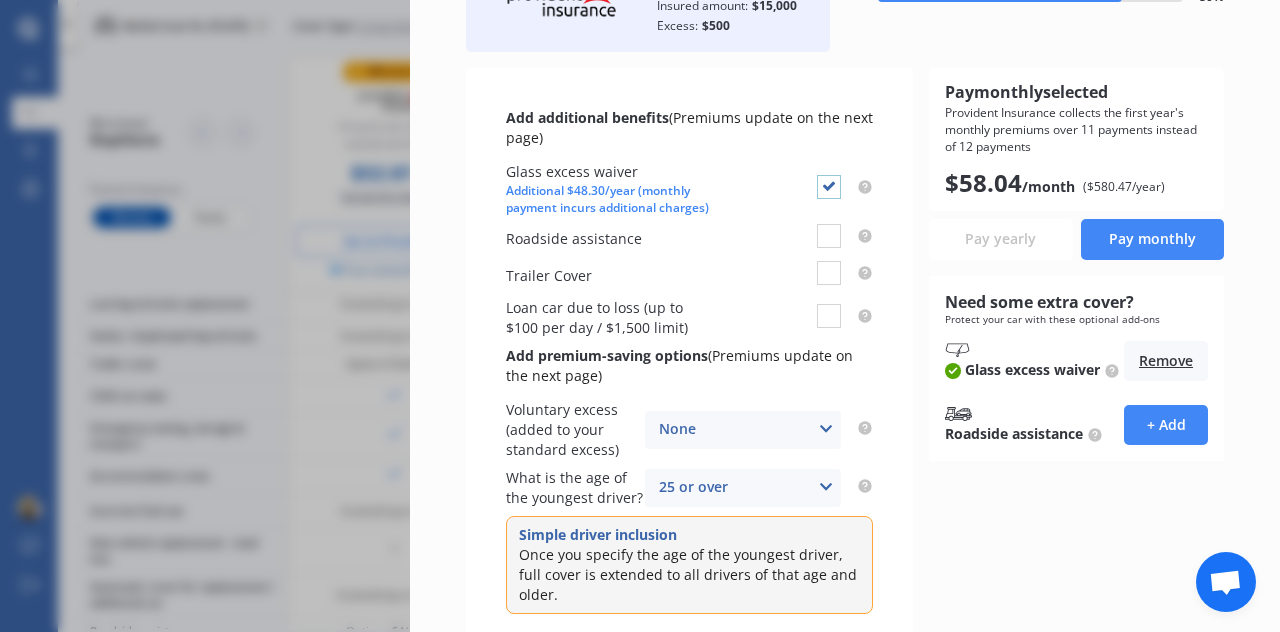 scroll, scrollTop: 200, scrollLeft: 0, axis: vertical 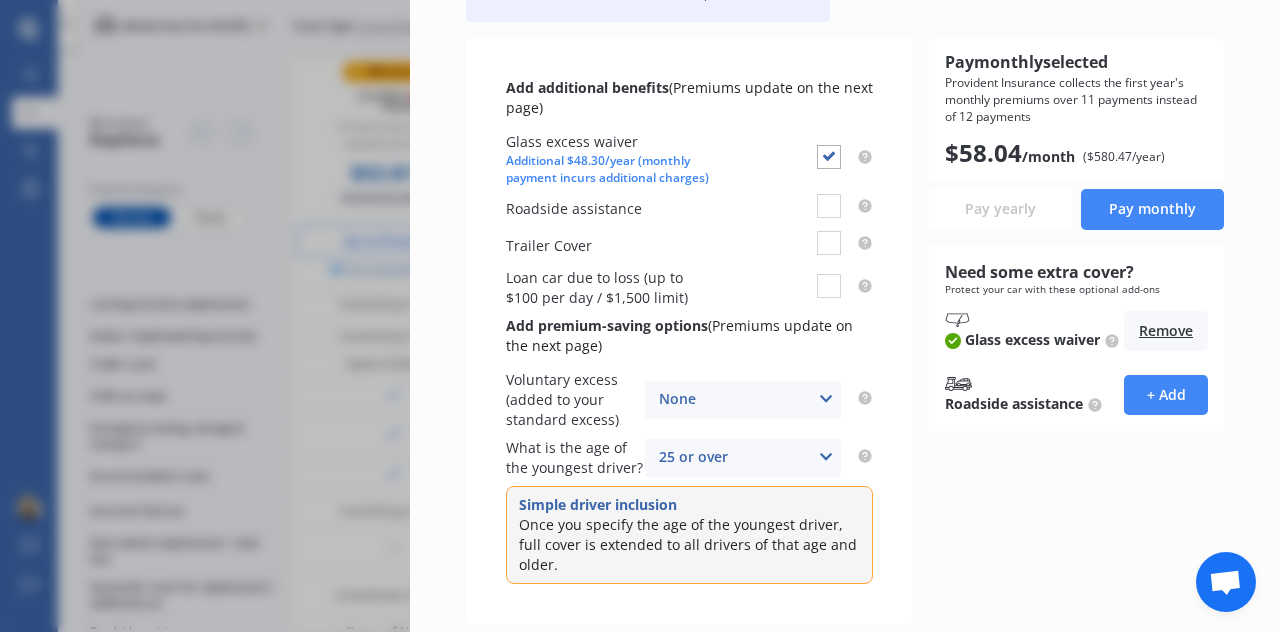 click on "None None $200 $450 $700 $950 $1,200 $1,700" at bounding box center (743, 400) 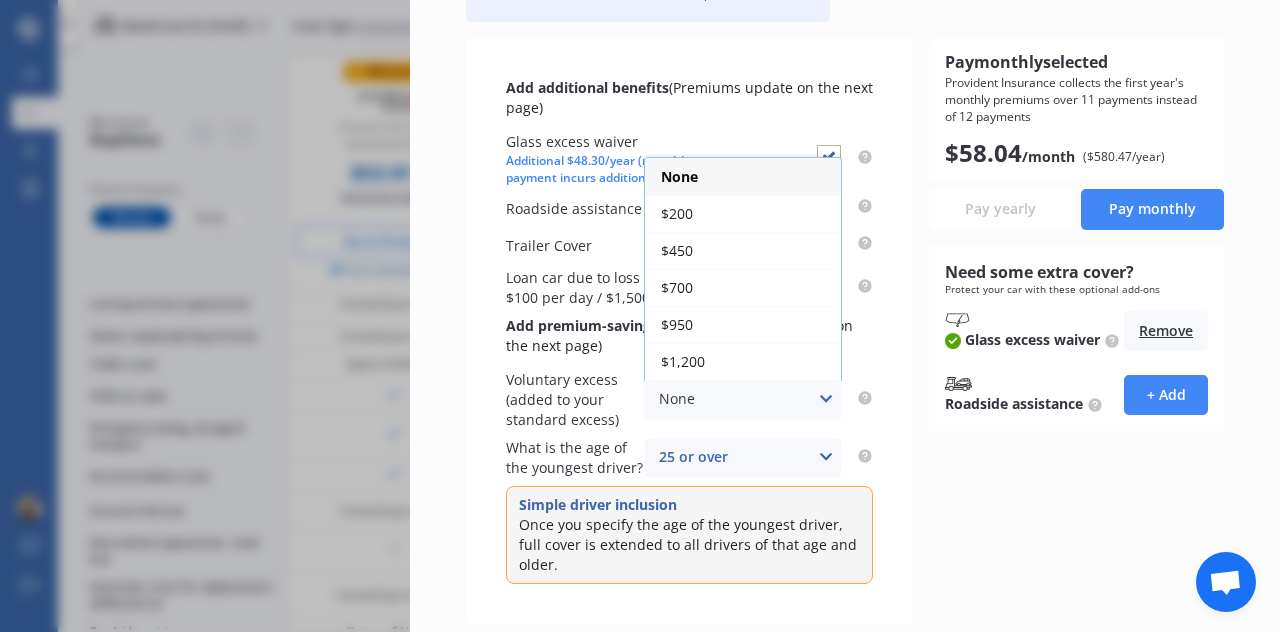 click on "None None $200 $450 $700 $950 $1,200 $1,700" at bounding box center (743, 400) 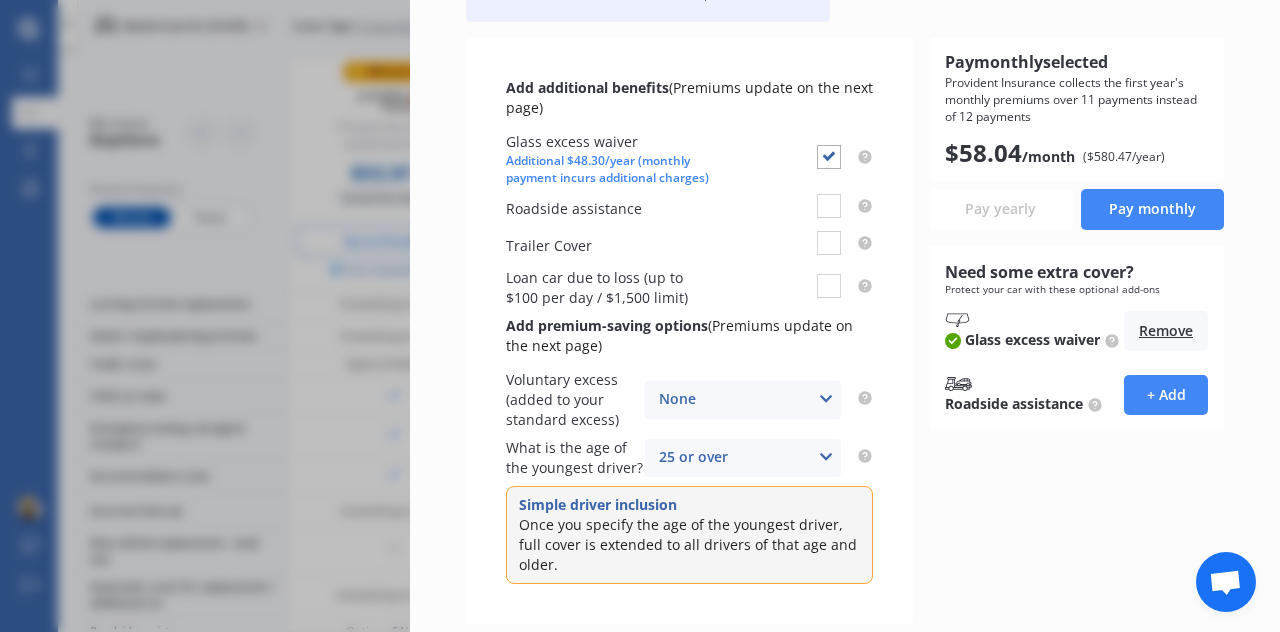 click on "None None $200 $450 $700 $950 $1,200 $1,700" at bounding box center (743, 400) 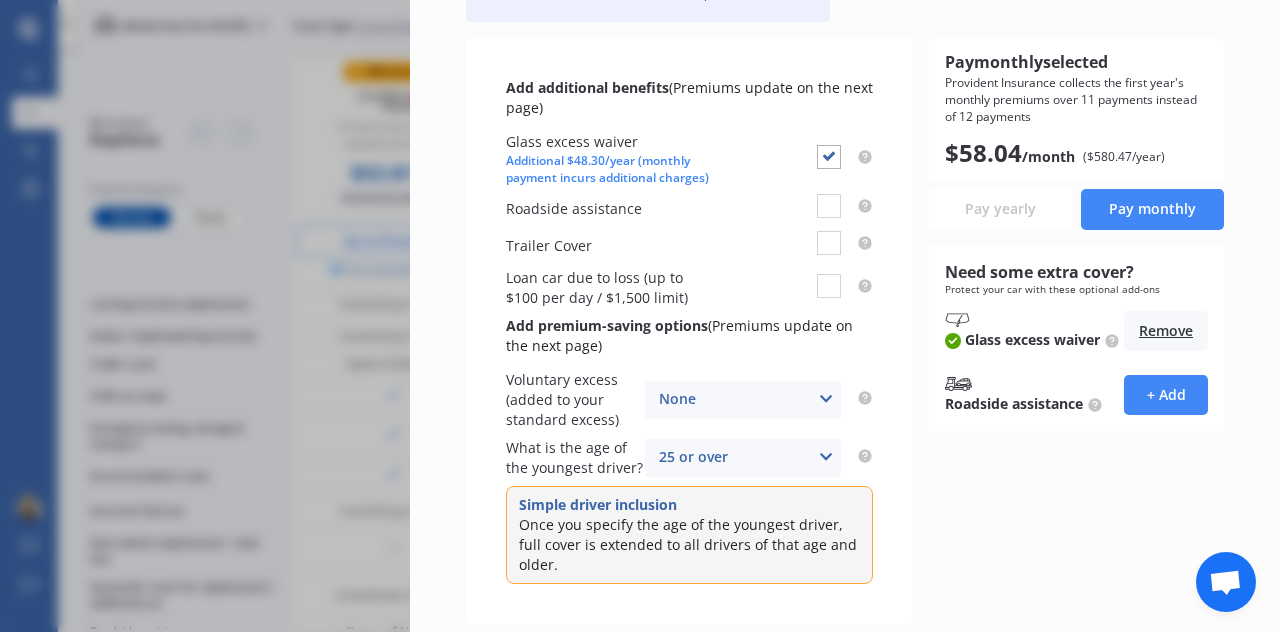 click on "Voluntary excess (added to your standard excess)" at bounding box center [575, 400] 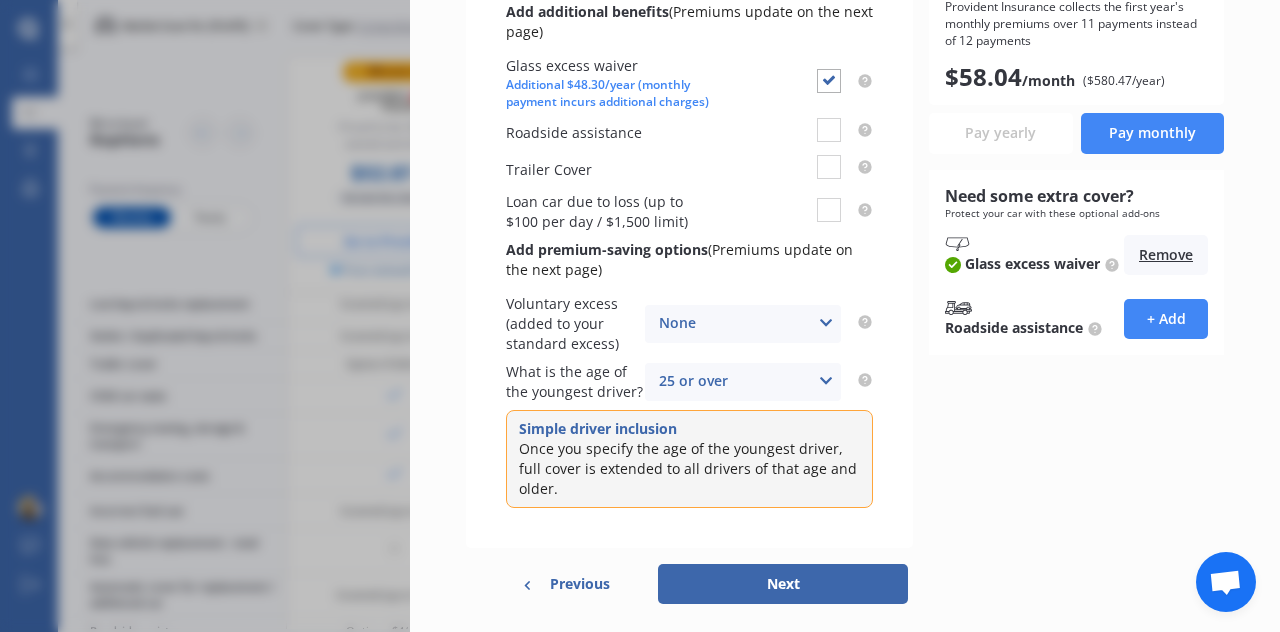 scroll, scrollTop: 347, scrollLeft: 0, axis: vertical 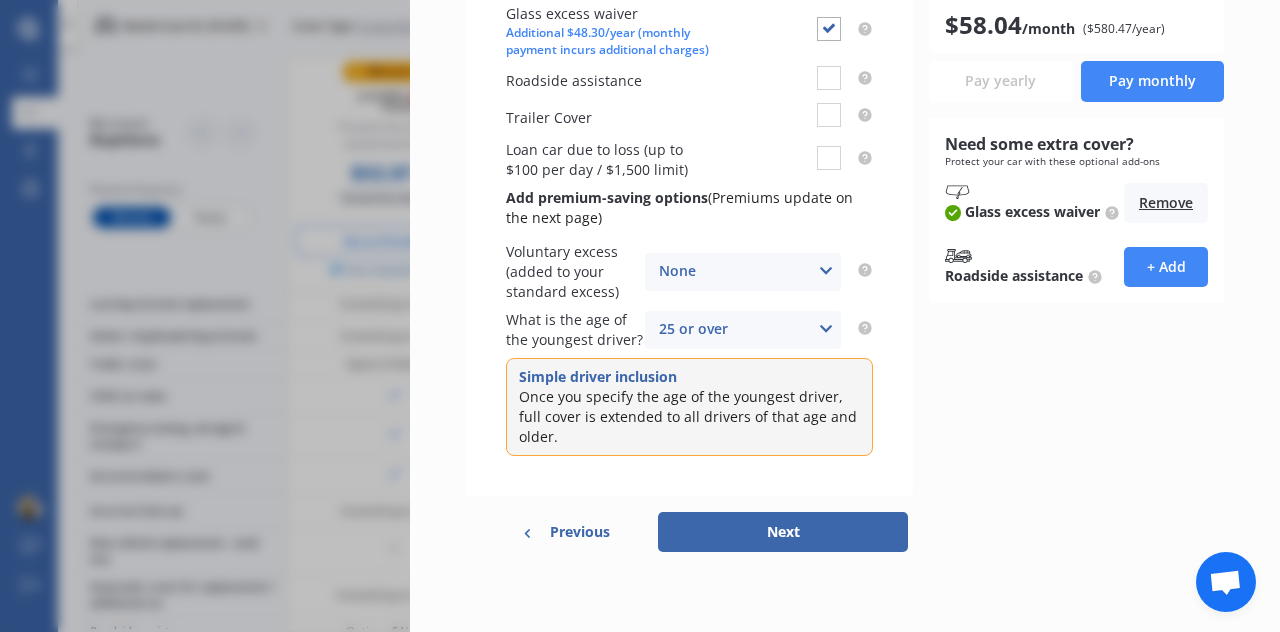 click at bounding box center [826, 329] 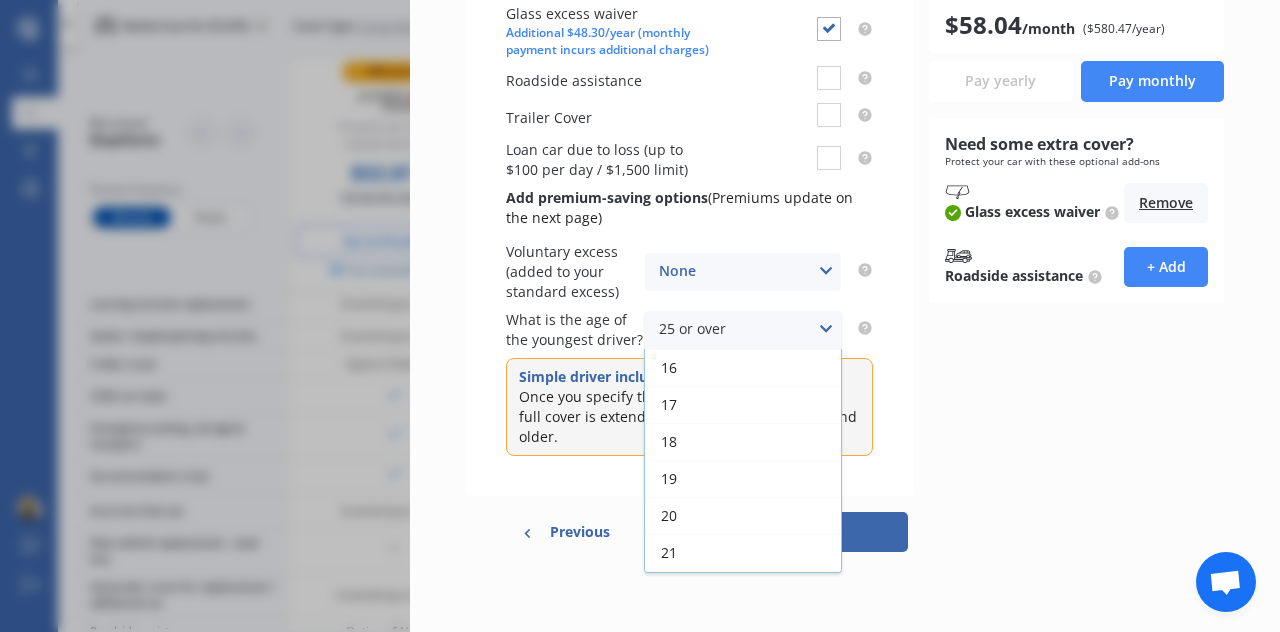 scroll, scrollTop: 142, scrollLeft: 0, axis: vertical 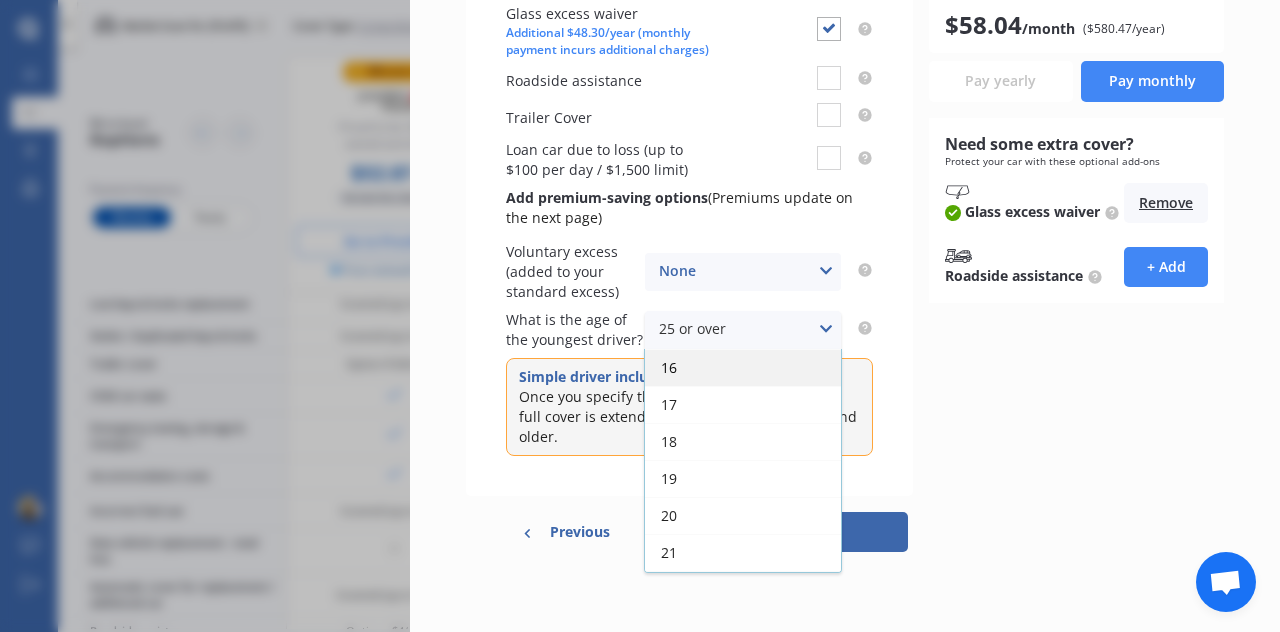 click on "16" at bounding box center [743, 367] 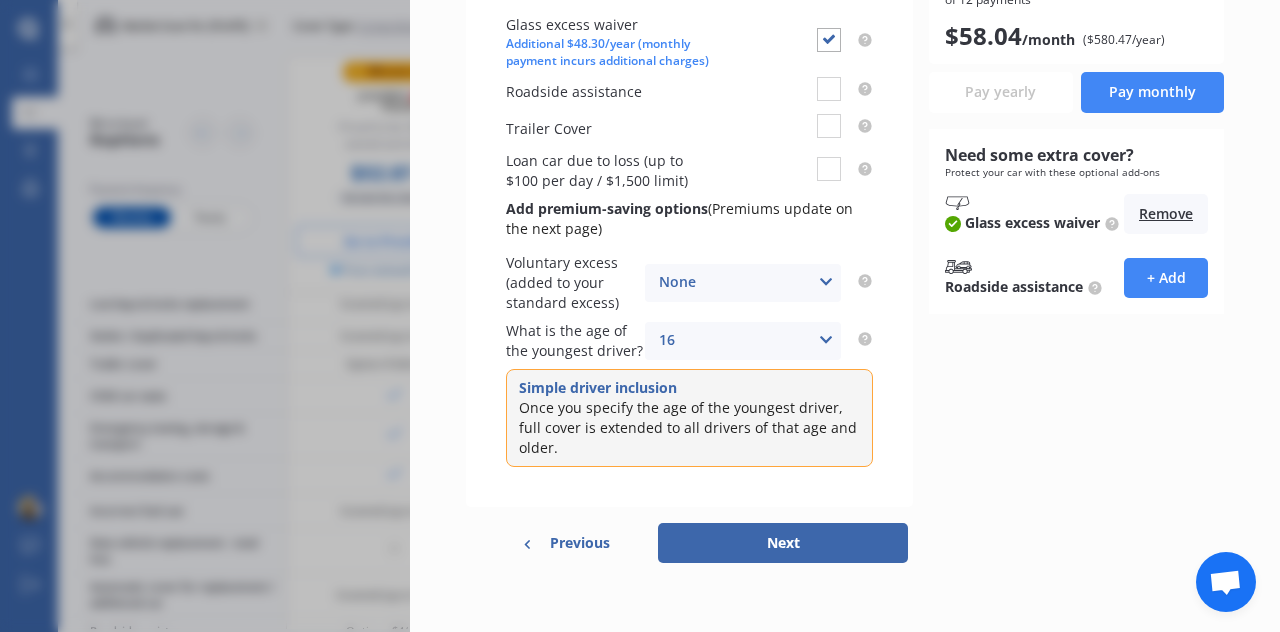scroll, scrollTop: 347, scrollLeft: 0, axis: vertical 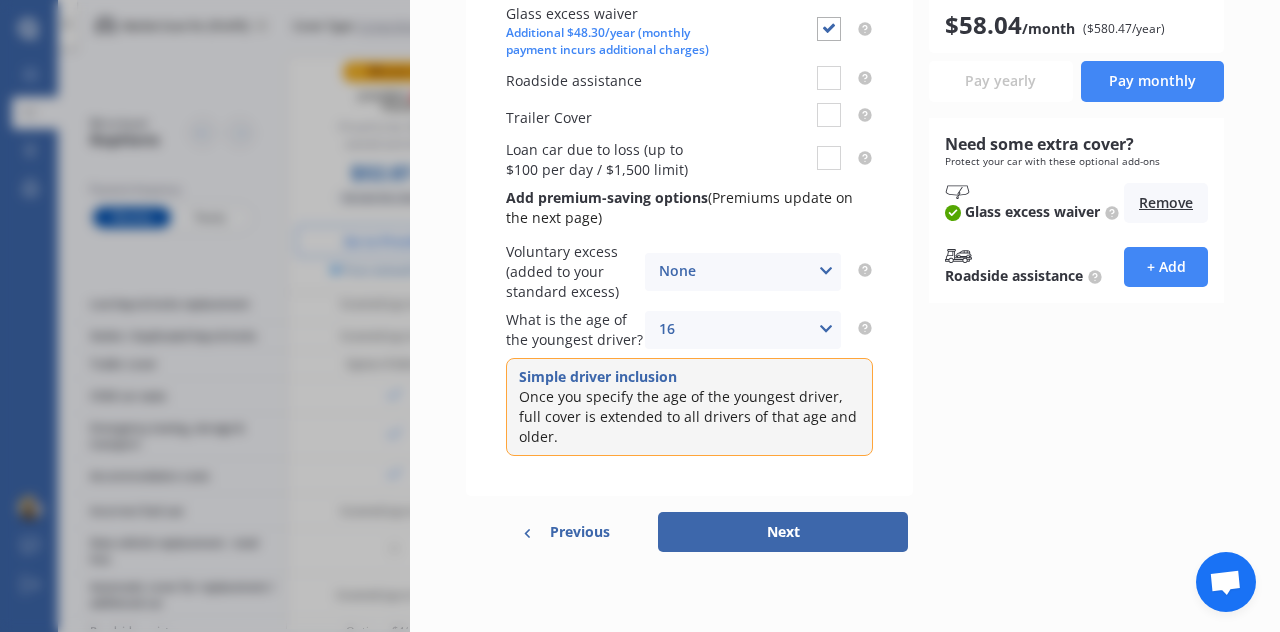 click on "Pay monthly" at bounding box center [1153, 81] 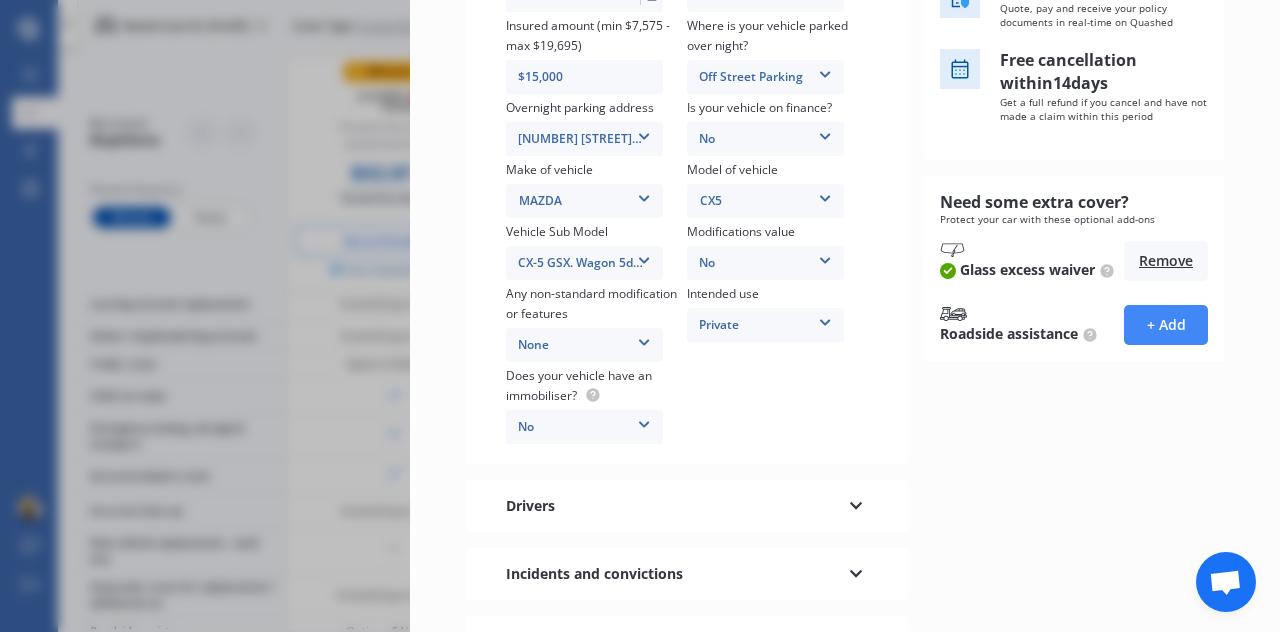 scroll, scrollTop: 0, scrollLeft: 0, axis: both 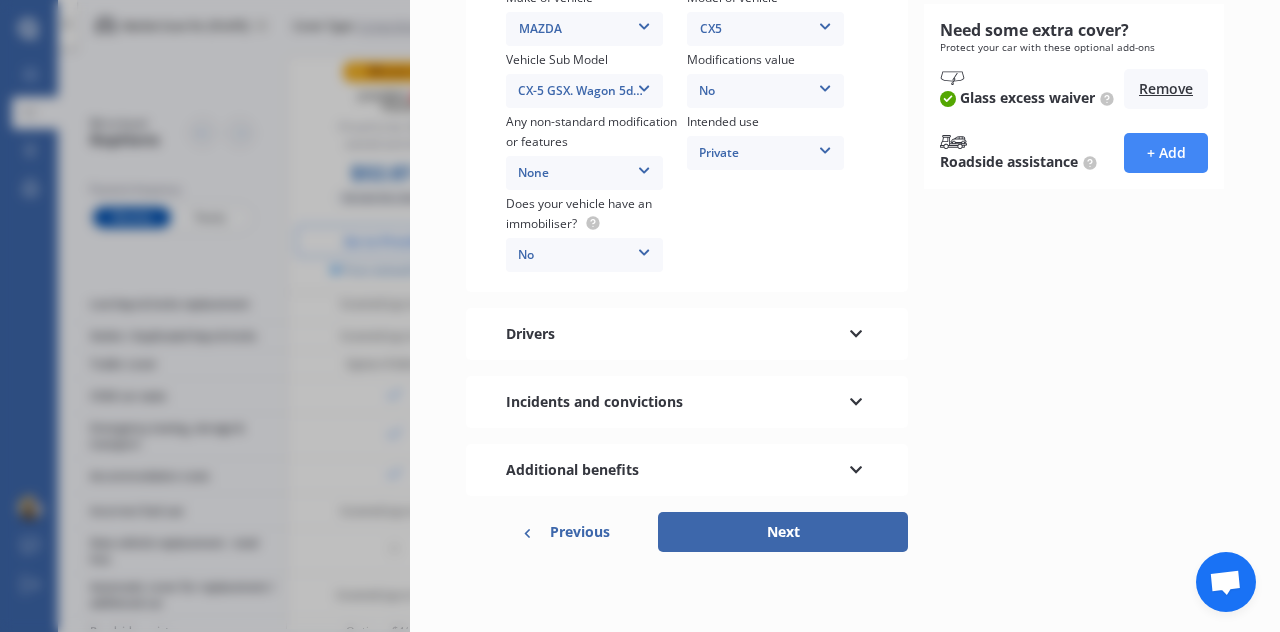 click on "Previous" at bounding box center (580, 532) 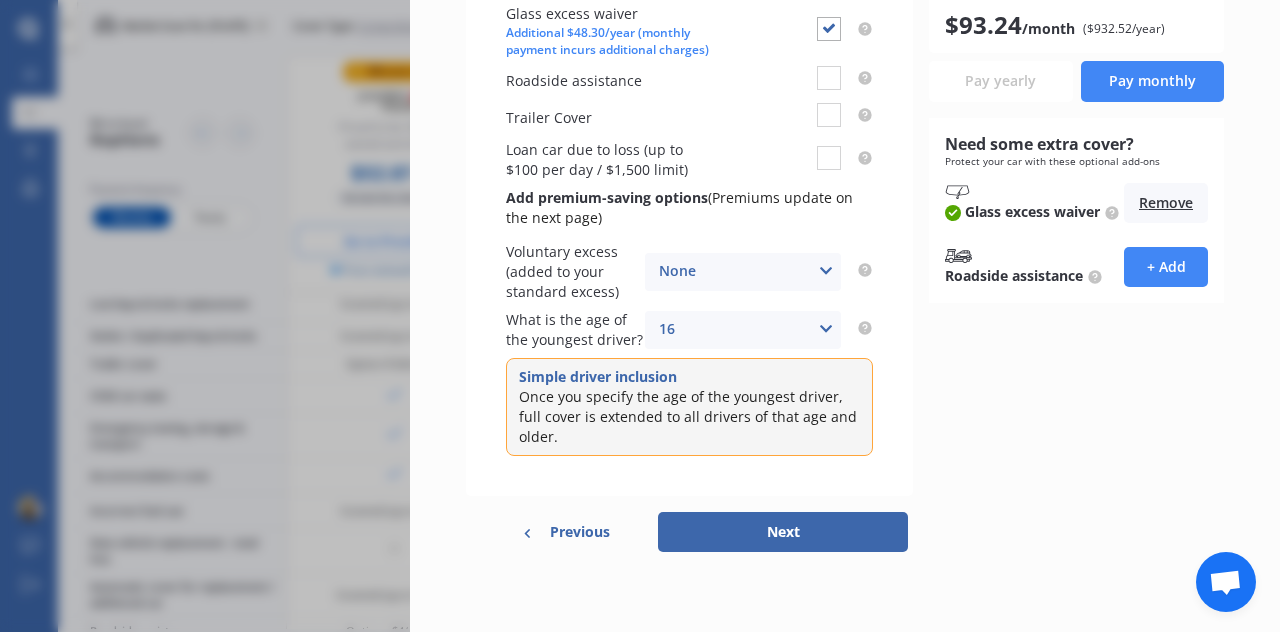 scroll, scrollTop: 347, scrollLeft: 0, axis: vertical 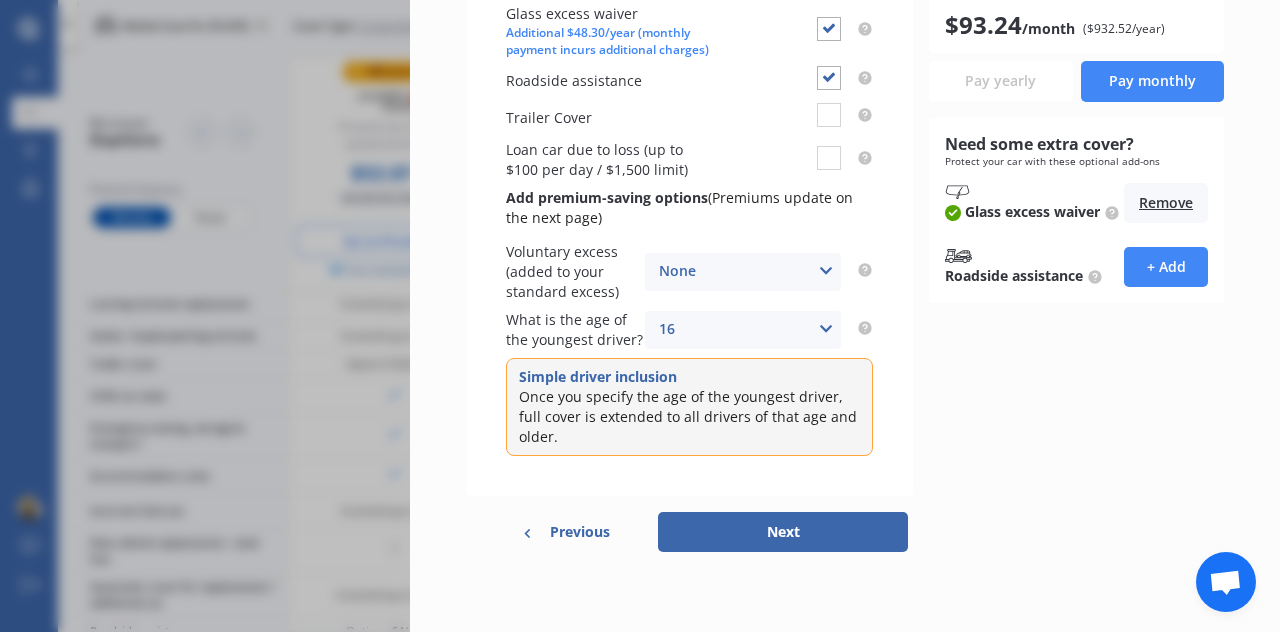 checkbox on "true" 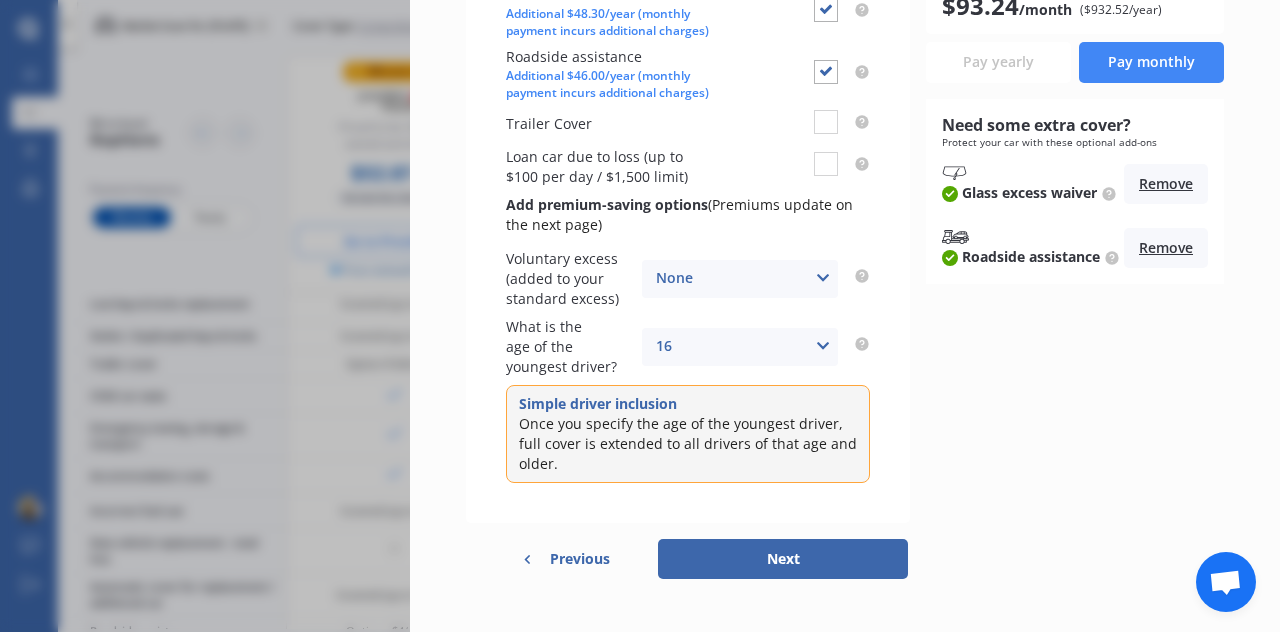 click on "16 16 17 18 19 20 21 22 23 24 25 or over" at bounding box center [740, 347] 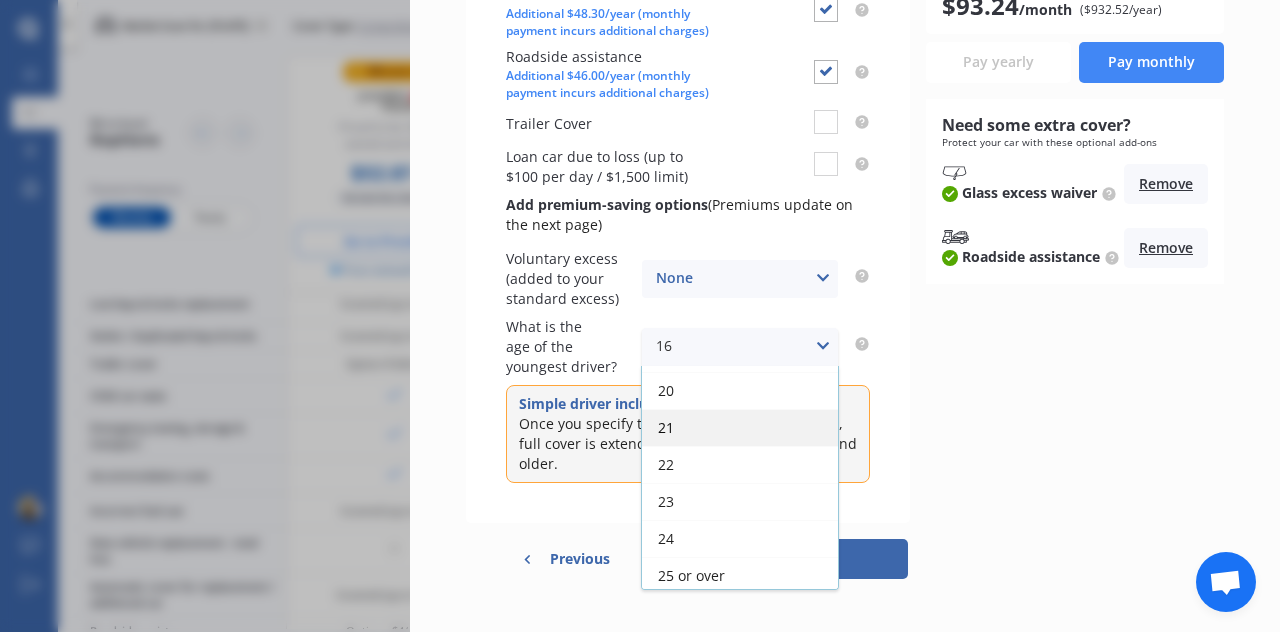 scroll, scrollTop: 142, scrollLeft: 0, axis: vertical 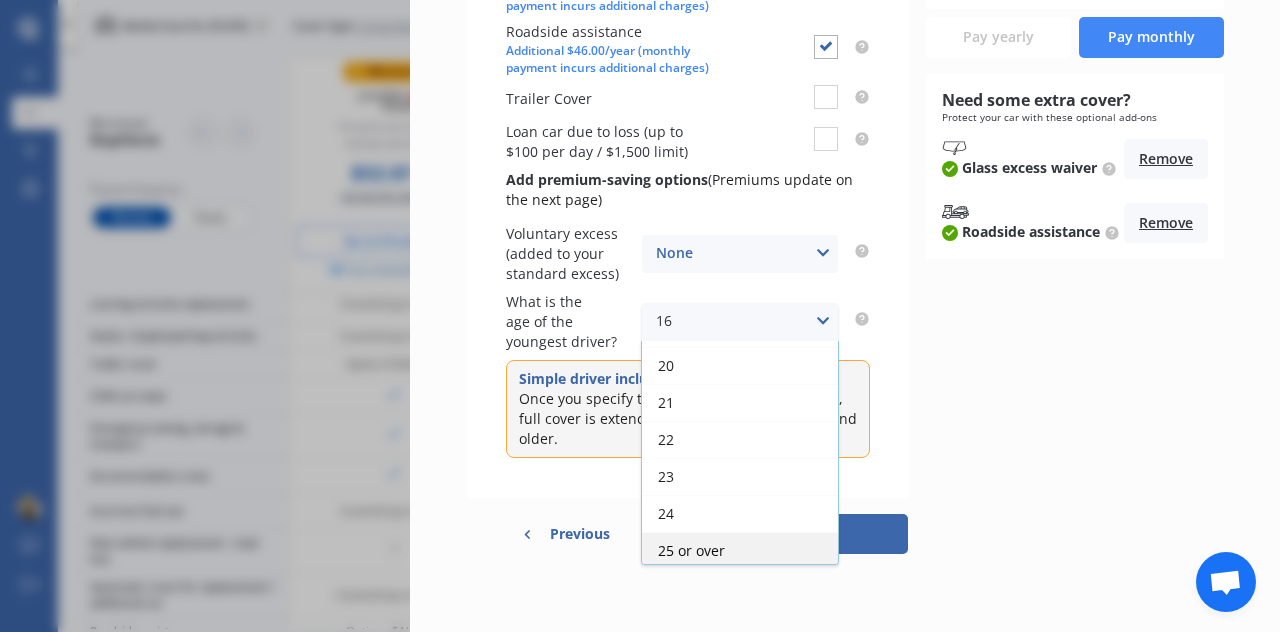 click on "25 or over" at bounding box center (740, 550) 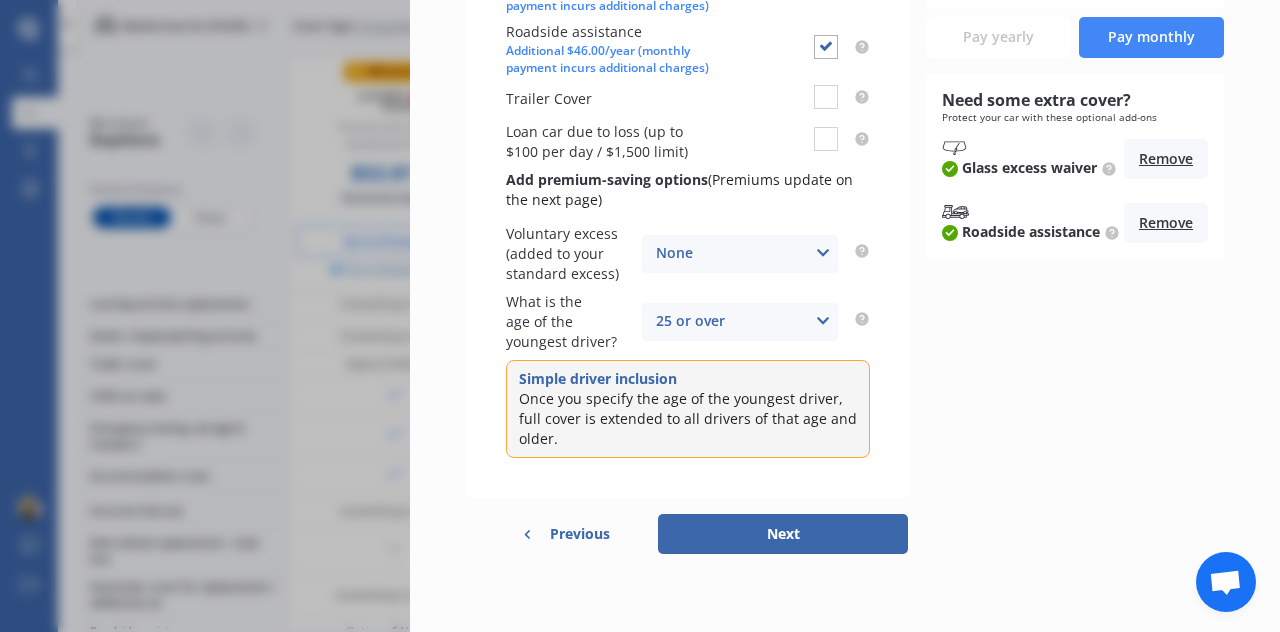 click on "Next" at bounding box center (783, 534) 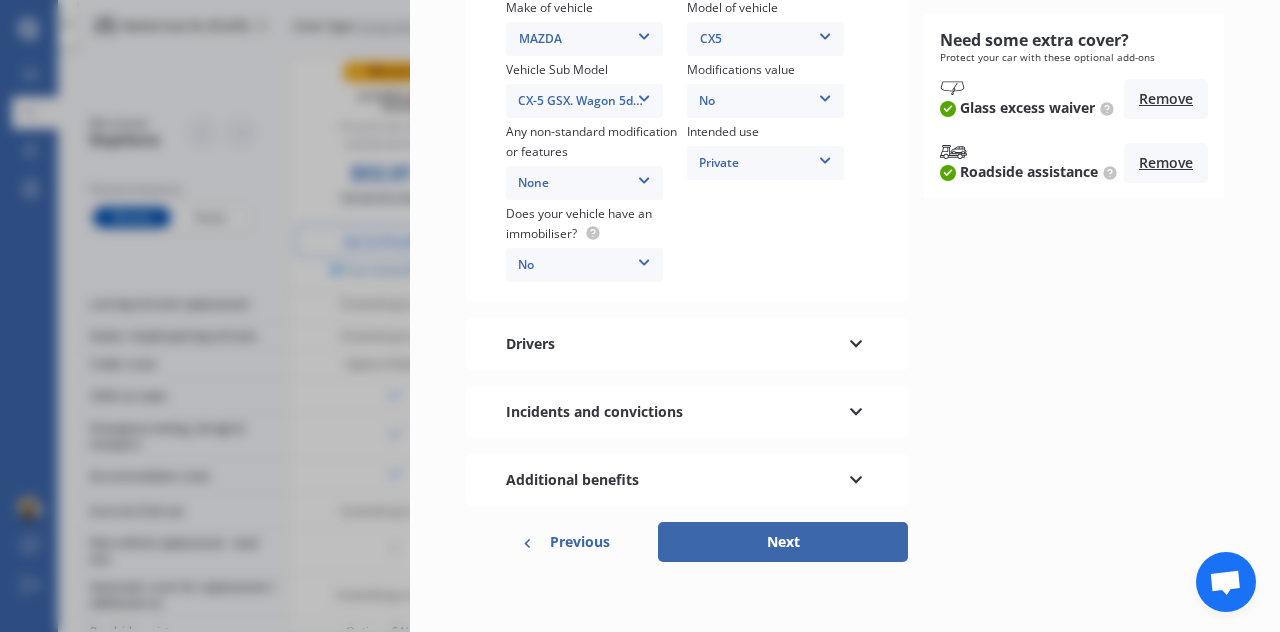 scroll, scrollTop: 500, scrollLeft: 0, axis: vertical 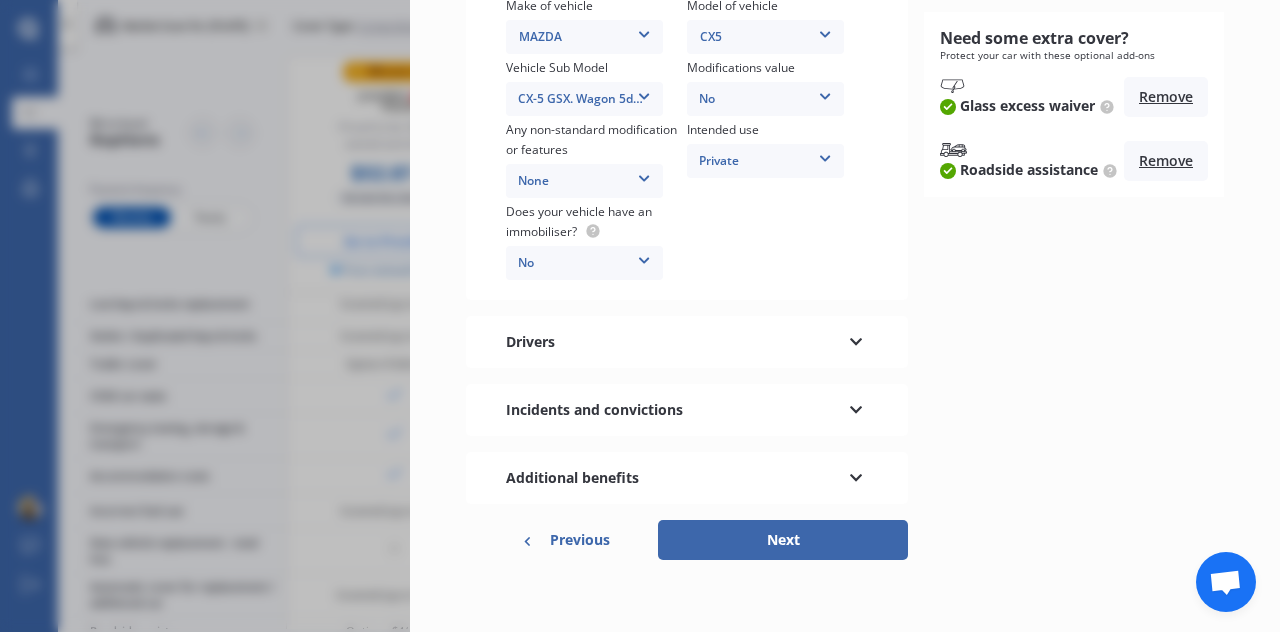 click at bounding box center [856, 407] 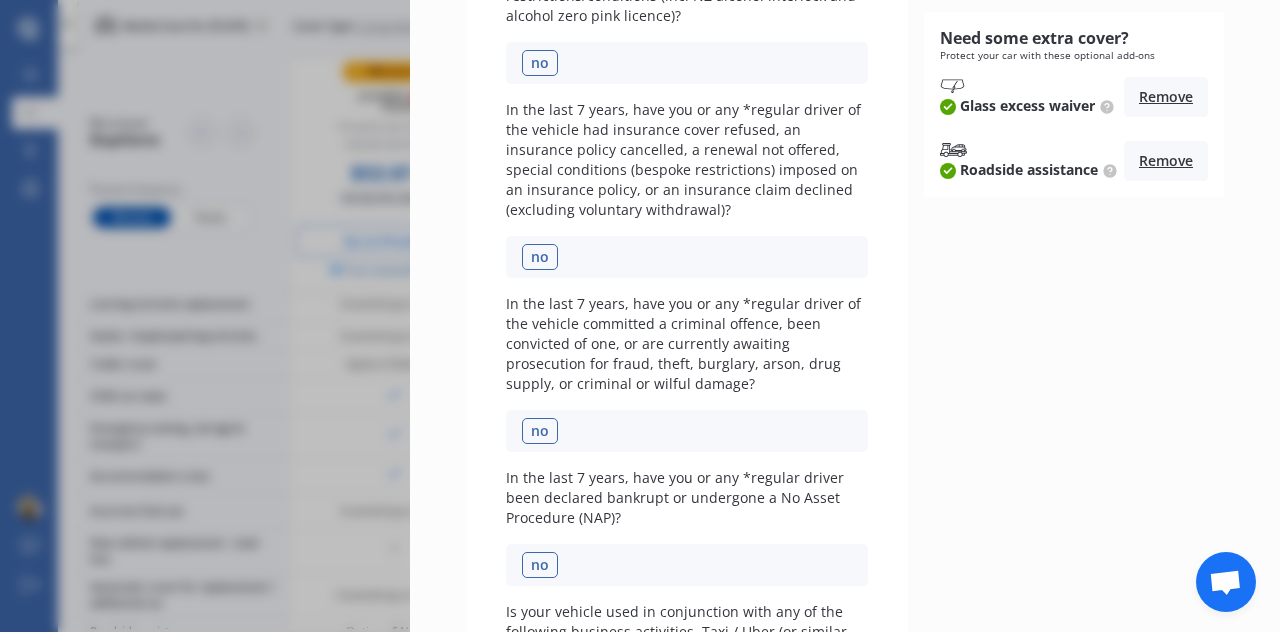 scroll, scrollTop: 0, scrollLeft: 0, axis: both 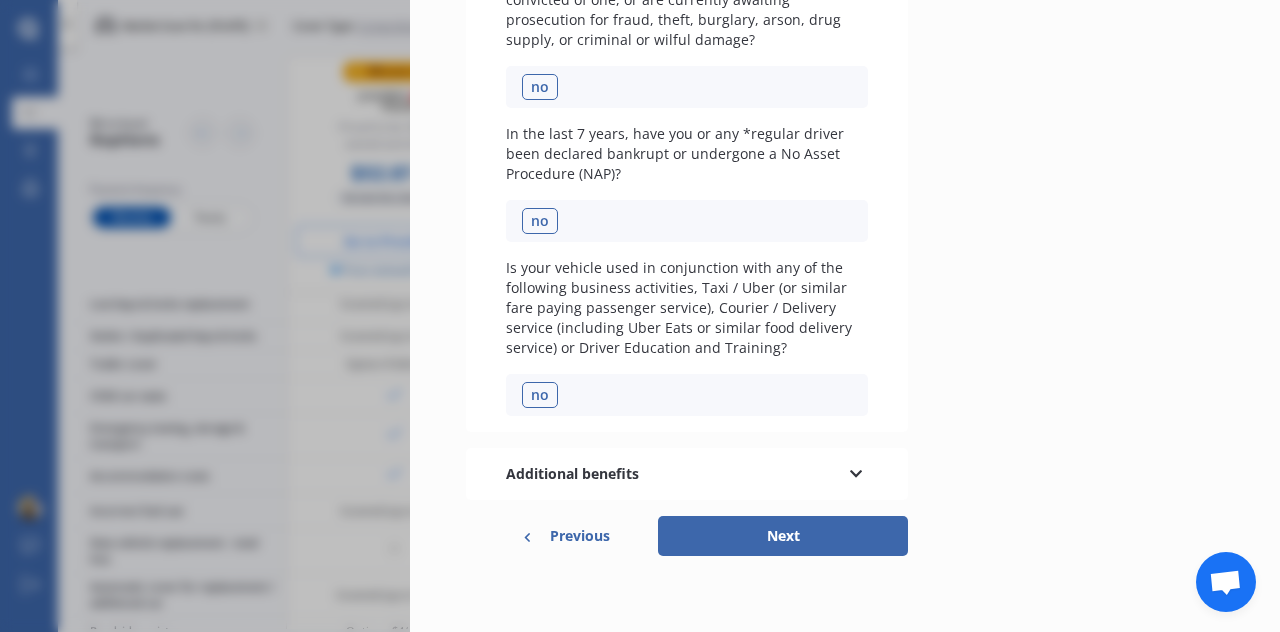 click on "Additional benefits" at bounding box center (687, 474) 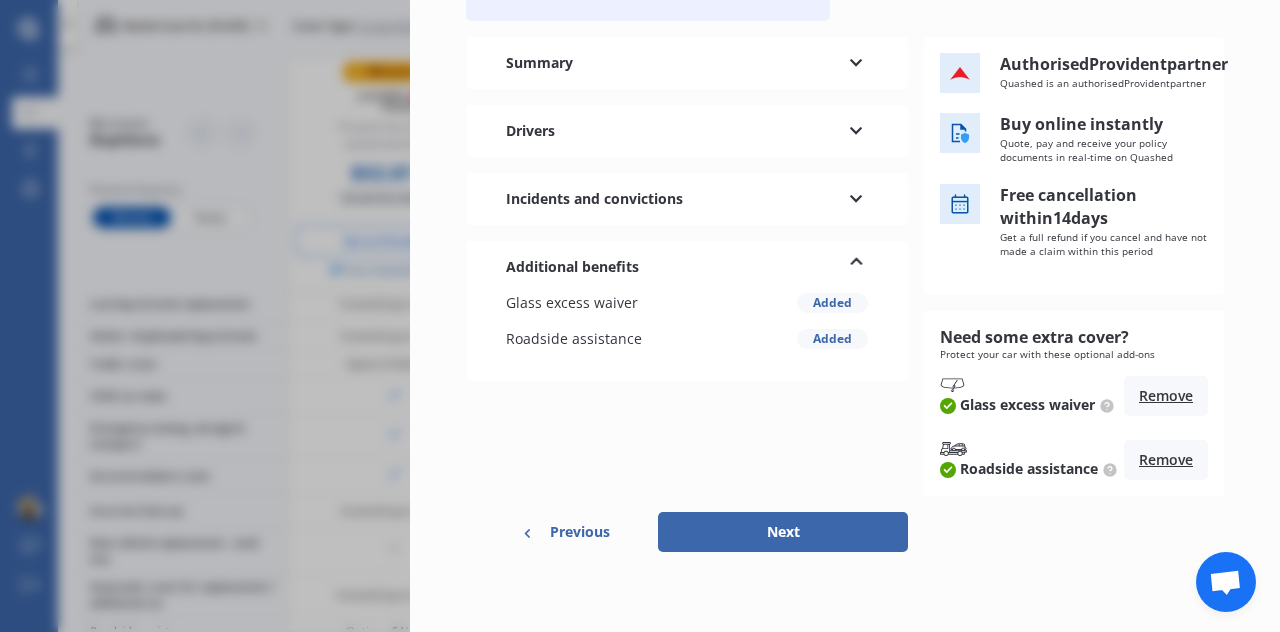 click on "Next" at bounding box center [783, 532] 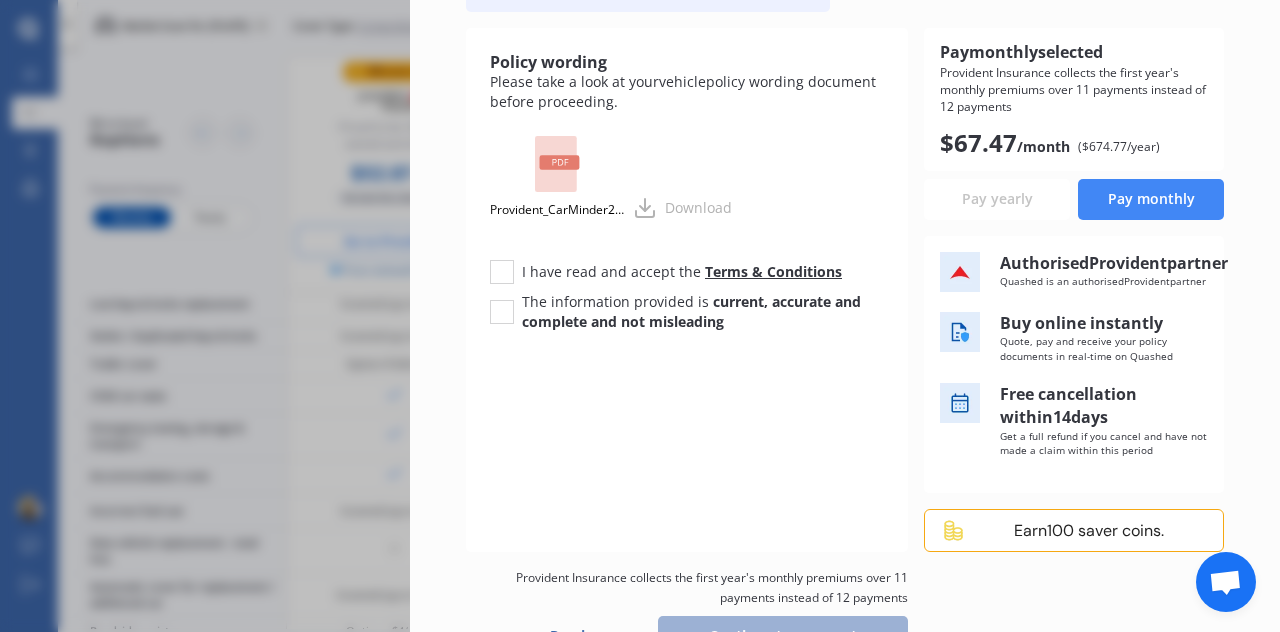 scroll, scrollTop: 0, scrollLeft: 0, axis: both 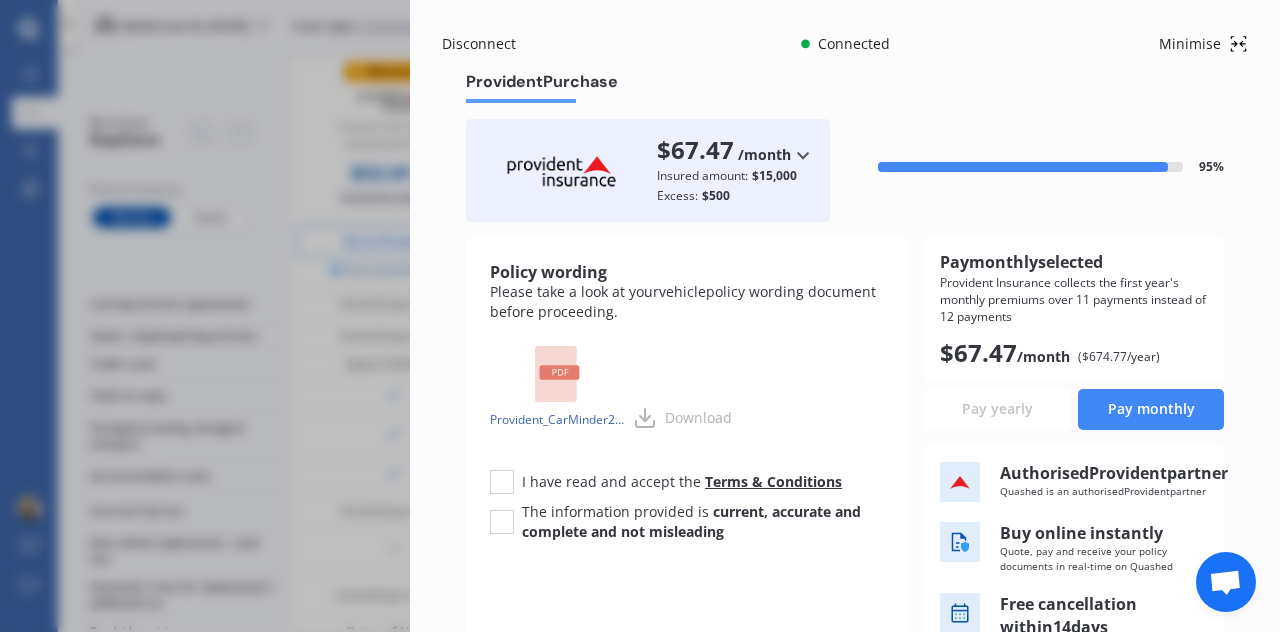 click 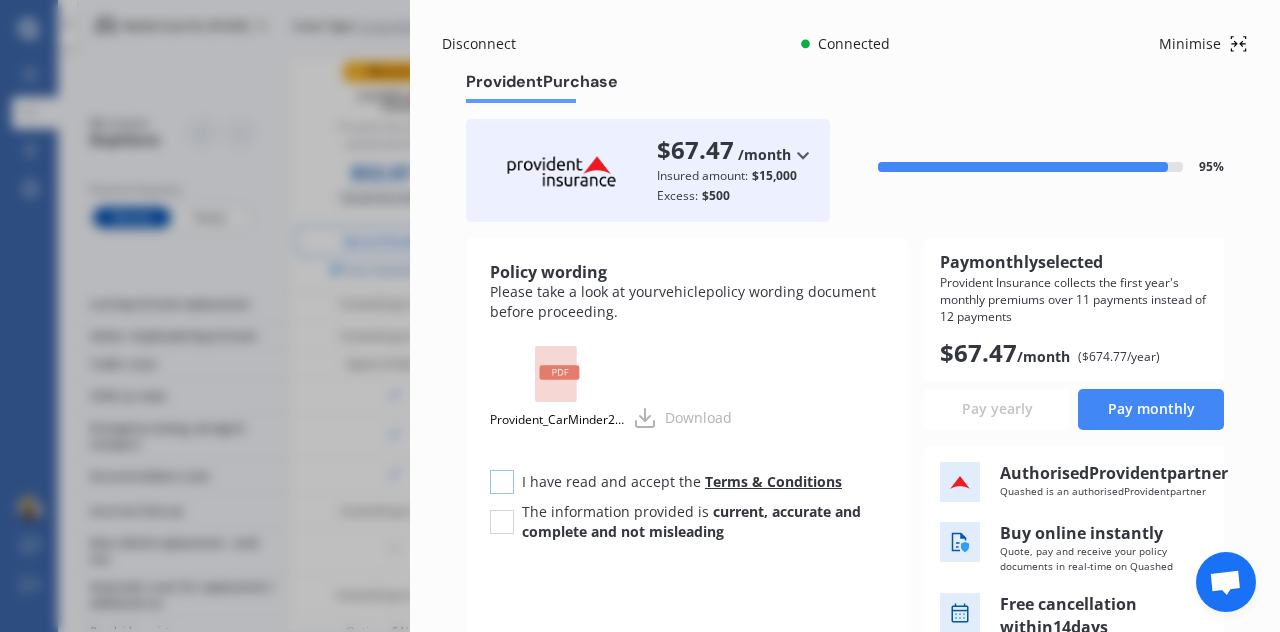 click at bounding box center [502, 470] 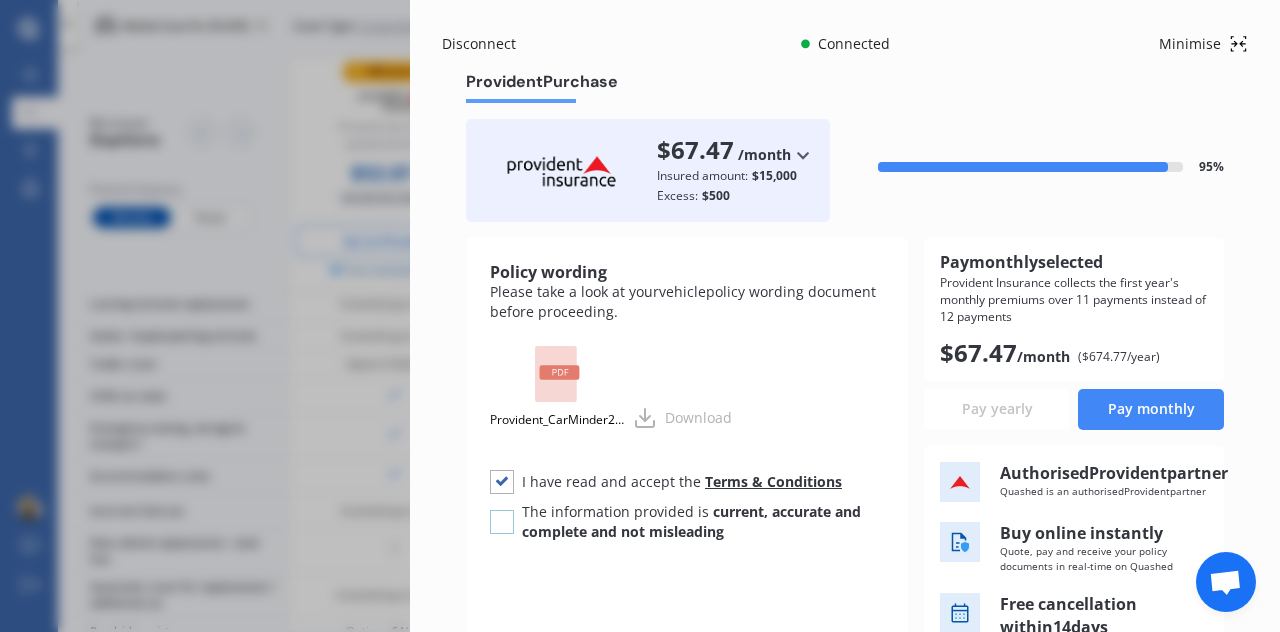 click at bounding box center (502, 510) 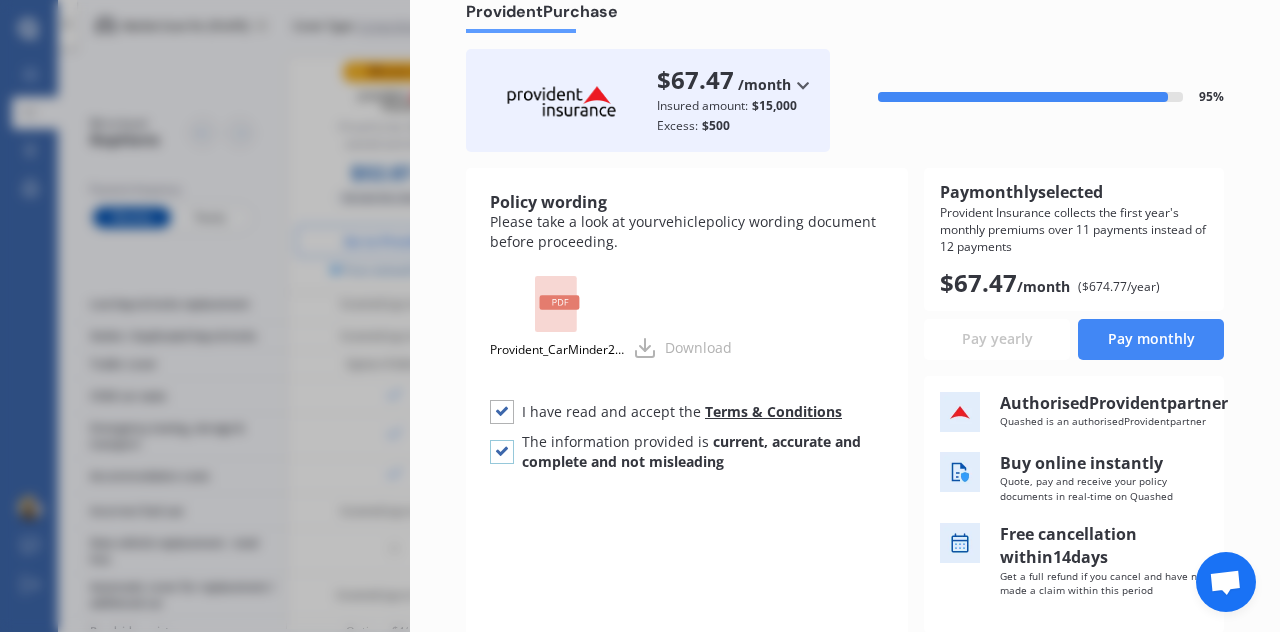scroll, scrollTop: 100, scrollLeft: 0, axis: vertical 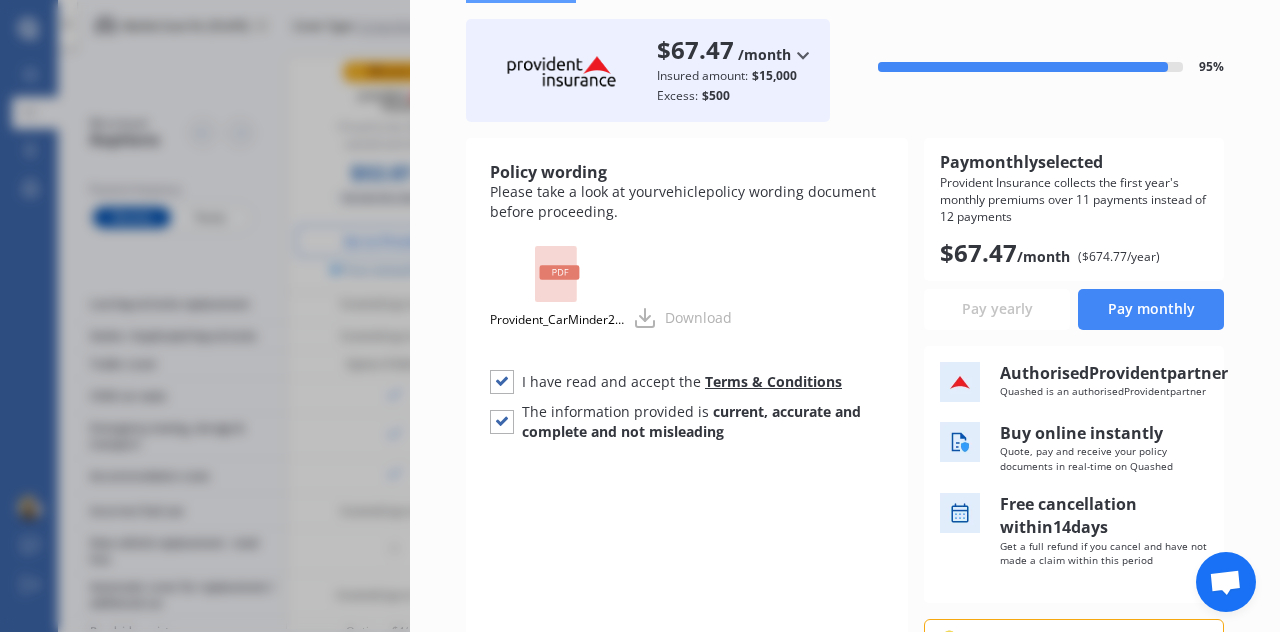 click on "Pay monthly" at bounding box center [1151, 309] 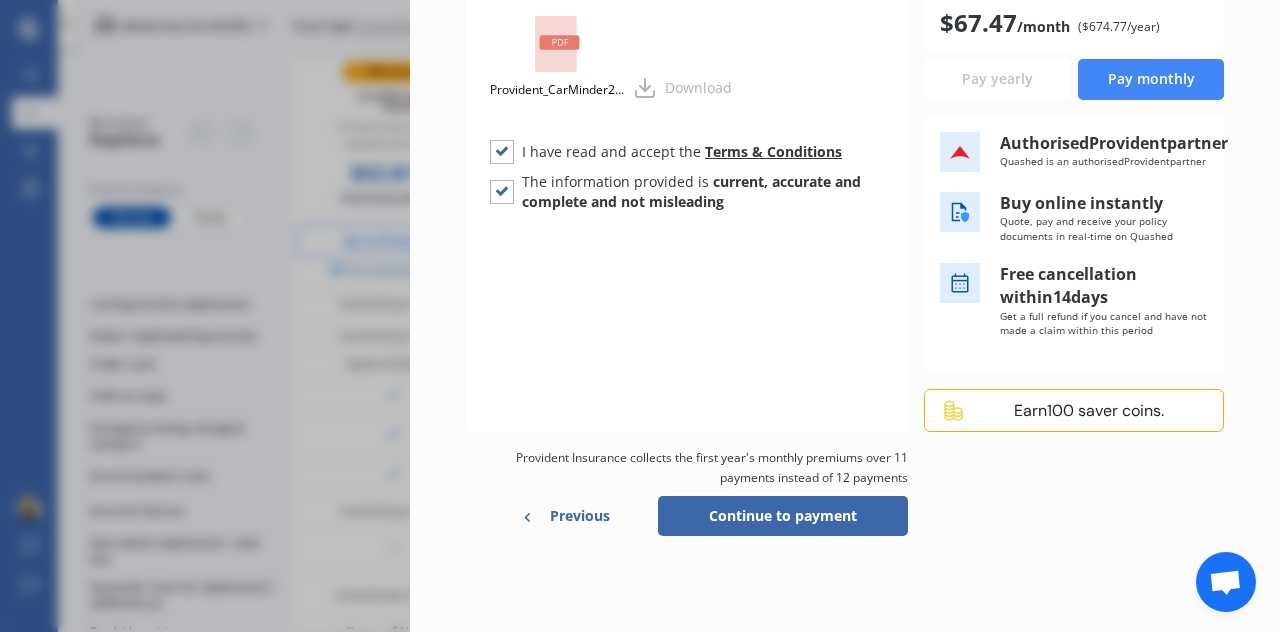 scroll, scrollTop: 349, scrollLeft: 0, axis: vertical 